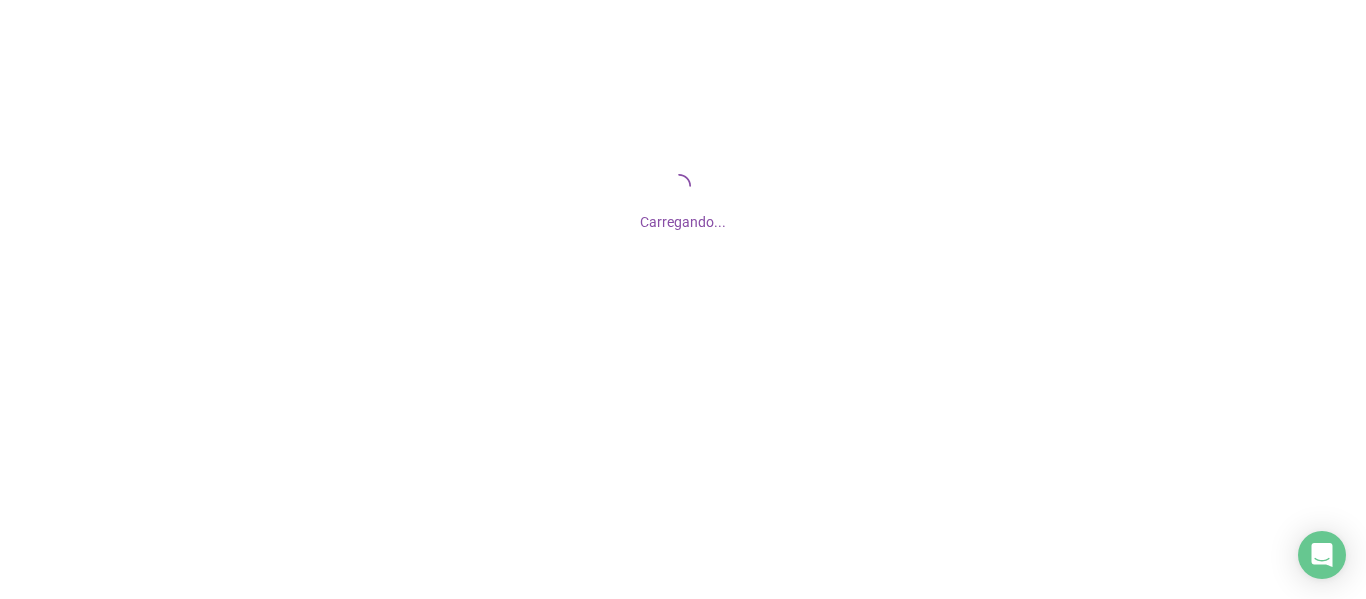scroll, scrollTop: 0, scrollLeft: 0, axis: both 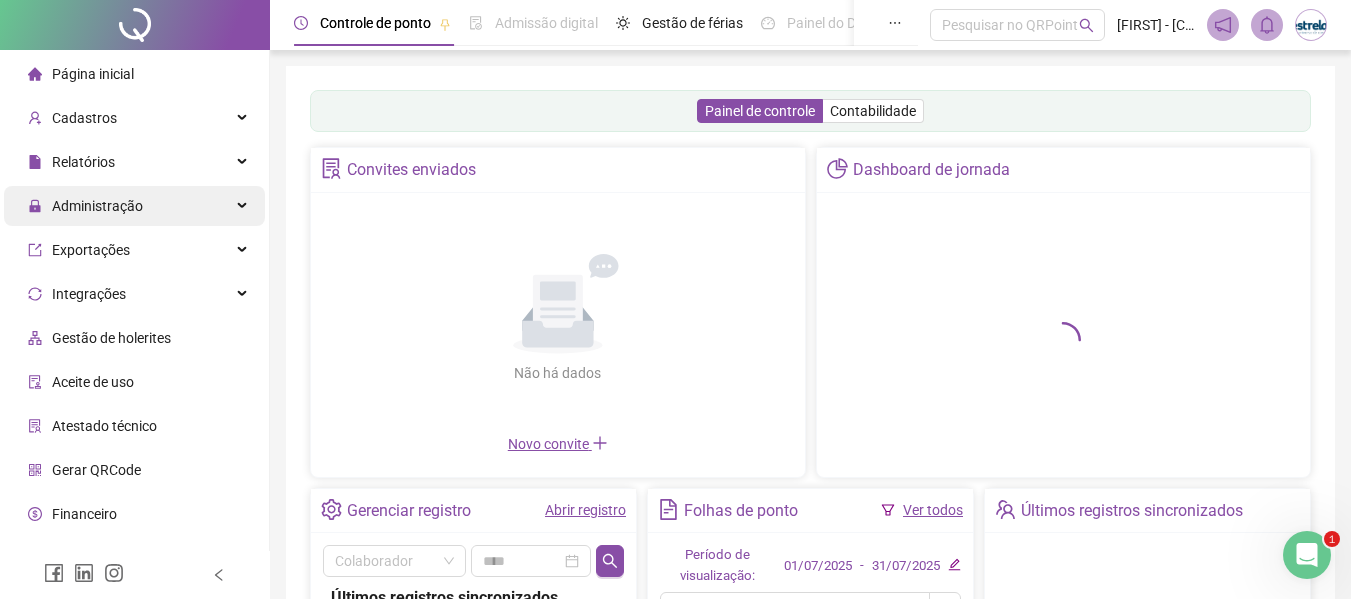 click on "Administração" at bounding box center [97, 206] 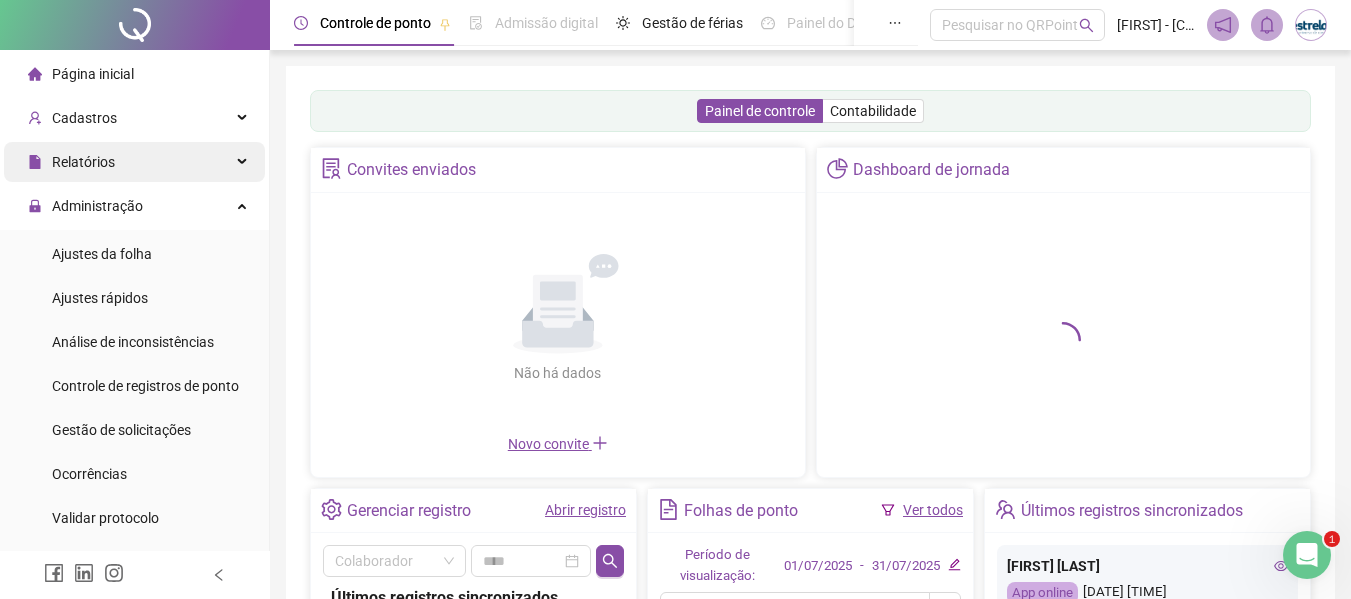 click on "Relatórios" at bounding box center (134, 162) 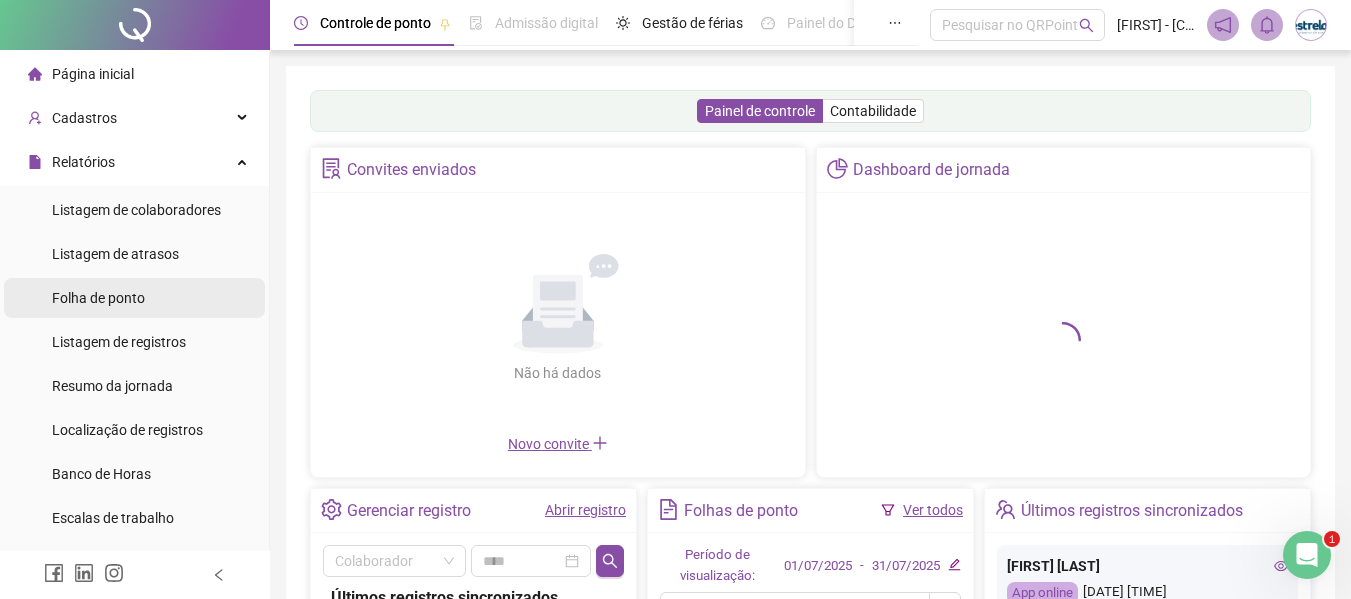 click on "Folha de ponto" at bounding box center [98, 298] 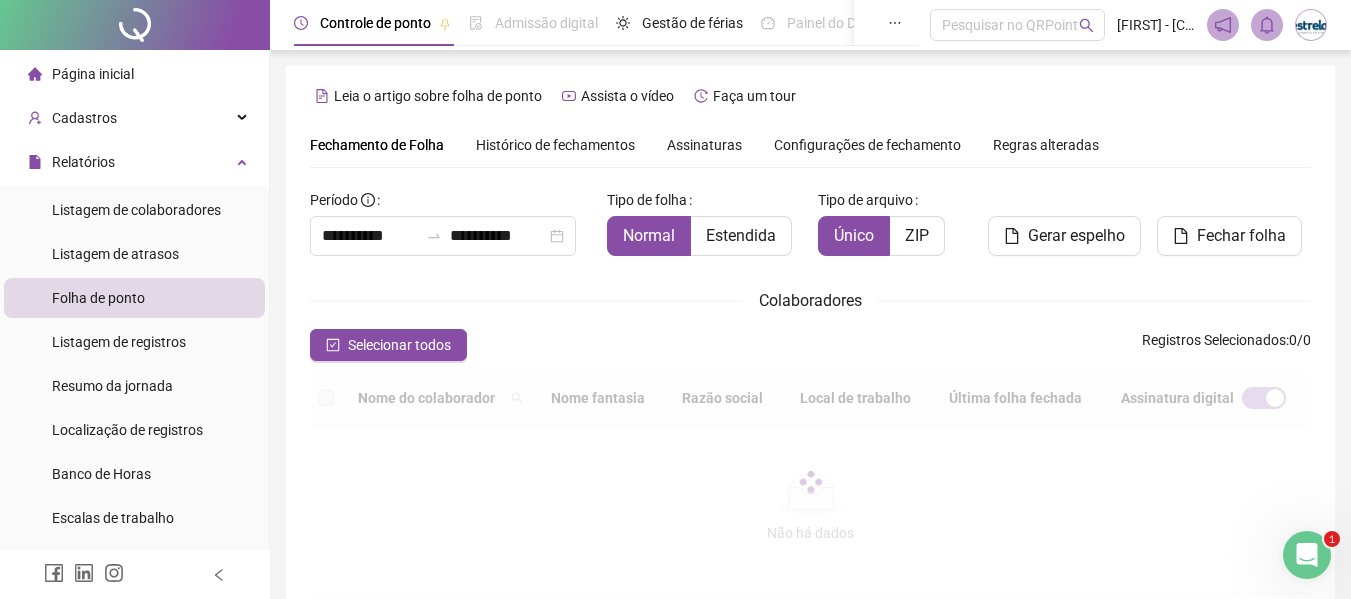 scroll, scrollTop: 110, scrollLeft: 0, axis: vertical 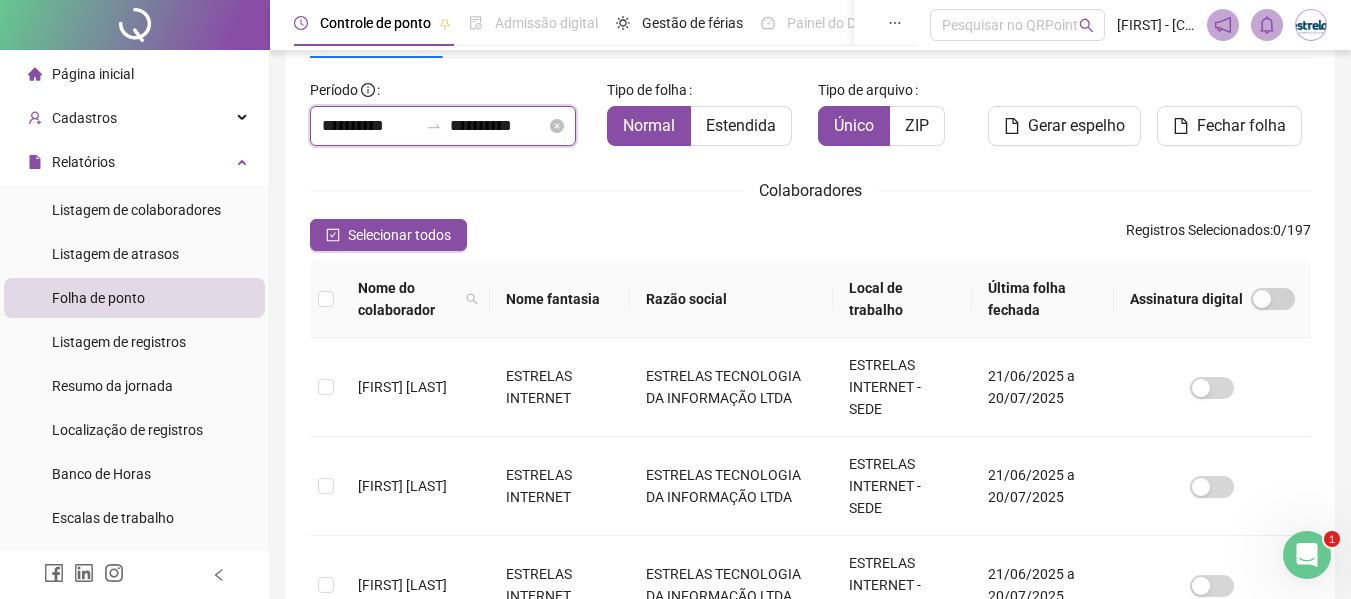 click on "**********" at bounding box center (370, 126) 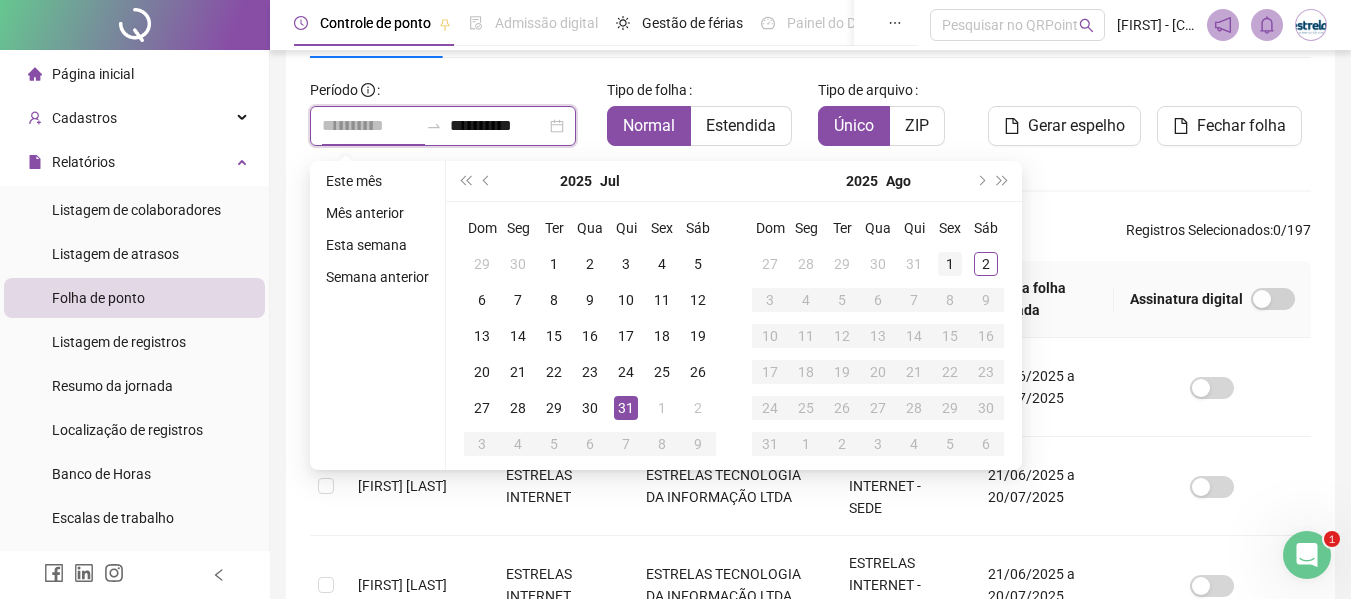type on "**********" 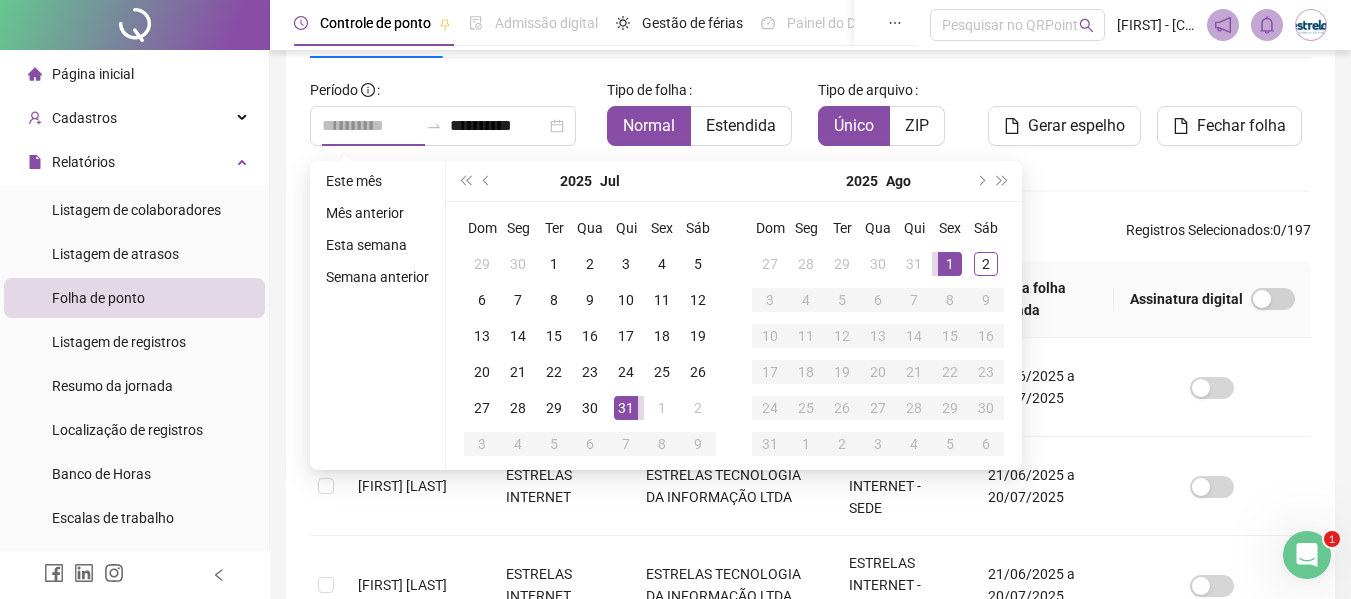 click on "1" at bounding box center [950, 264] 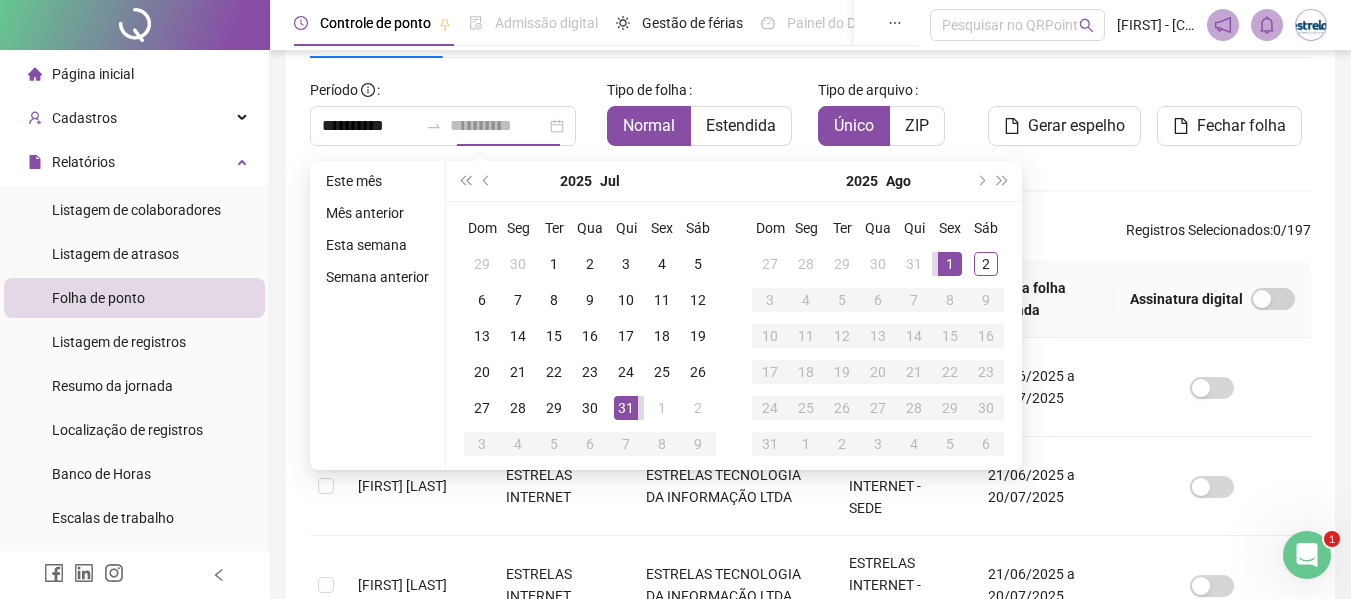 click on "1" at bounding box center [950, 264] 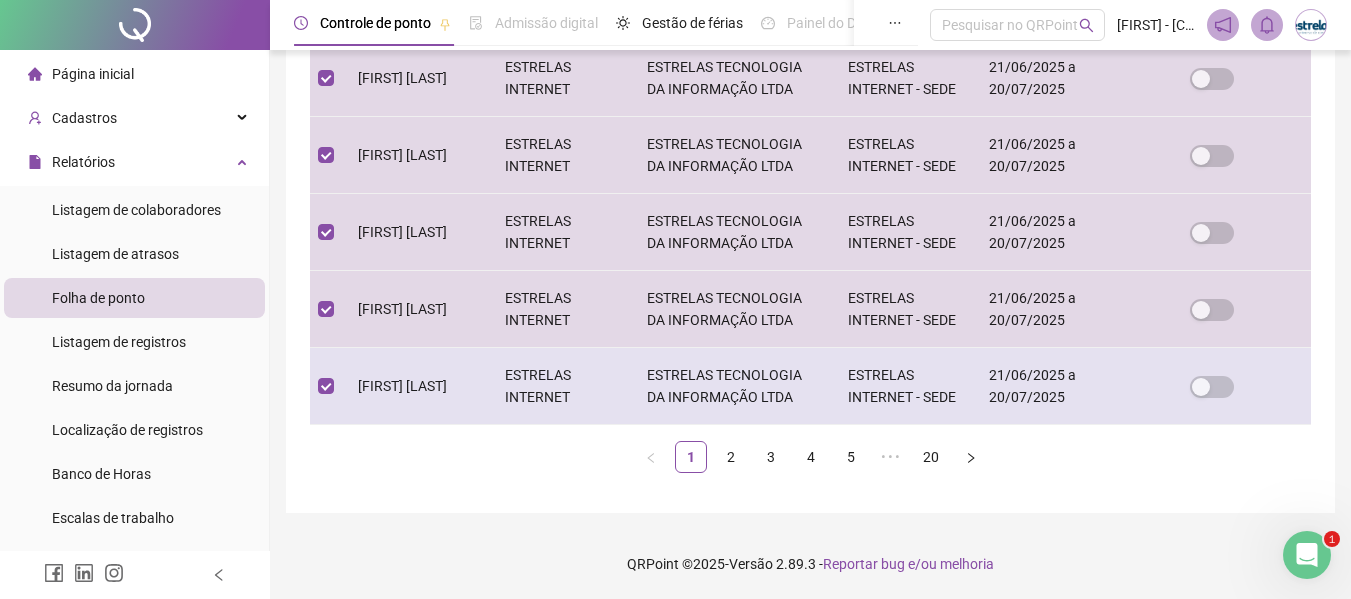 scroll, scrollTop: 1013, scrollLeft: 0, axis: vertical 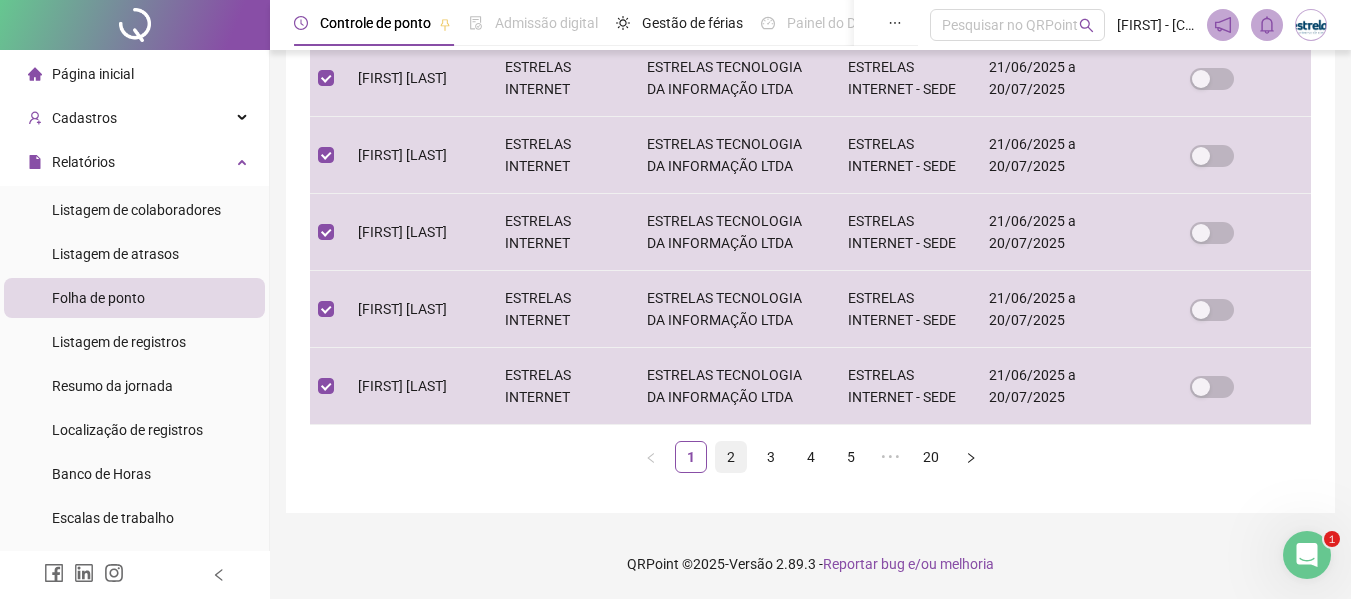 click on "2" at bounding box center (731, 457) 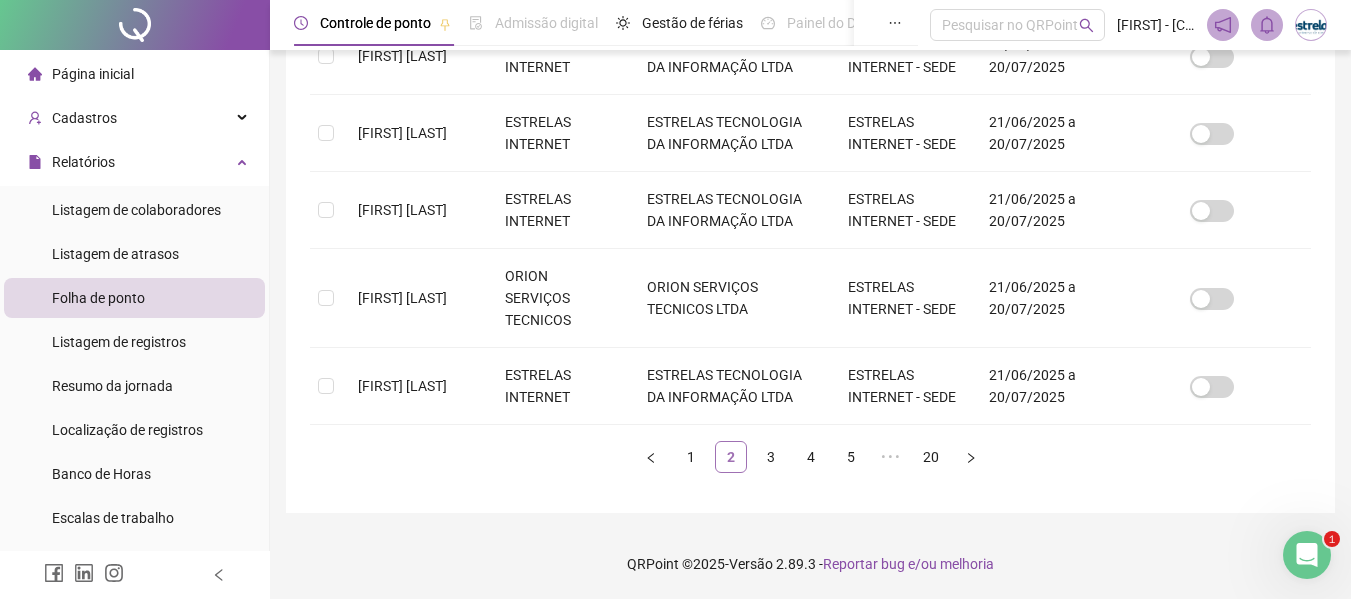 scroll, scrollTop: 110, scrollLeft: 0, axis: vertical 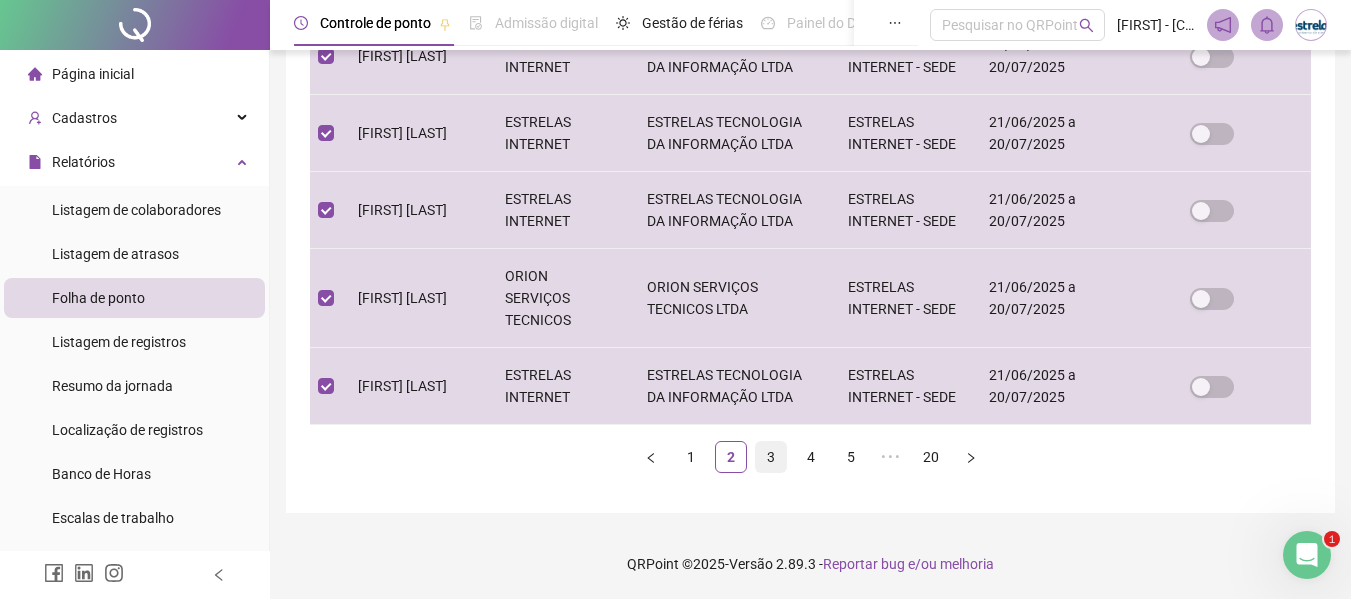 click on "3" at bounding box center [771, 457] 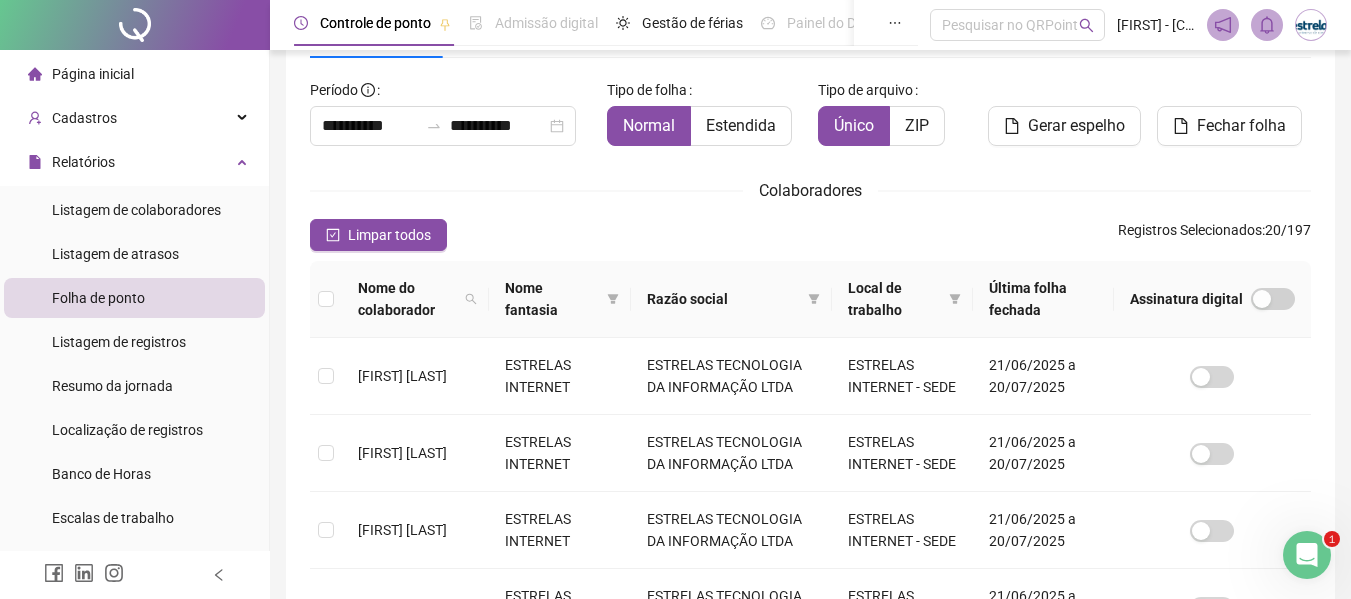 click at bounding box center [326, 299] 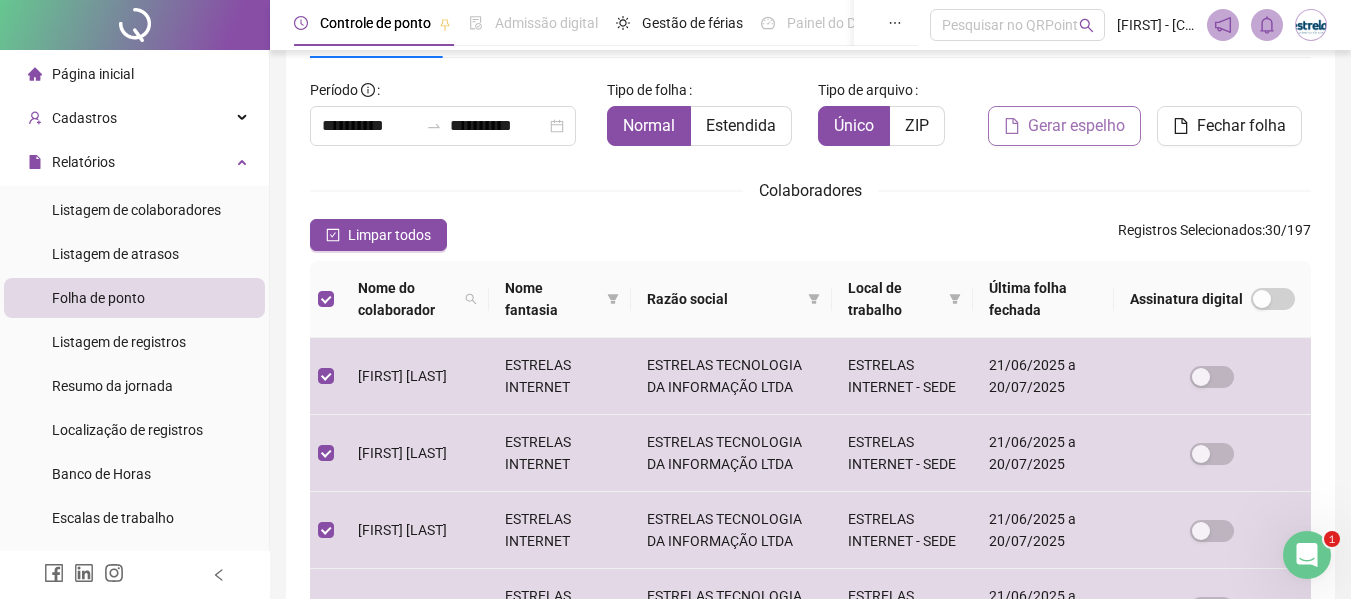 click on "Gerar espelho" at bounding box center (1076, 126) 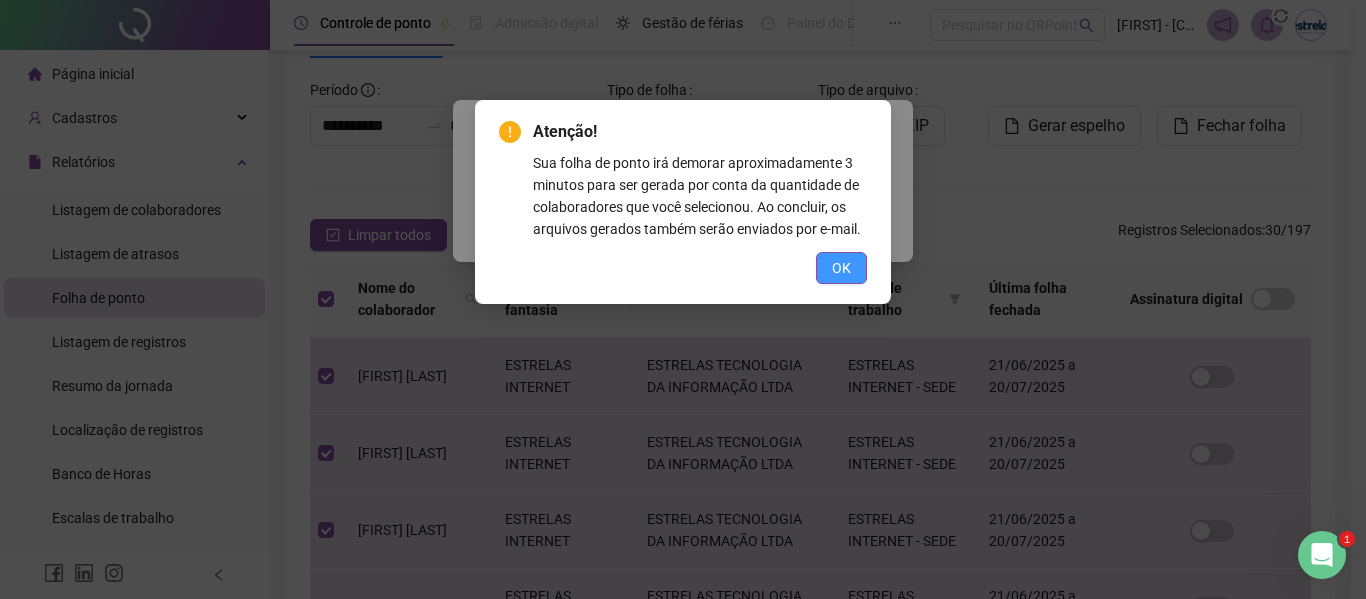 click on "OK" at bounding box center (841, 268) 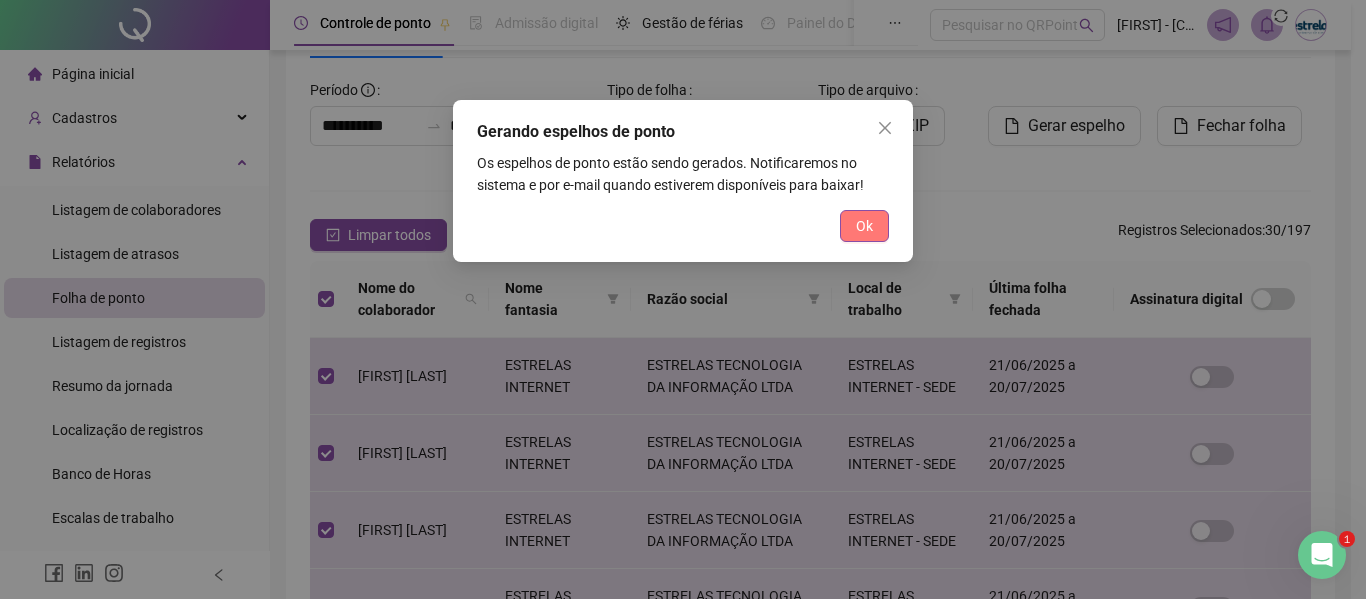 click on "Ok" at bounding box center [864, 226] 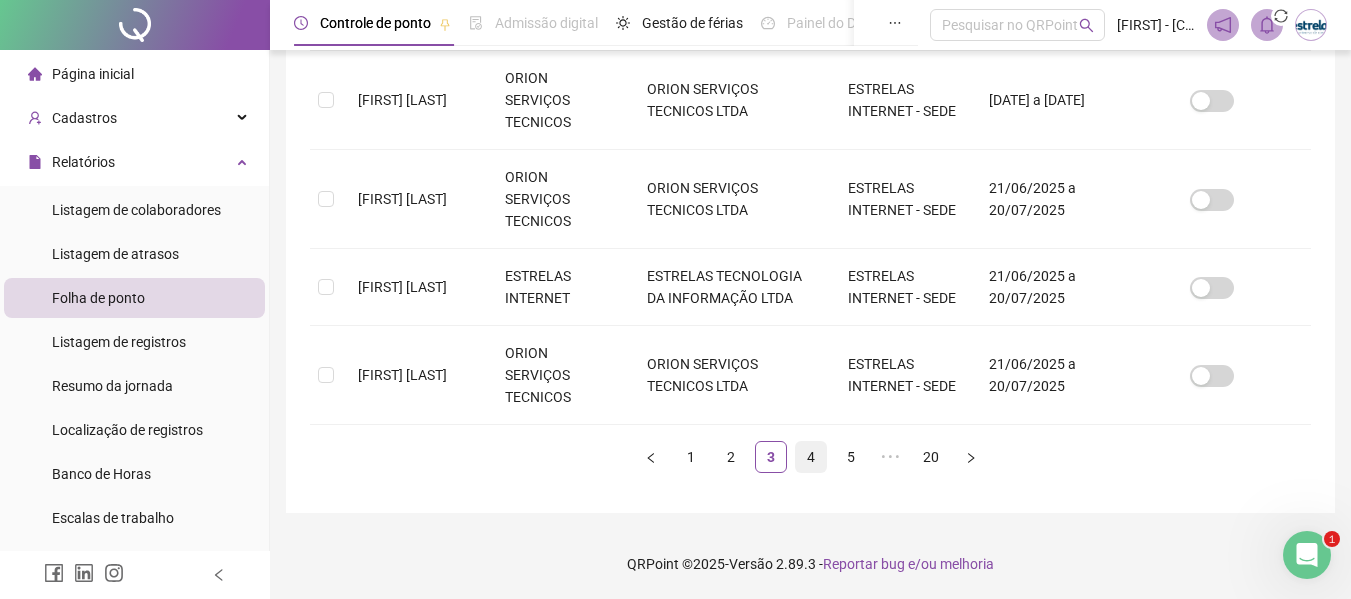 click on "4" at bounding box center [811, 457] 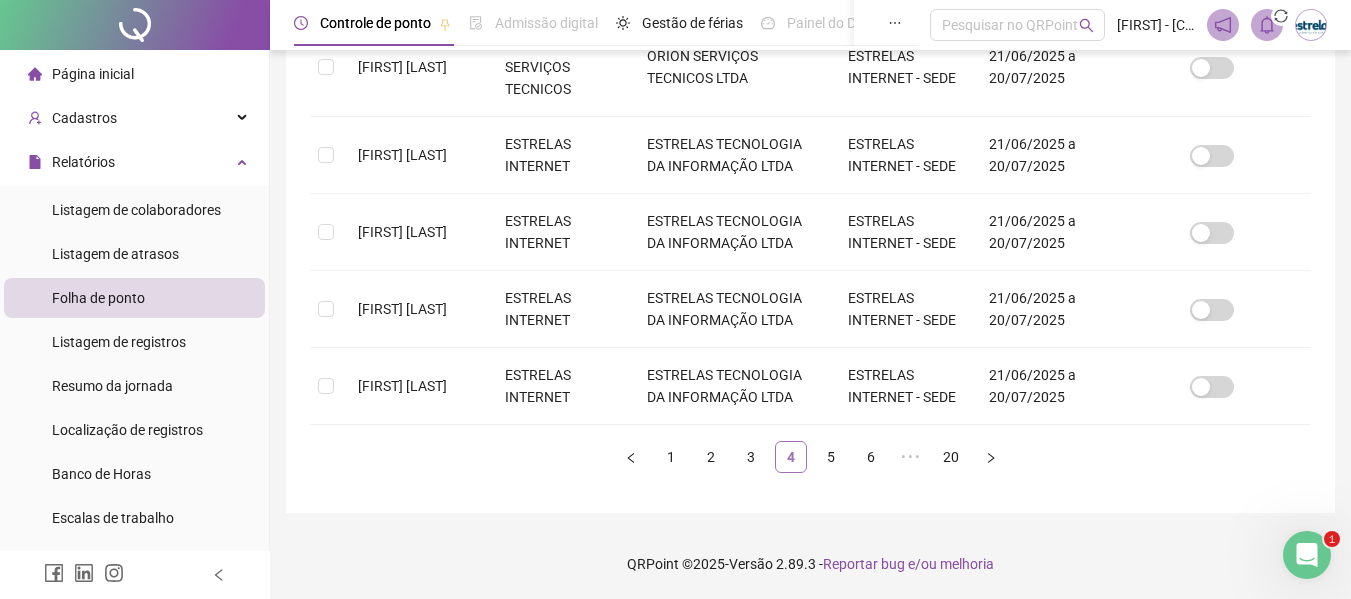 scroll, scrollTop: 110, scrollLeft: 0, axis: vertical 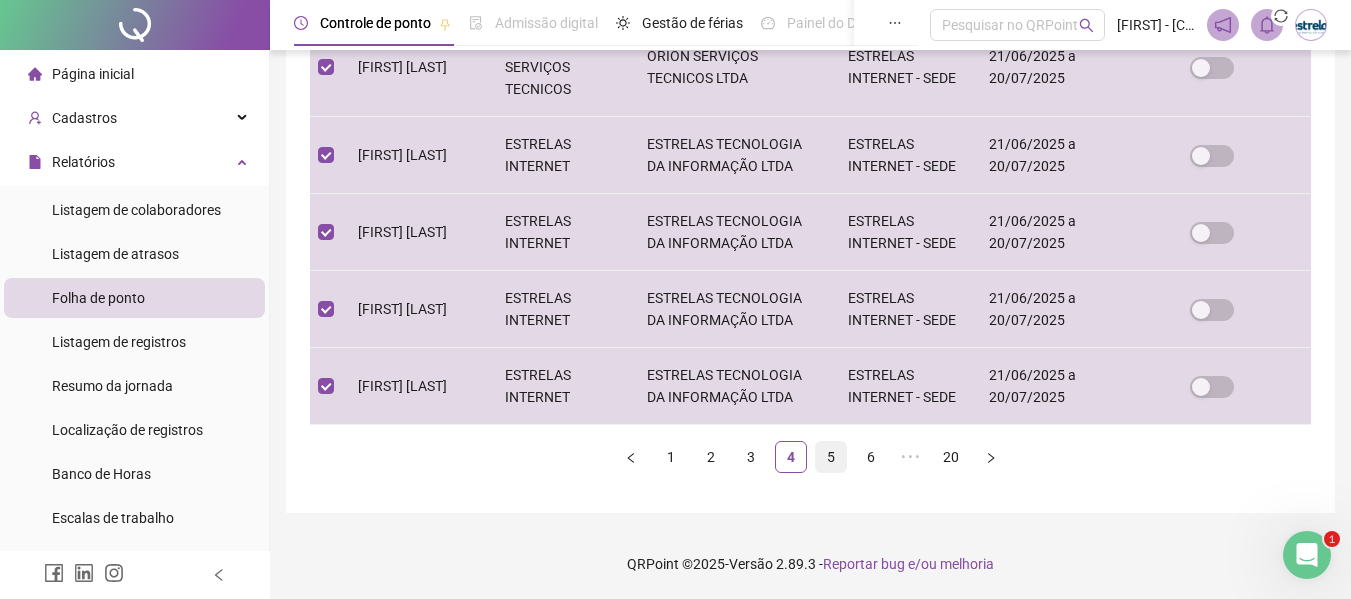 click on "5" at bounding box center [831, 457] 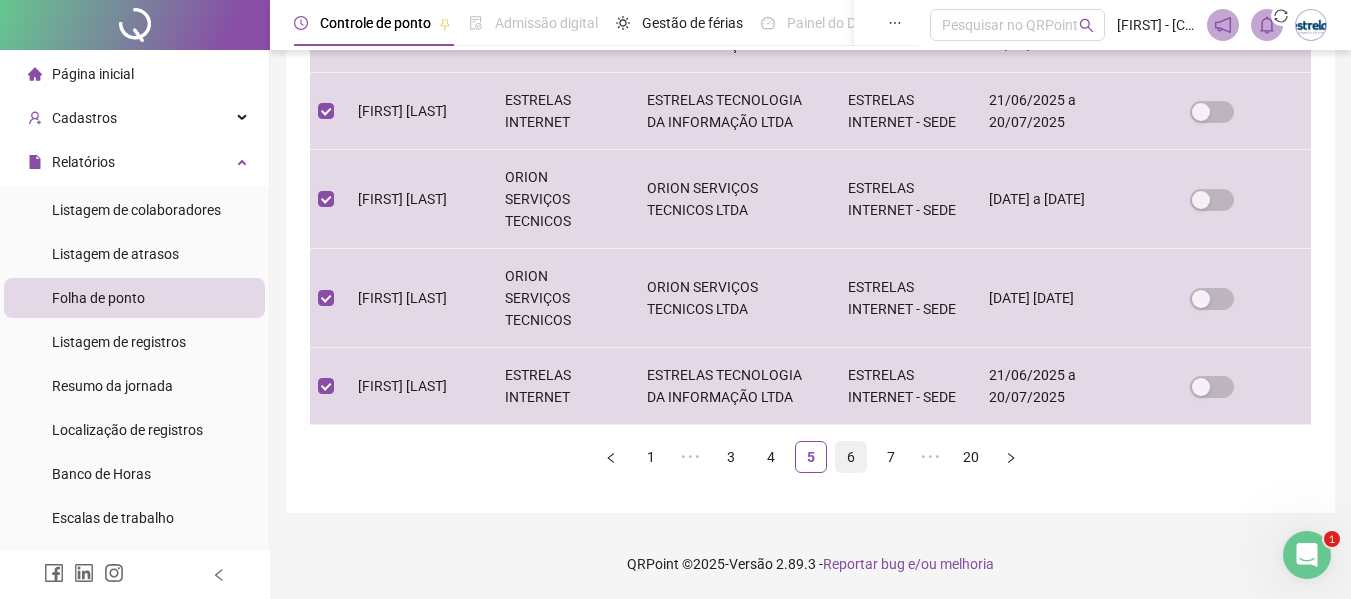 click on "6" at bounding box center (851, 457) 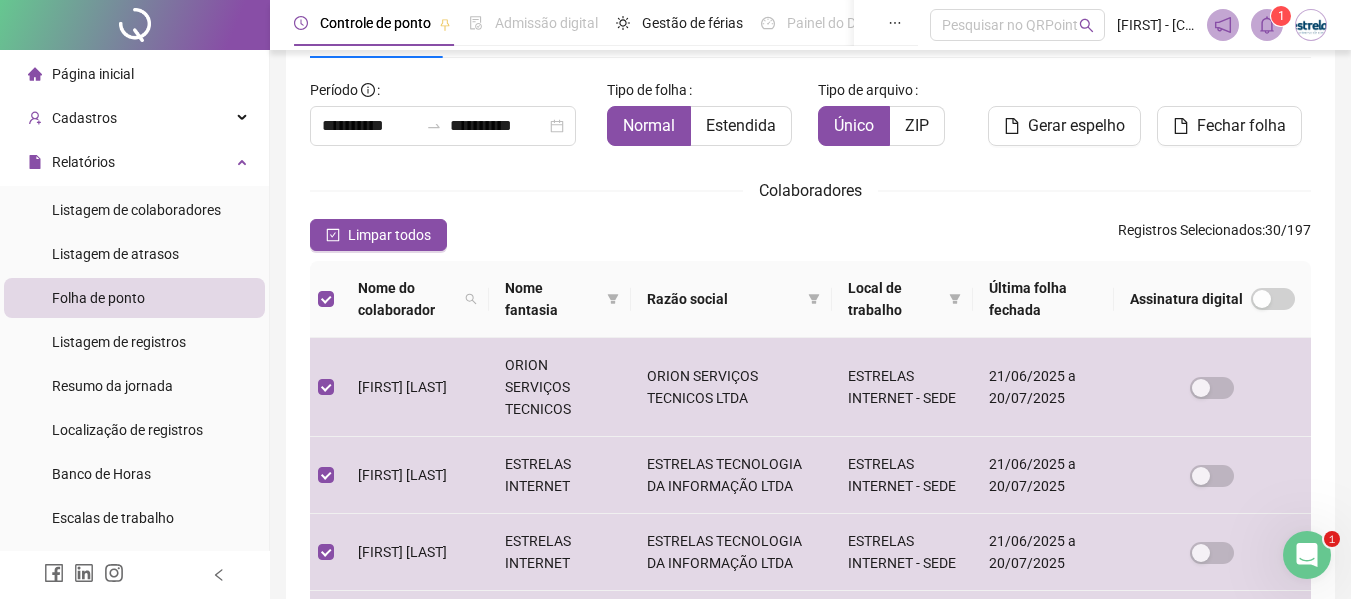 click 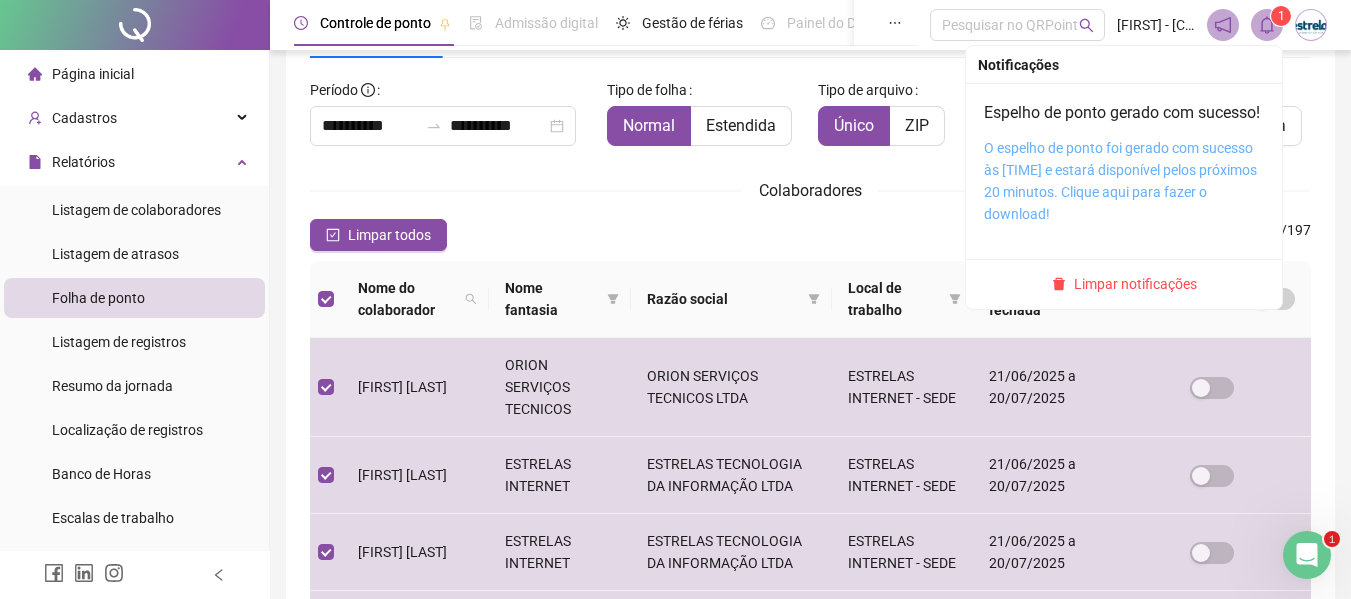 click on "O espelho de ponto foi gerado com sucesso às [TIME] e estará disponível pelos próximos 20 minutos.
Clique aqui para fazer o download!" at bounding box center (1120, 181) 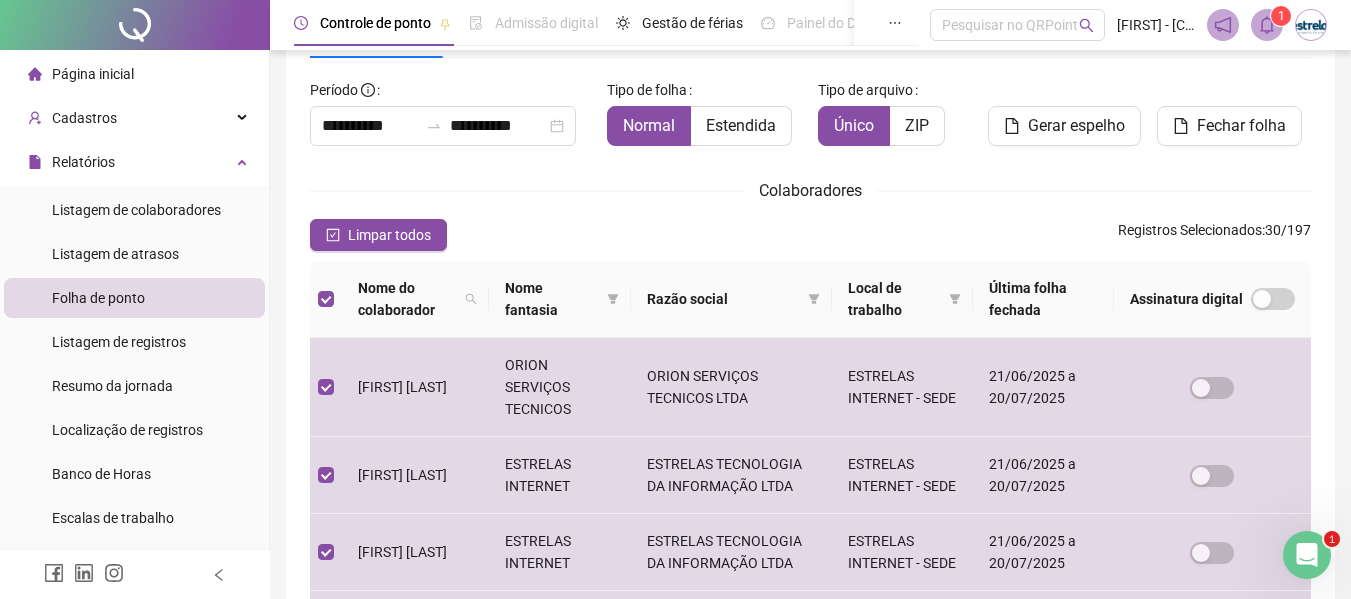 click on "Fechar folha" at bounding box center [1234, 118] 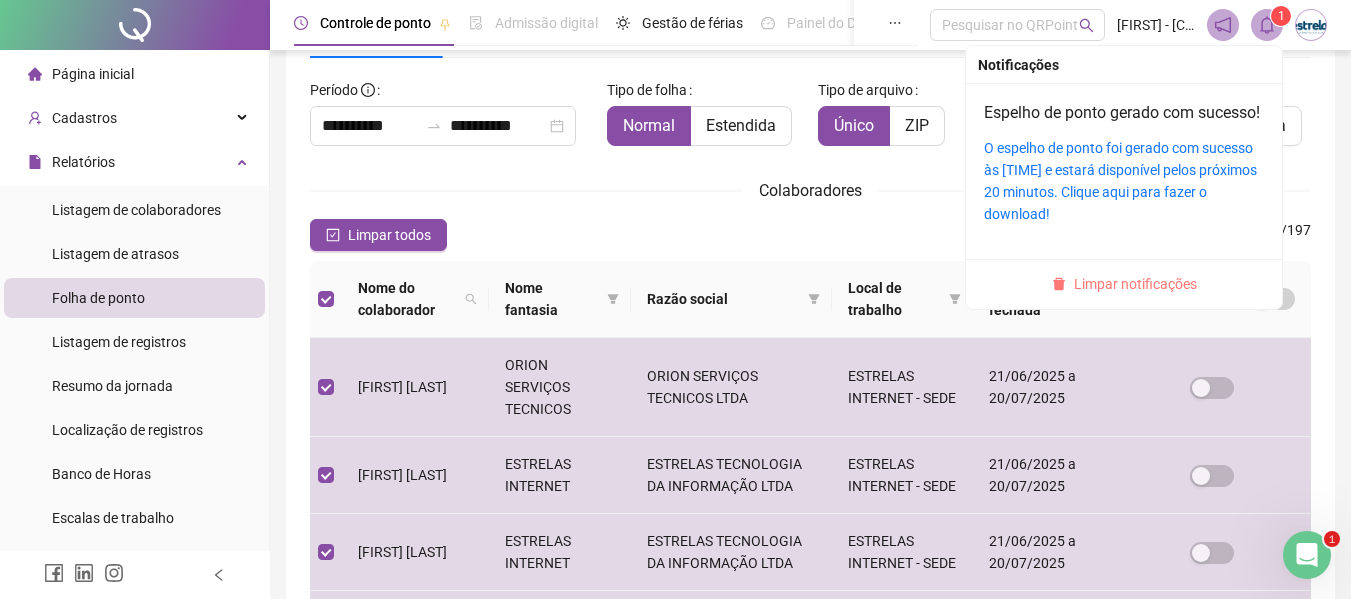 click on "Limpar notificações" at bounding box center (1135, 284) 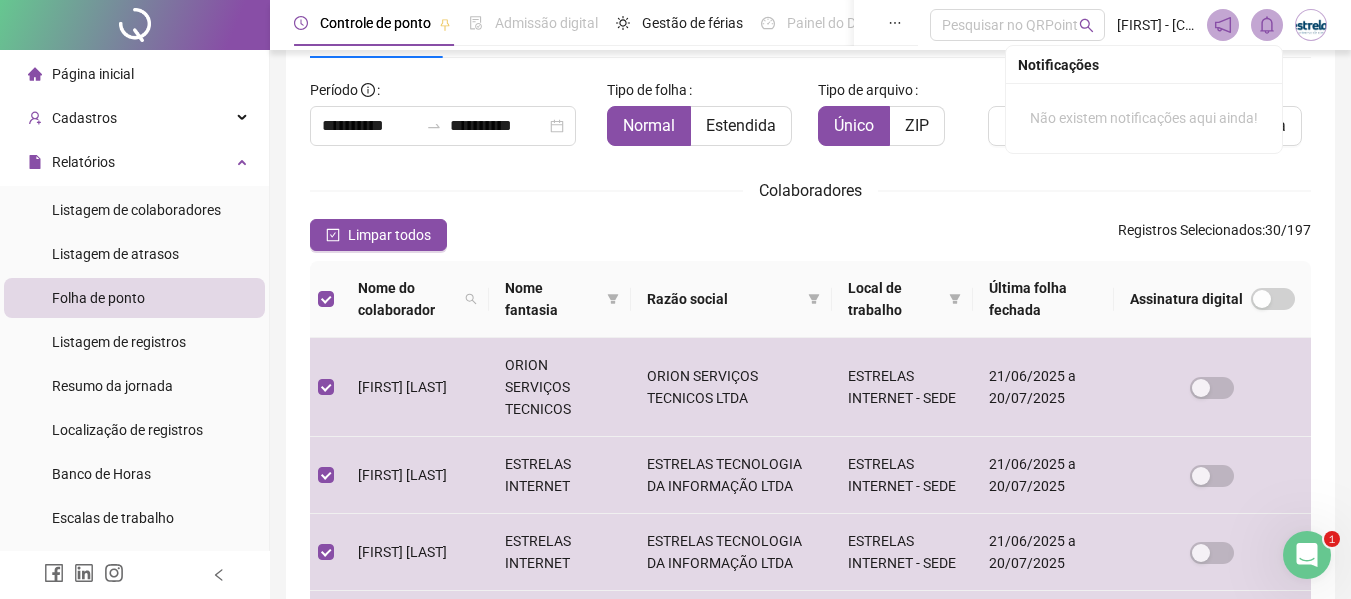 click on "Gerar espelho" at bounding box center [1065, 118] 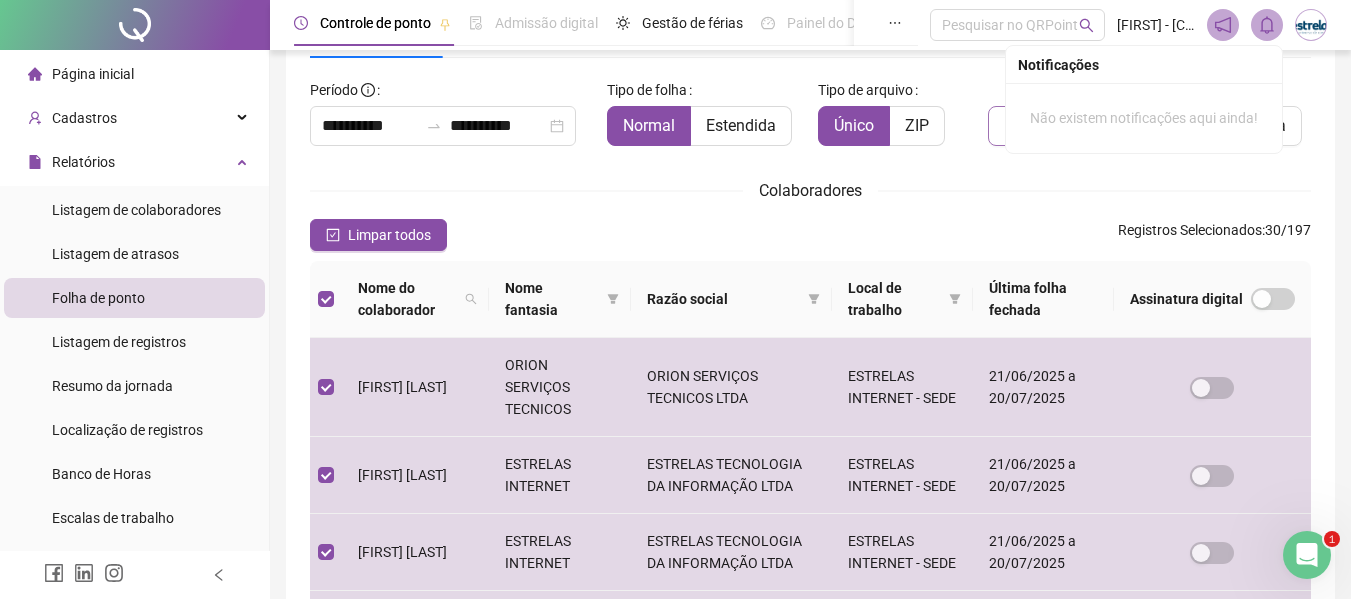 click on "Gerar espelho" at bounding box center (1064, 126) 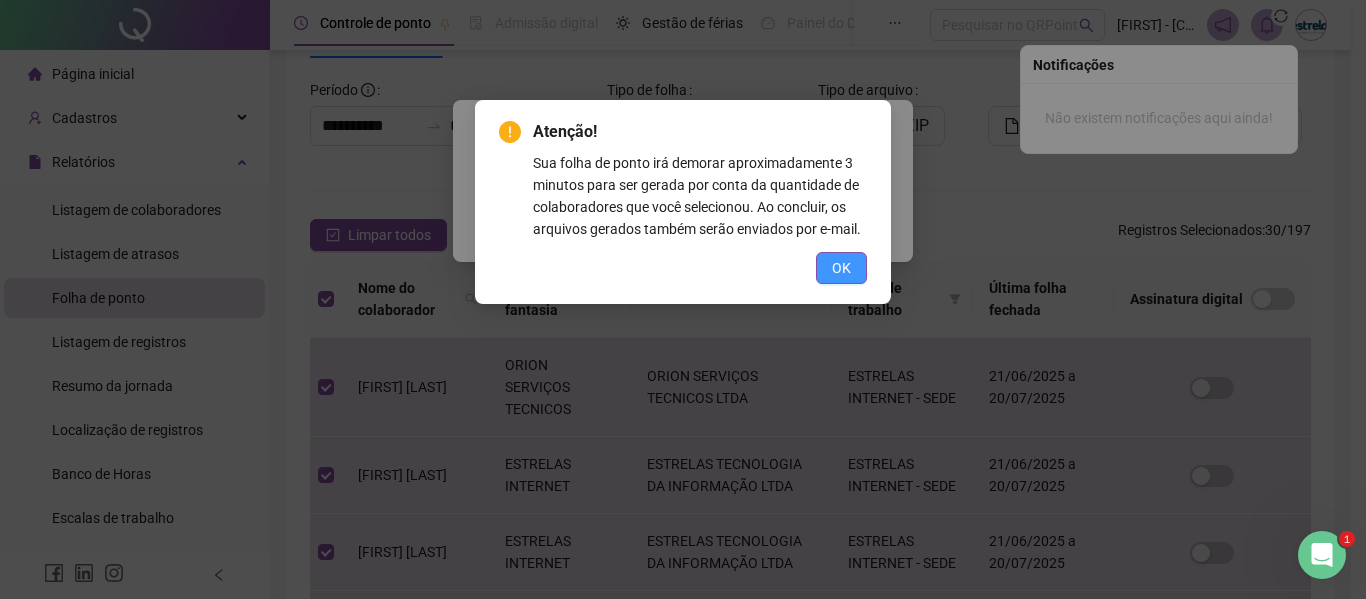 click on "OK" at bounding box center [841, 268] 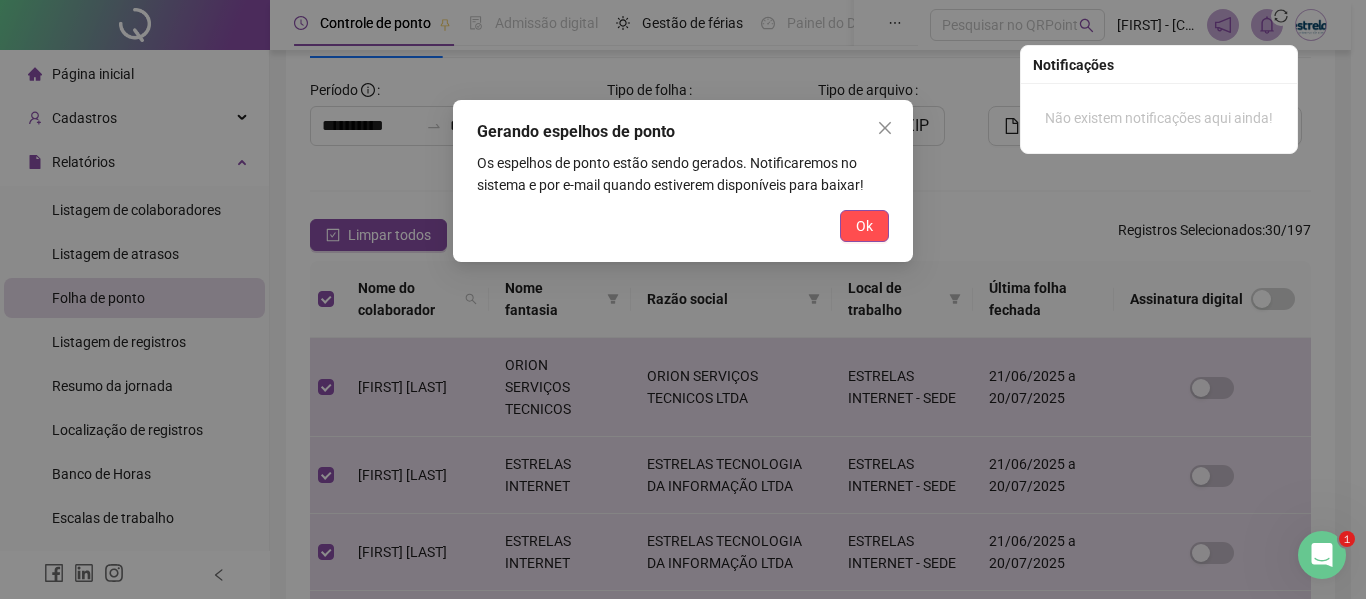 drag, startPoint x: 856, startPoint y: 234, endPoint x: 985, endPoint y: 246, distance: 129.55693 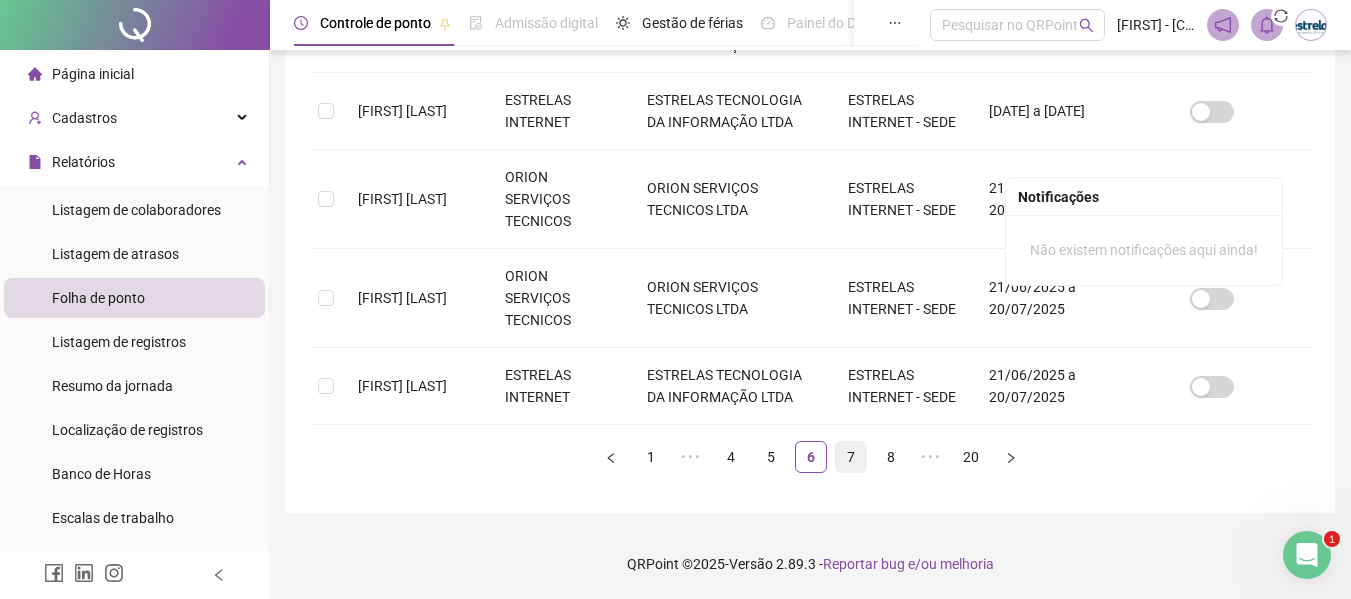 click on "7" at bounding box center [851, 457] 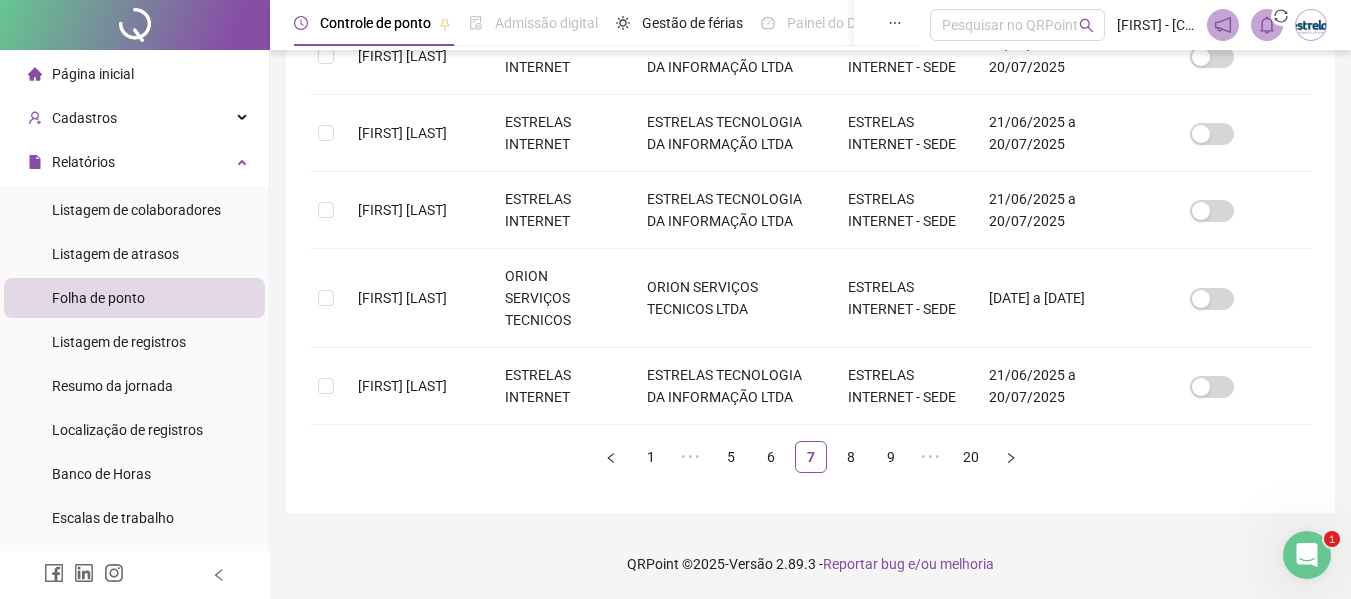 scroll, scrollTop: 110, scrollLeft: 0, axis: vertical 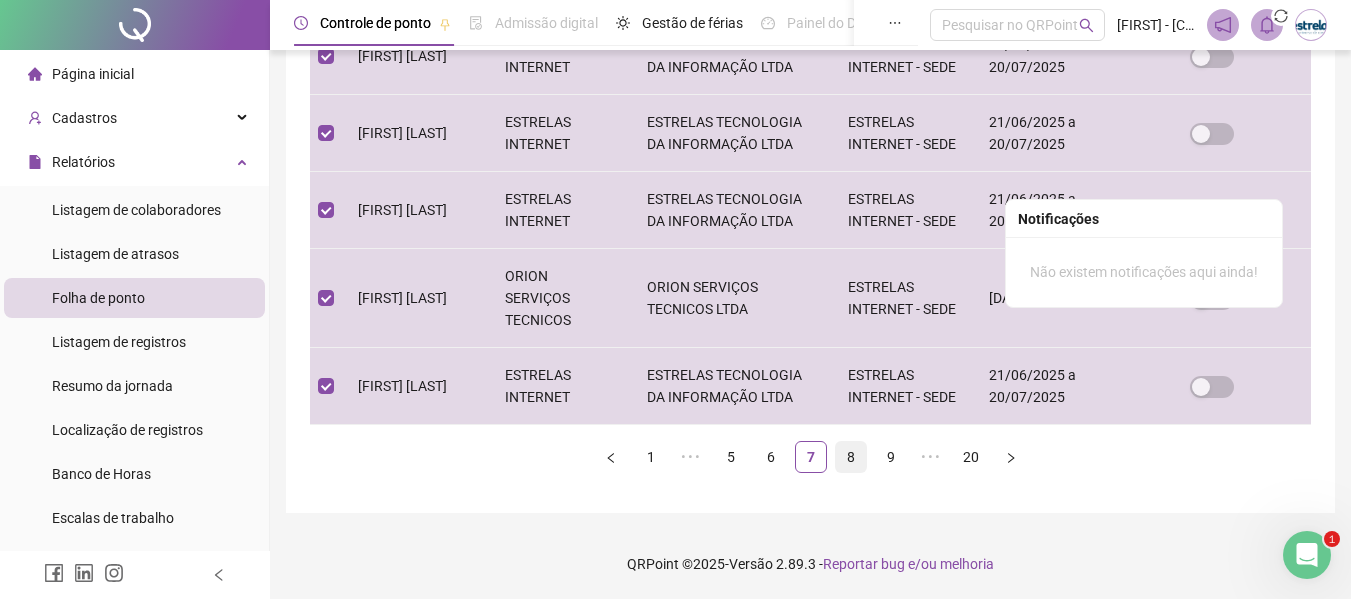click on "8" at bounding box center (851, 457) 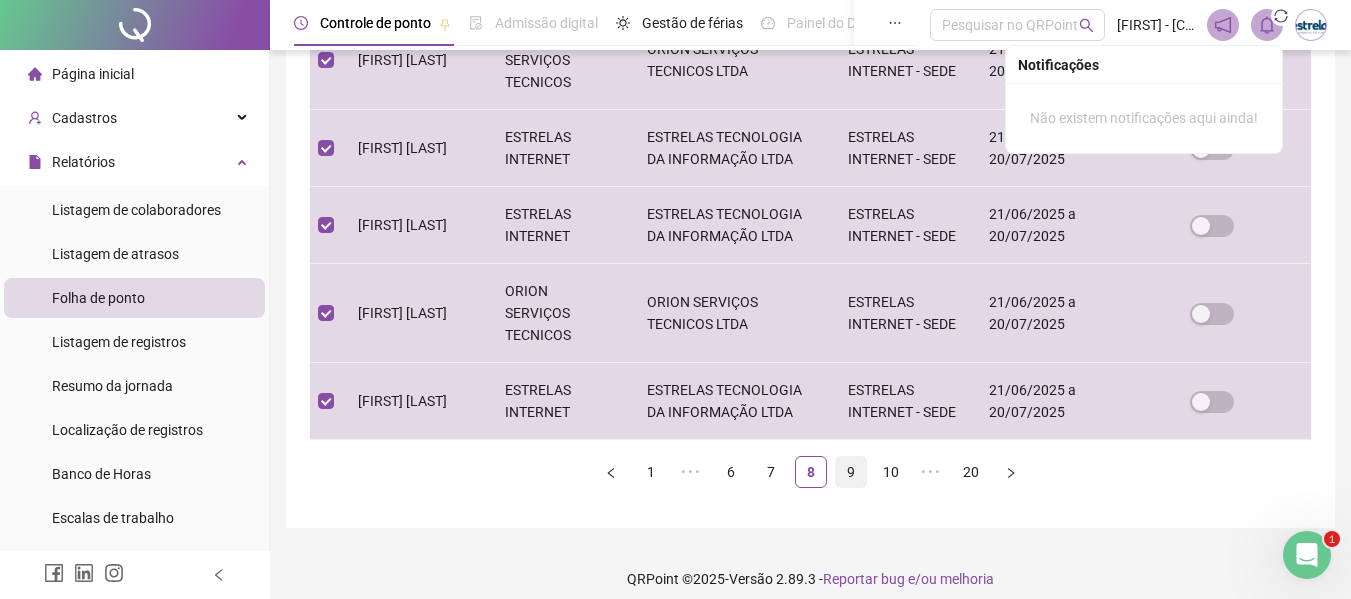 click on "9" at bounding box center [851, 472] 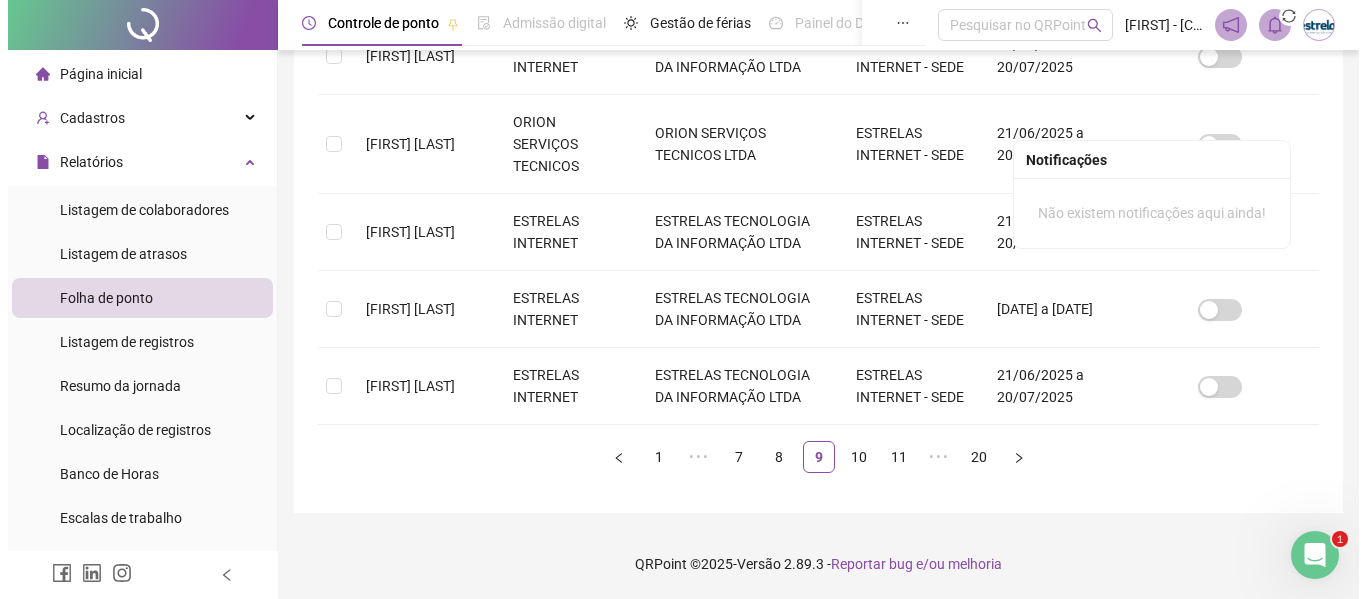 scroll, scrollTop: 110, scrollLeft: 0, axis: vertical 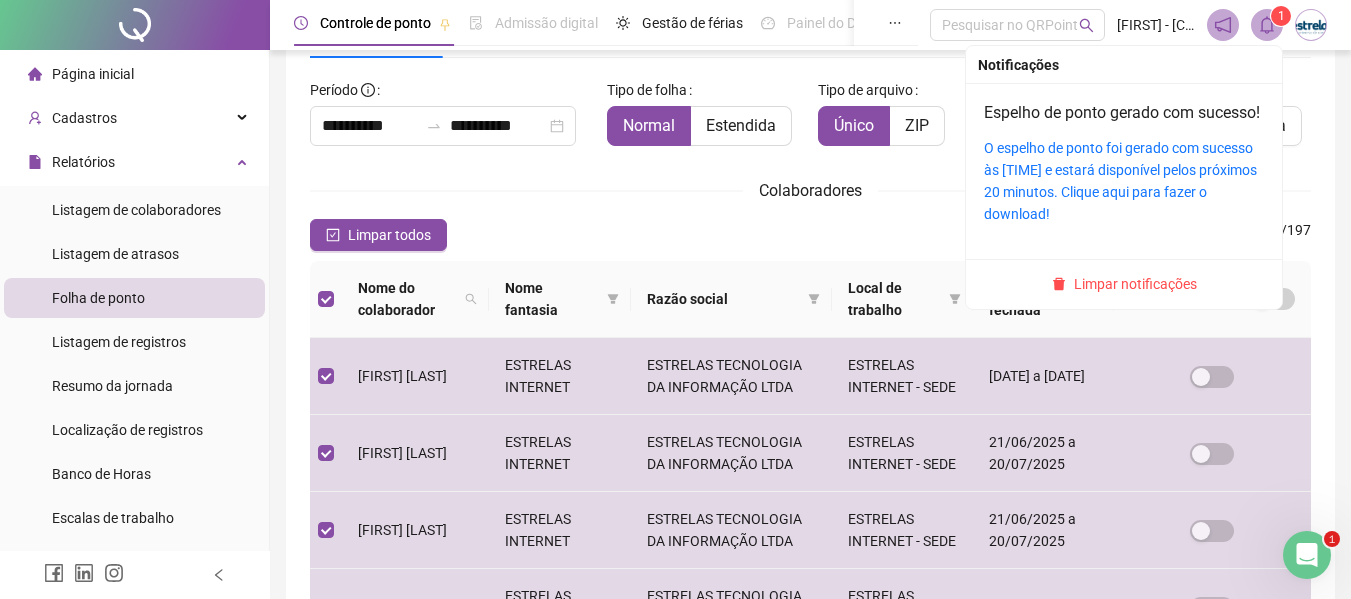click on "O espelho de ponto foi gerado com sucesso às [TIME] e estará disponível pelos próximos 20 minutos.
Clique aqui para fazer o download!" at bounding box center (1124, 181) 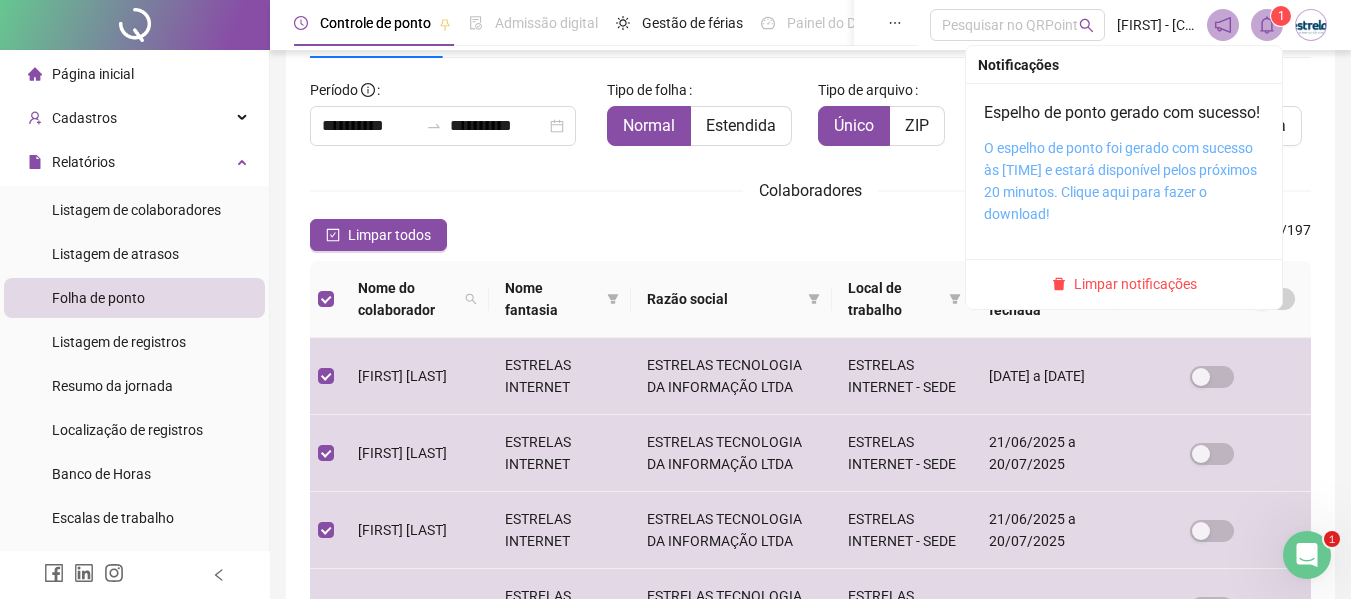 click on "O espelho de ponto foi gerado com sucesso às [TIME] e estará disponível pelos próximos 20 minutos.
Clique aqui para fazer o download!" at bounding box center [1120, 181] 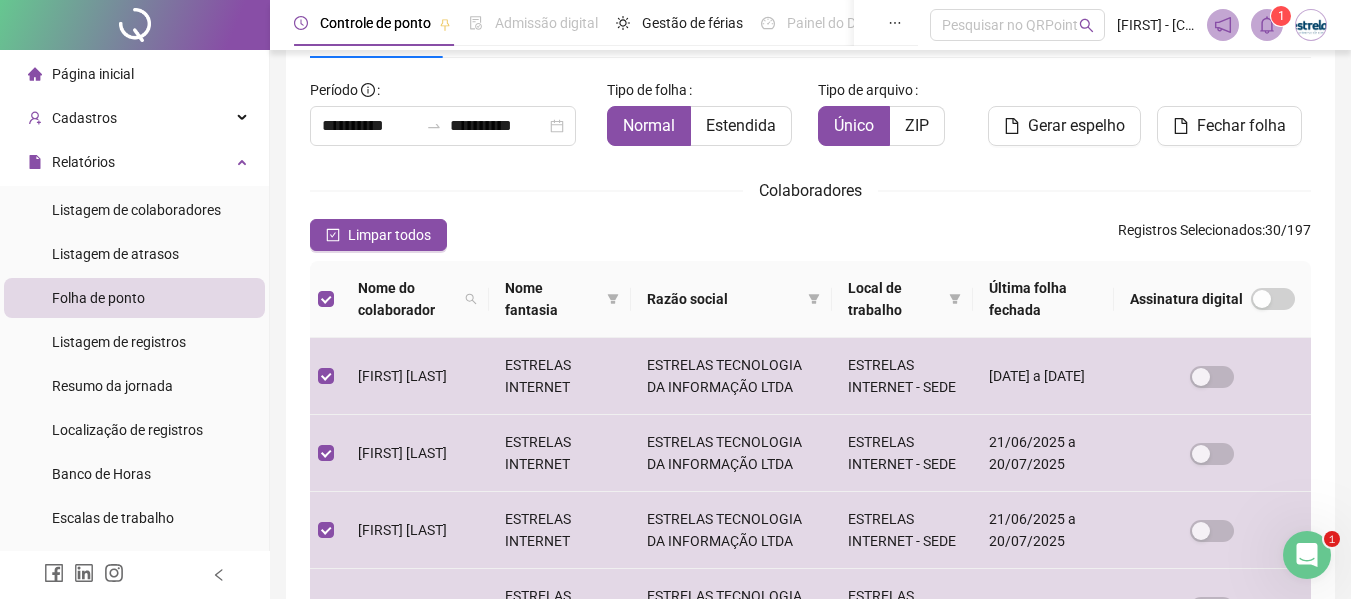 click on "[FIRST] [LAST] [COMPANY] [COMPANY] [LOCATION] [DATE] [DATE] [FIRST] [LAST] [COMPANY] [COMPANY] [LOCATION] [DATE] [DATE] [FIRST] [LAST] [COMPANY] [COMPANY] [LOCATION] [NUMBER]" at bounding box center [810, 587] 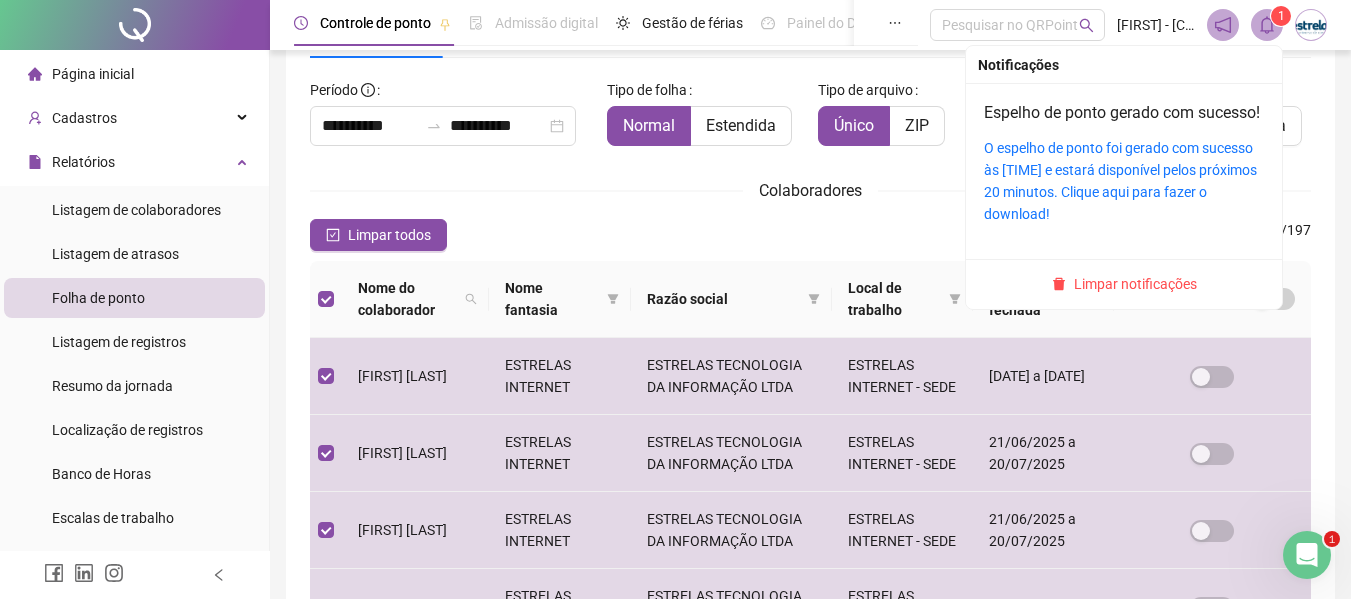 click on "Limpar notificações" at bounding box center [1135, 284] 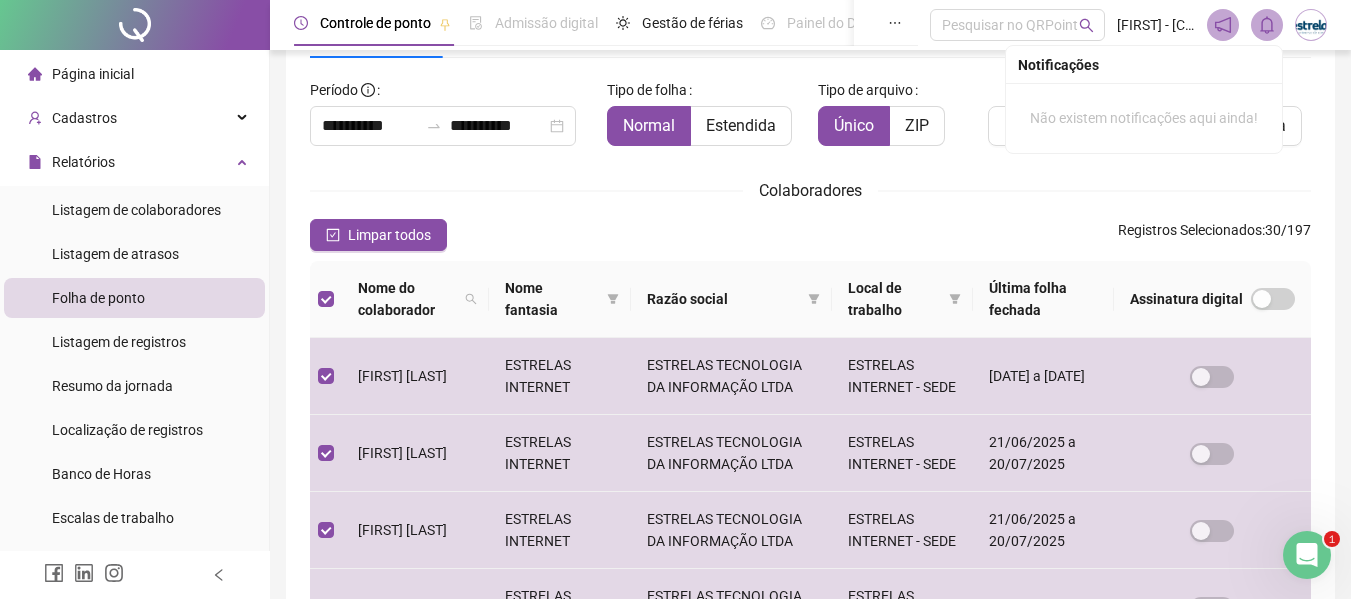 drag, startPoint x: 990, startPoint y: 130, endPoint x: 984, endPoint y: 164, distance: 34.525352 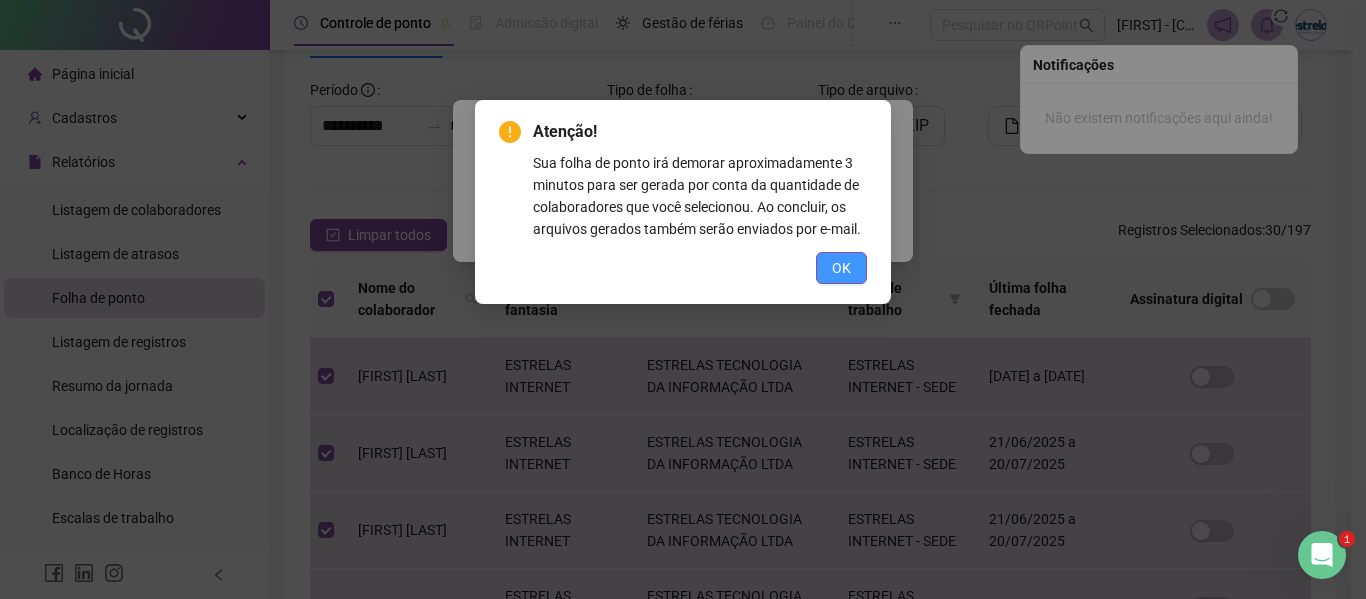 click on "OK" at bounding box center (841, 268) 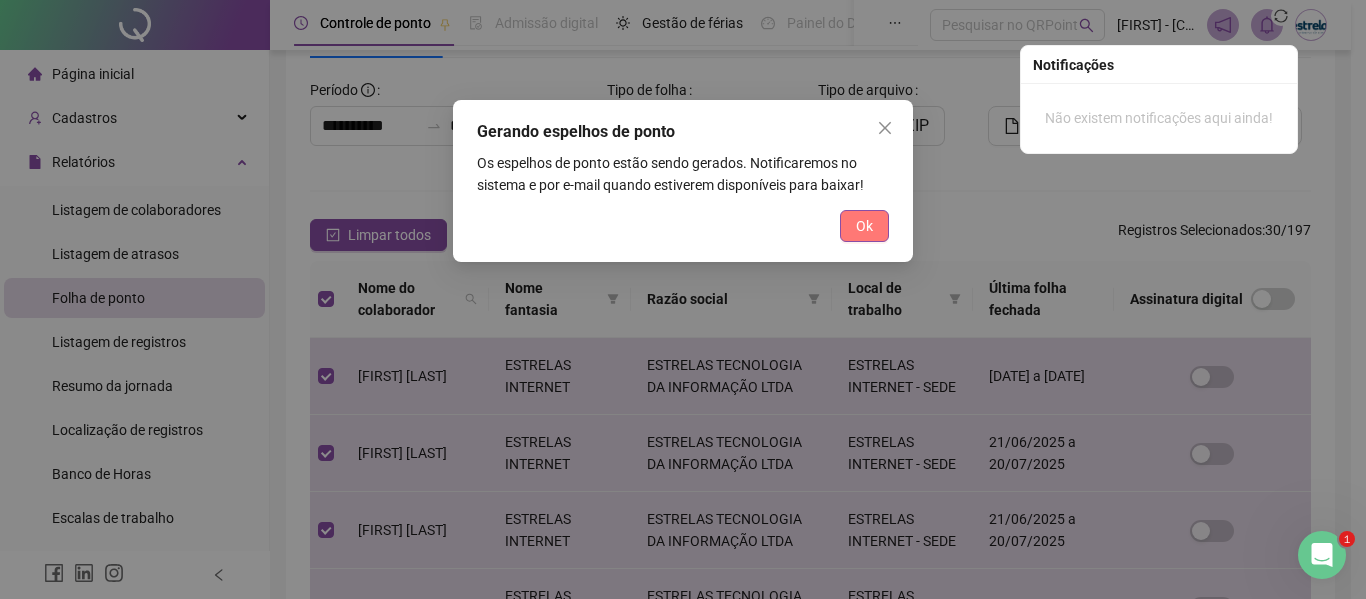 click on "Ok" at bounding box center (864, 226) 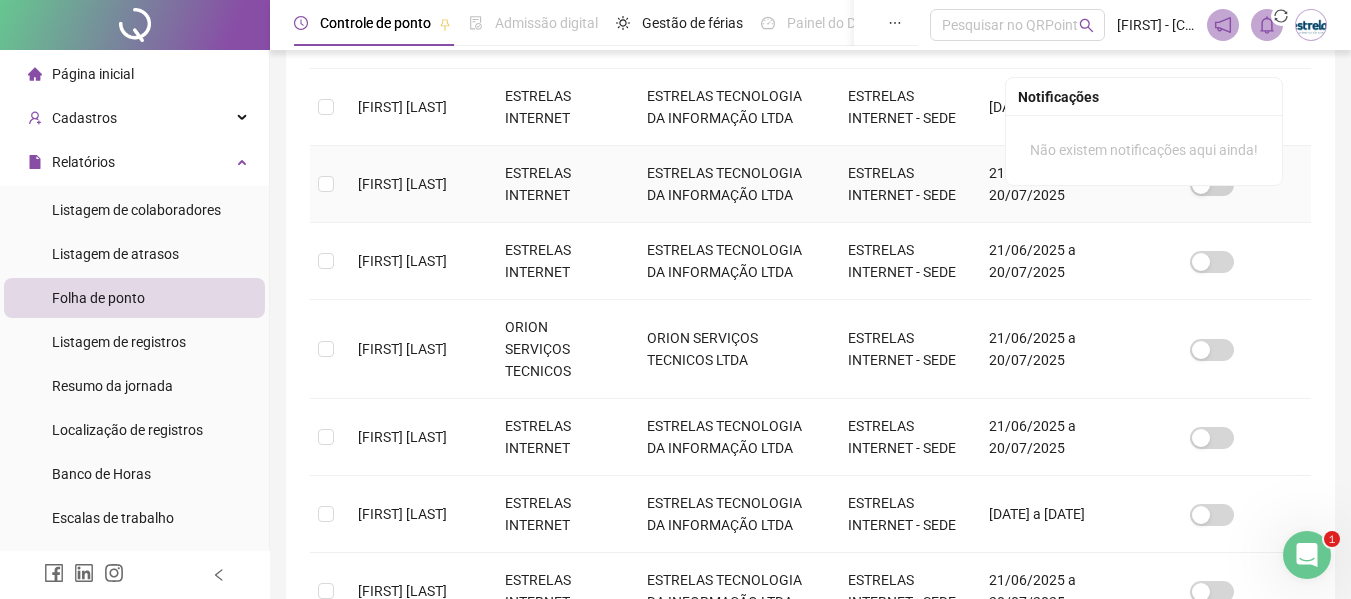 scroll, scrollTop: 1013, scrollLeft: 0, axis: vertical 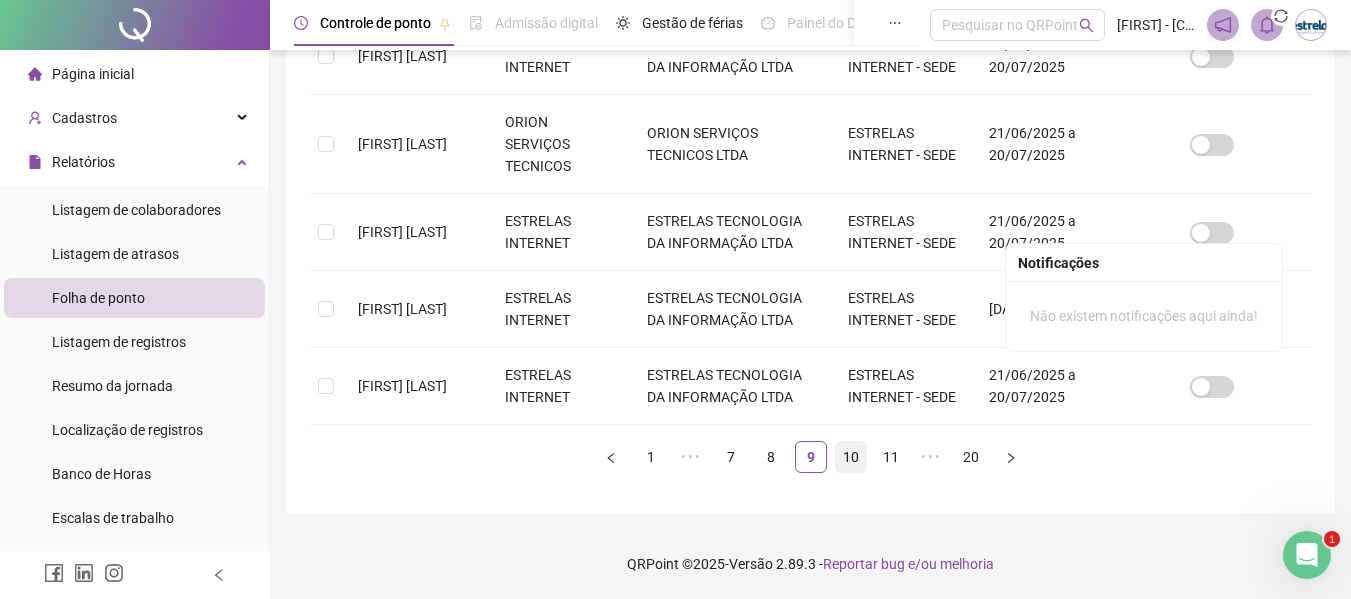 click on "10" at bounding box center [851, 457] 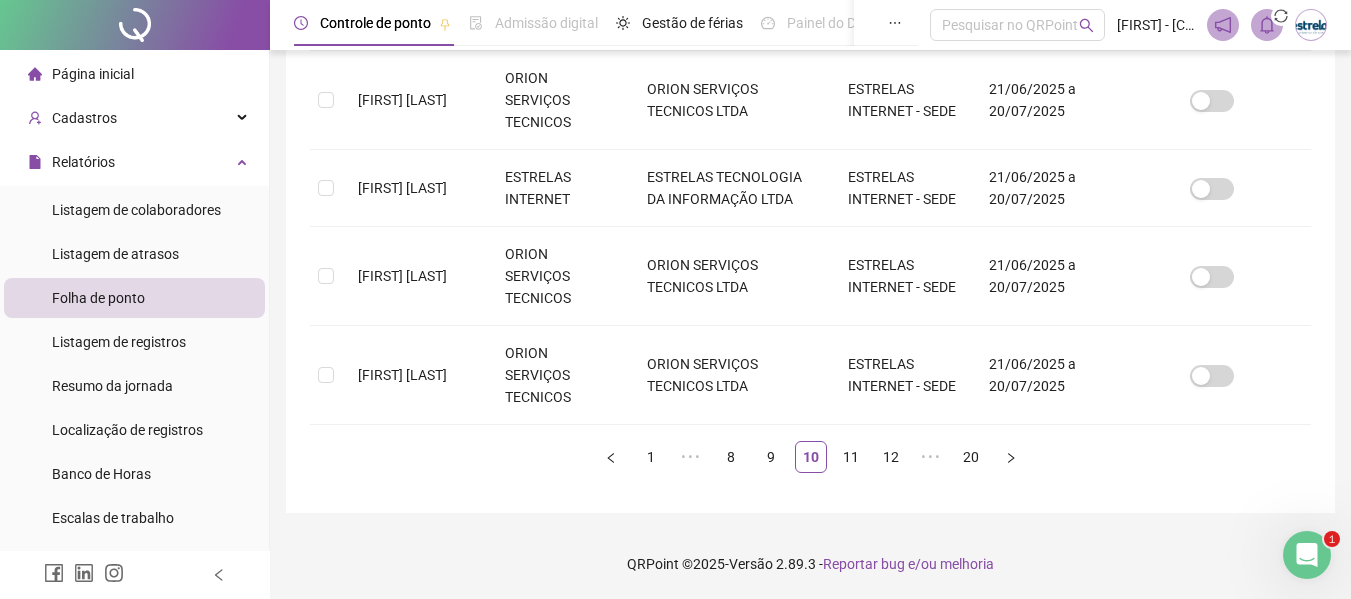scroll, scrollTop: 110, scrollLeft: 0, axis: vertical 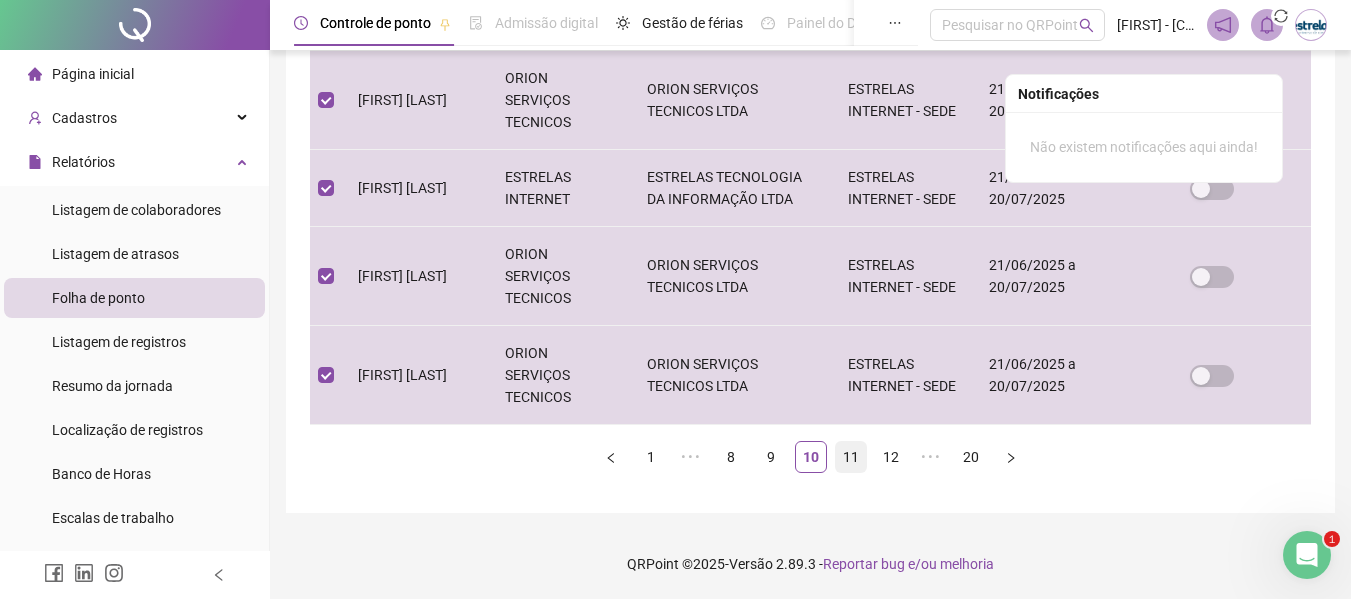 click on "11" at bounding box center [851, 457] 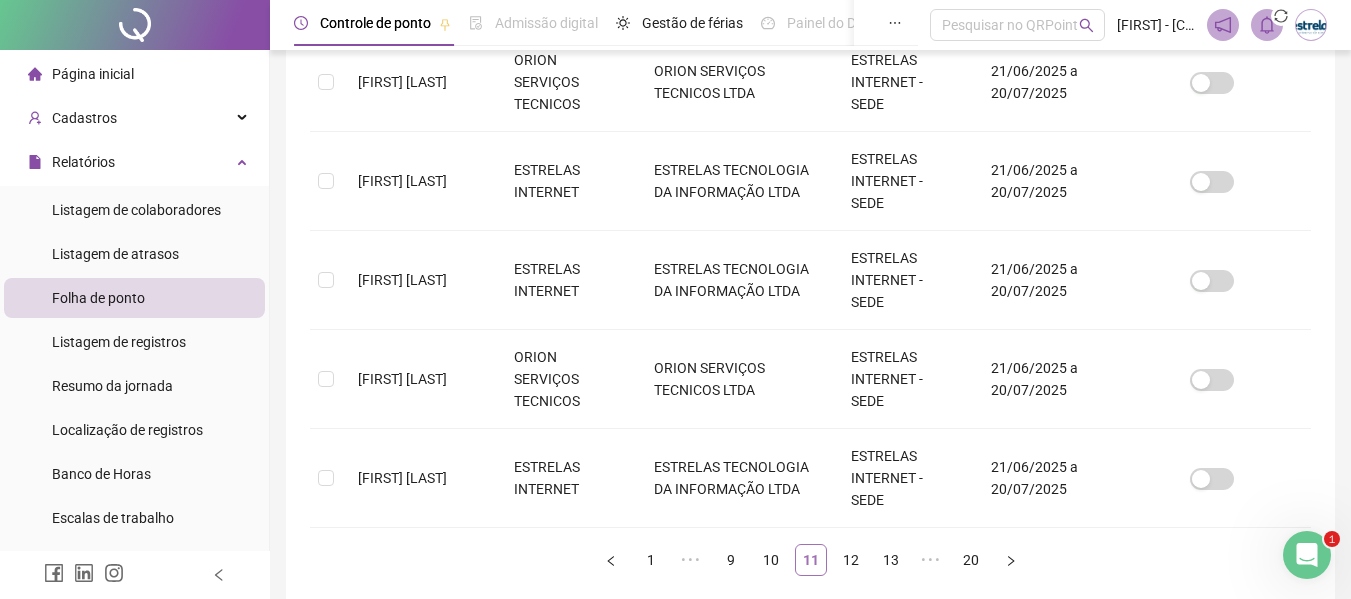 scroll, scrollTop: 110, scrollLeft: 0, axis: vertical 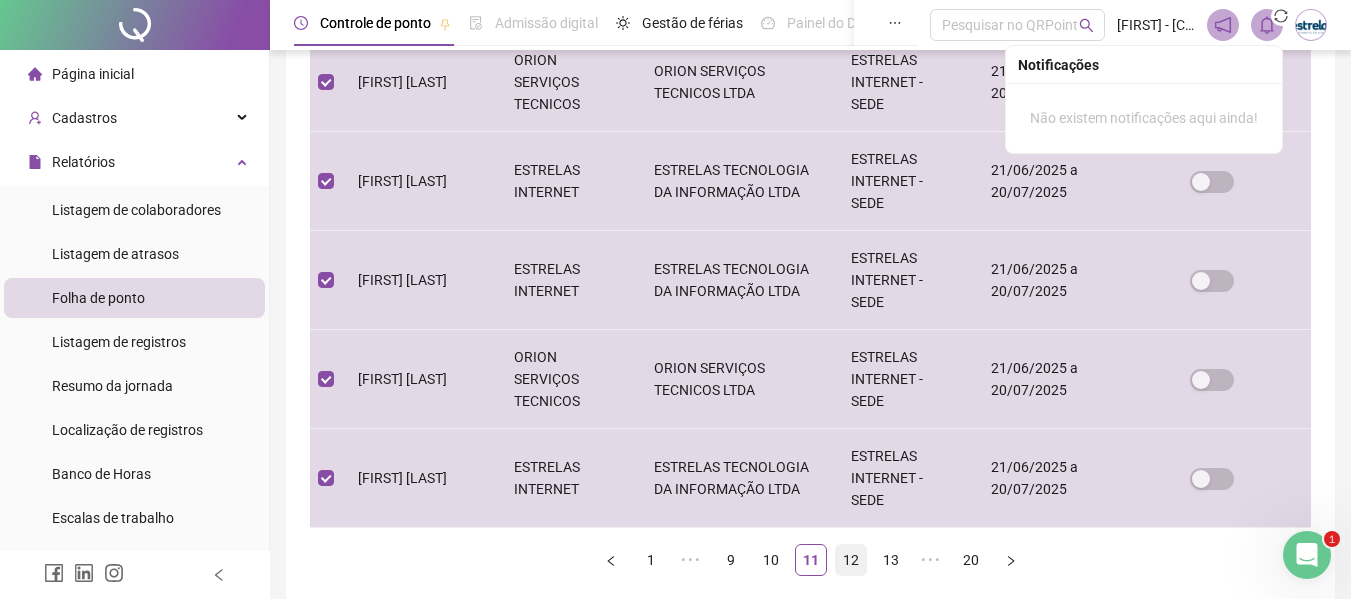 click on "12" at bounding box center [851, 560] 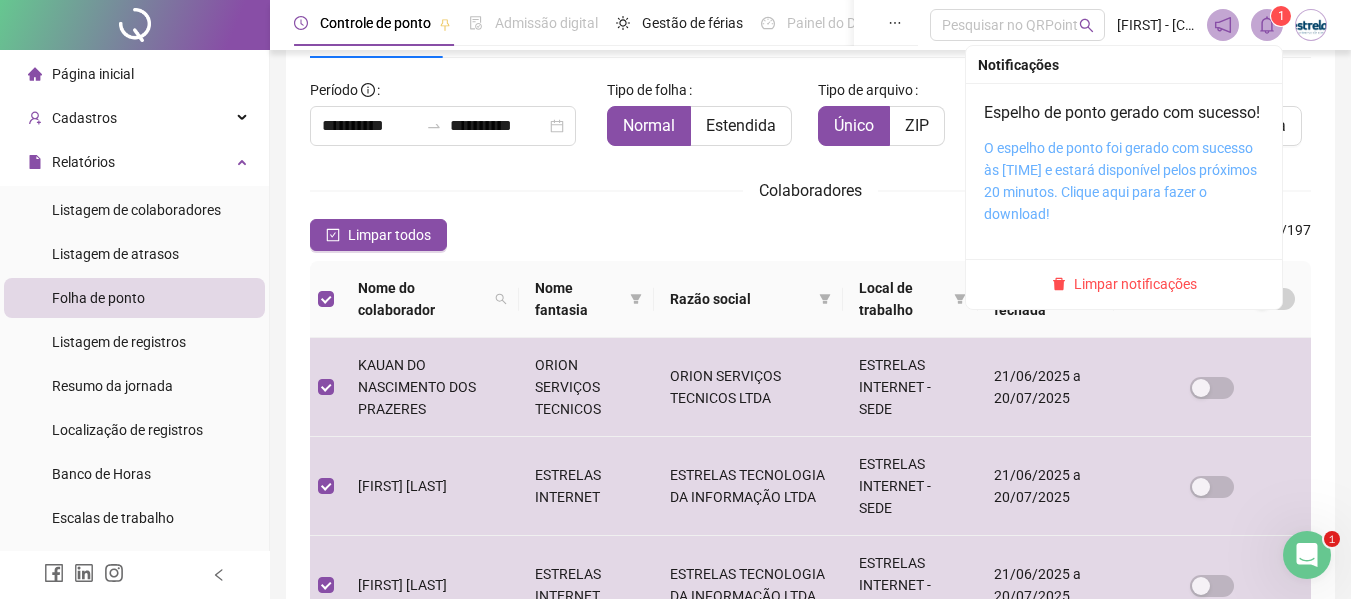 click on "O espelho de ponto foi gerado com sucesso às [TIME] e estará disponível pelos próximos 20 minutos.
Clique aqui para fazer o download!" at bounding box center [1120, 181] 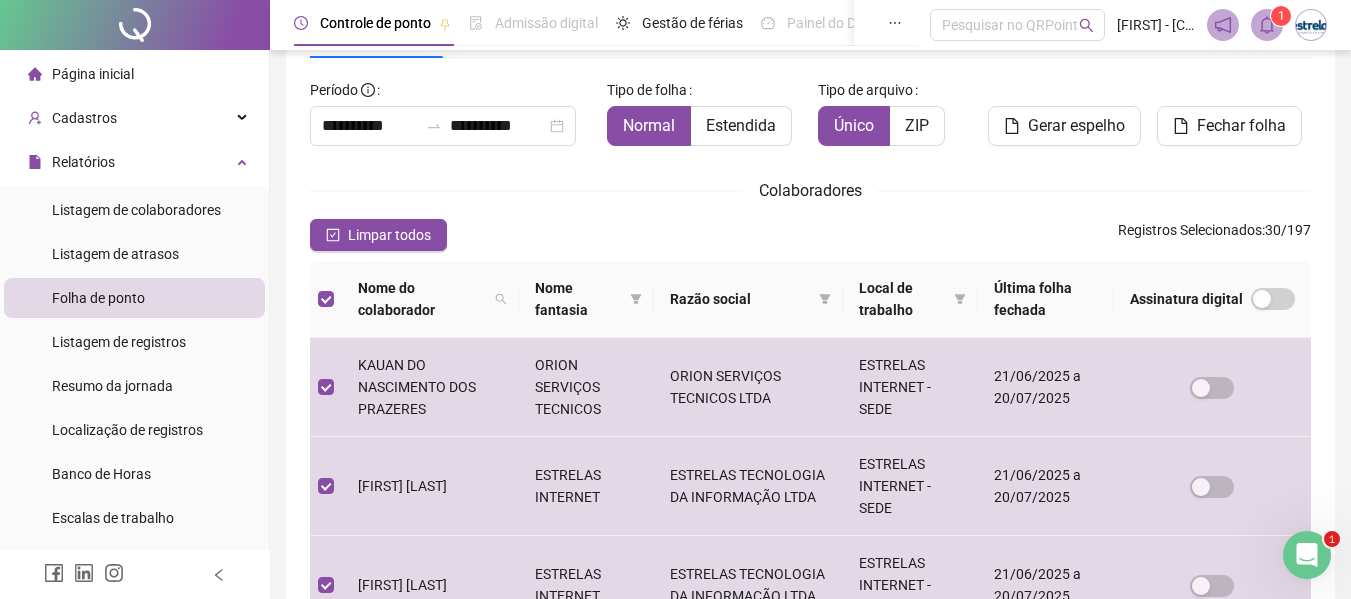 click on "Fechar folha" at bounding box center [1234, 110] 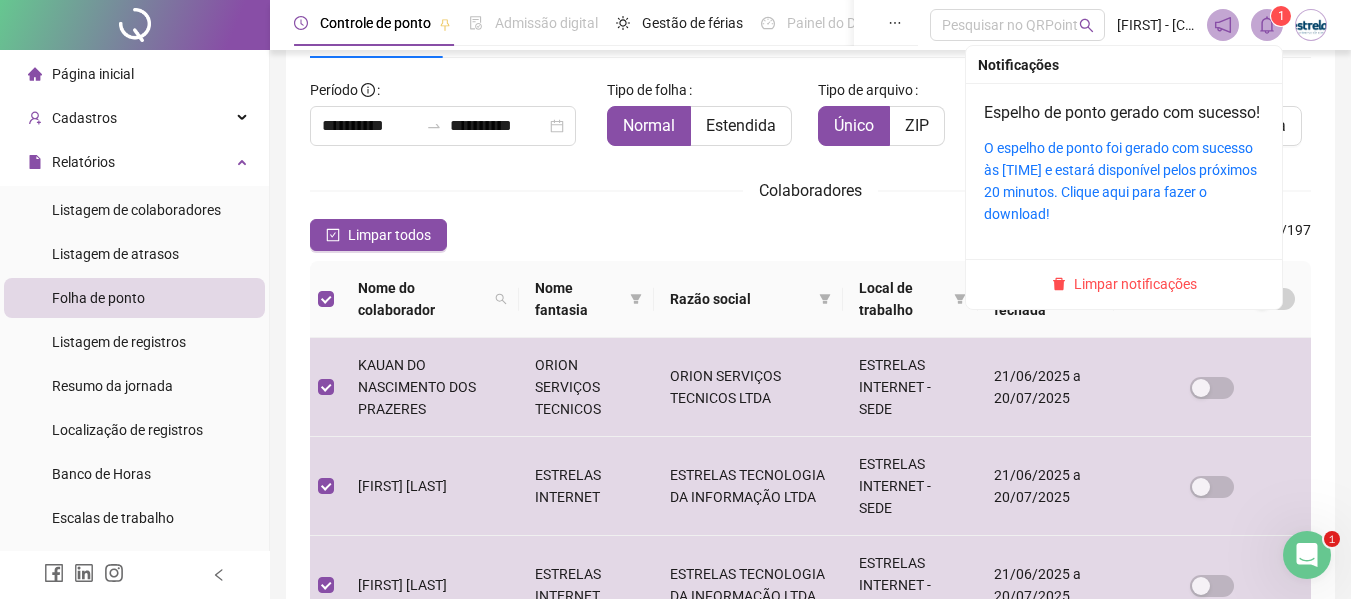 click 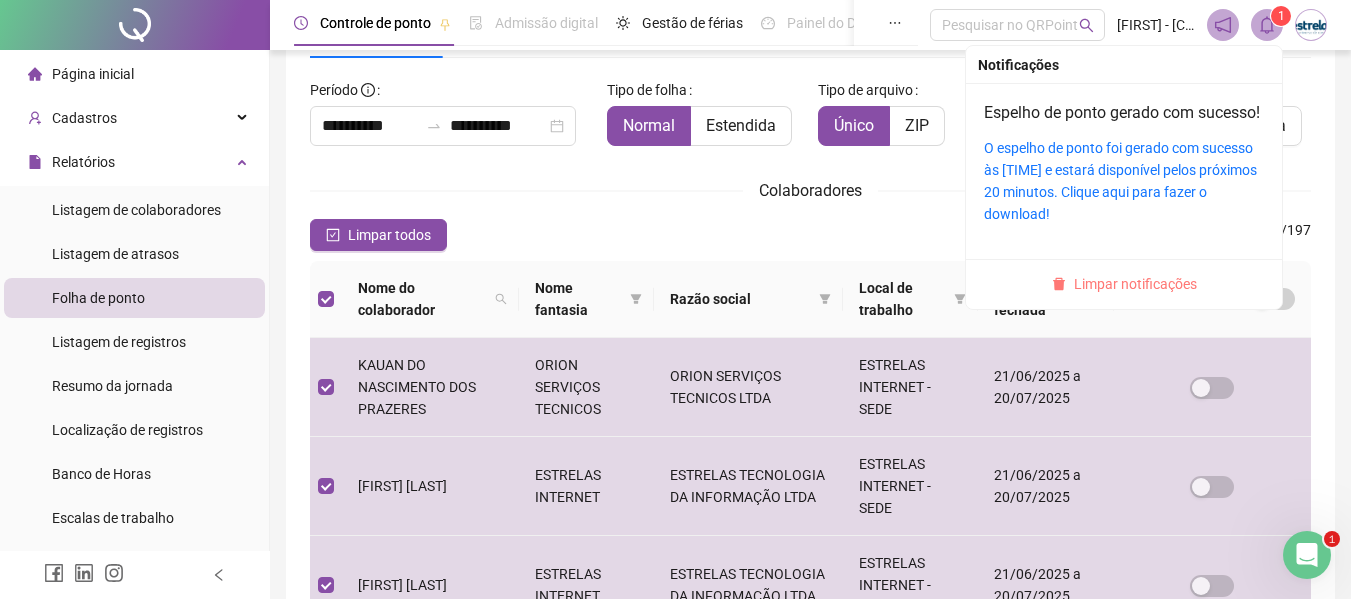 drag, startPoint x: 1128, startPoint y: 301, endPoint x: 1079, endPoint y: 239, distance: 79.025314 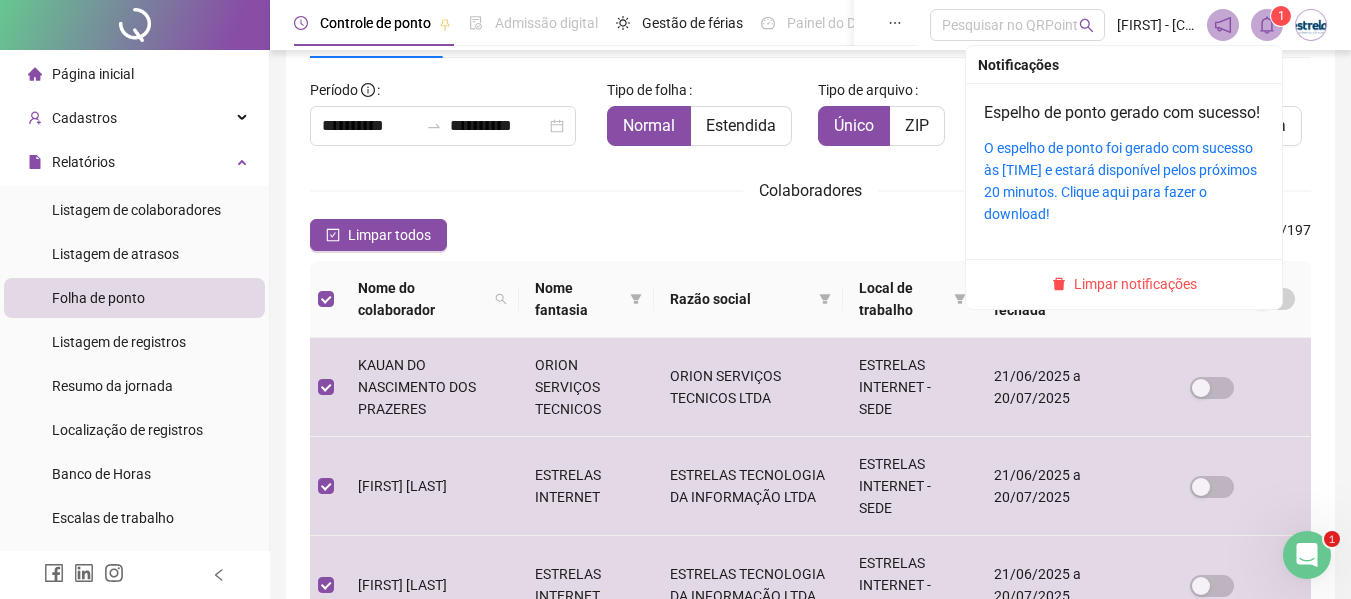 click on "Limpar notificações" at bounding box center (1135, 284) 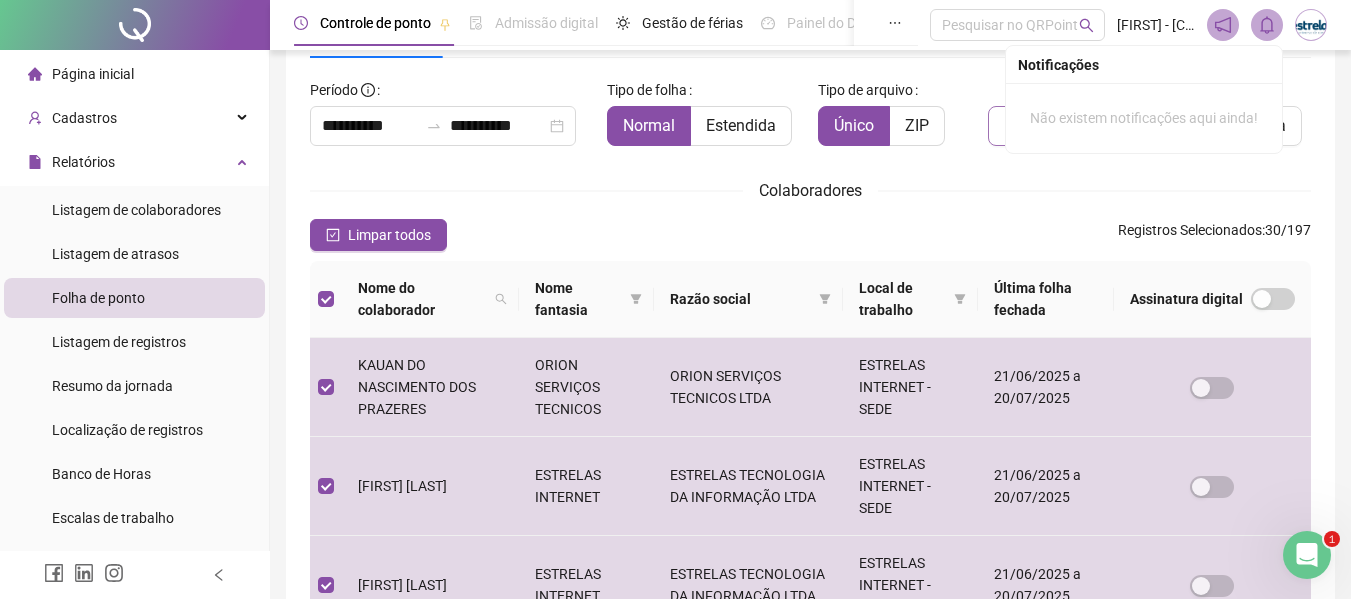 click on "Gerar espelho" at bounding box center (1064, 126) 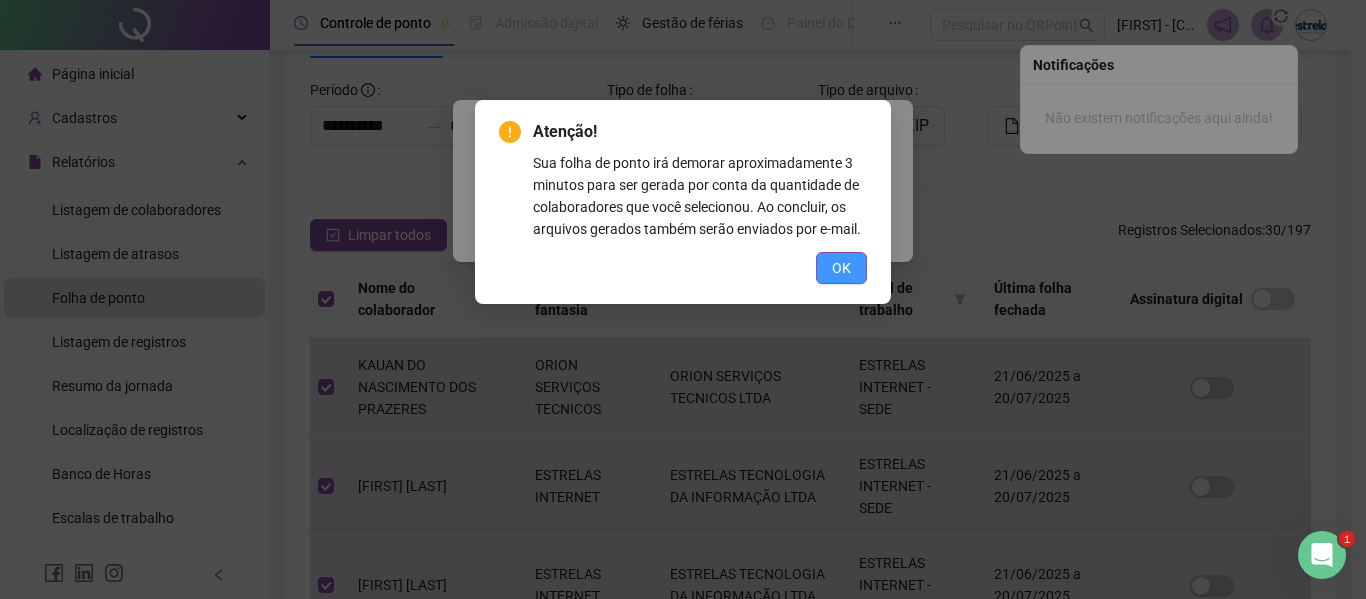 click on "OK" at bounding box center (841, 268) 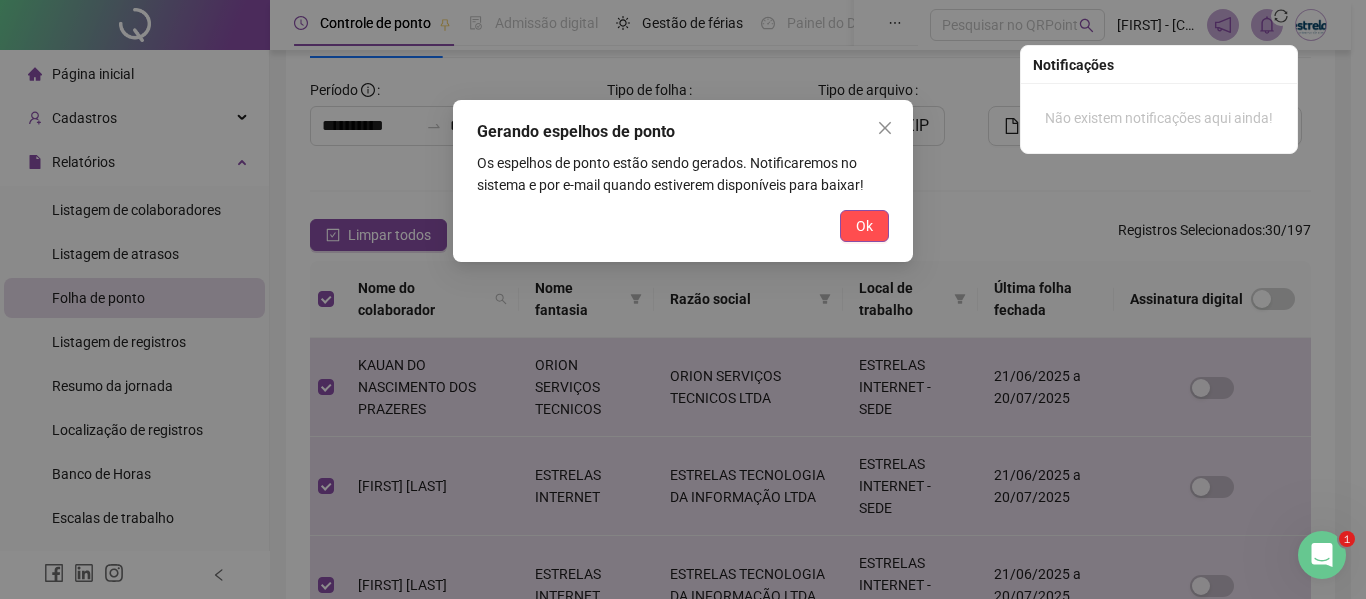 drag, startPoint x: 857, startPoint y: 225, endPoint x: 960, endPoint y: 232, distance: 103.23759 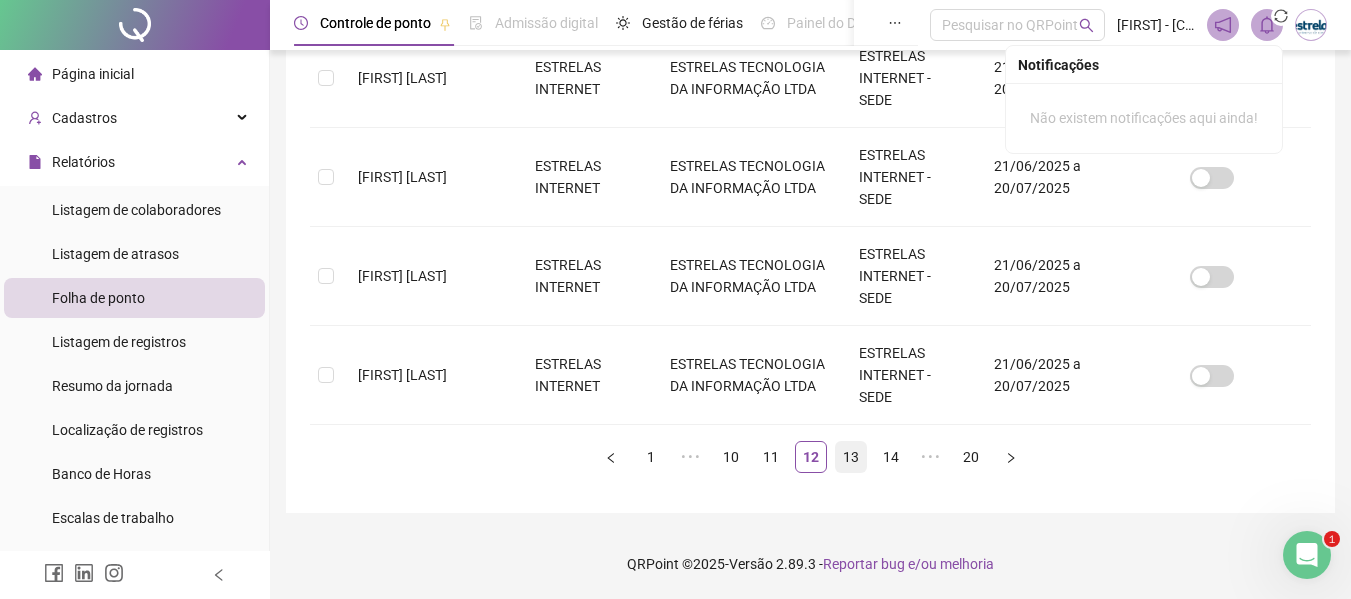 click on "13" at bounding box center [851, 457] 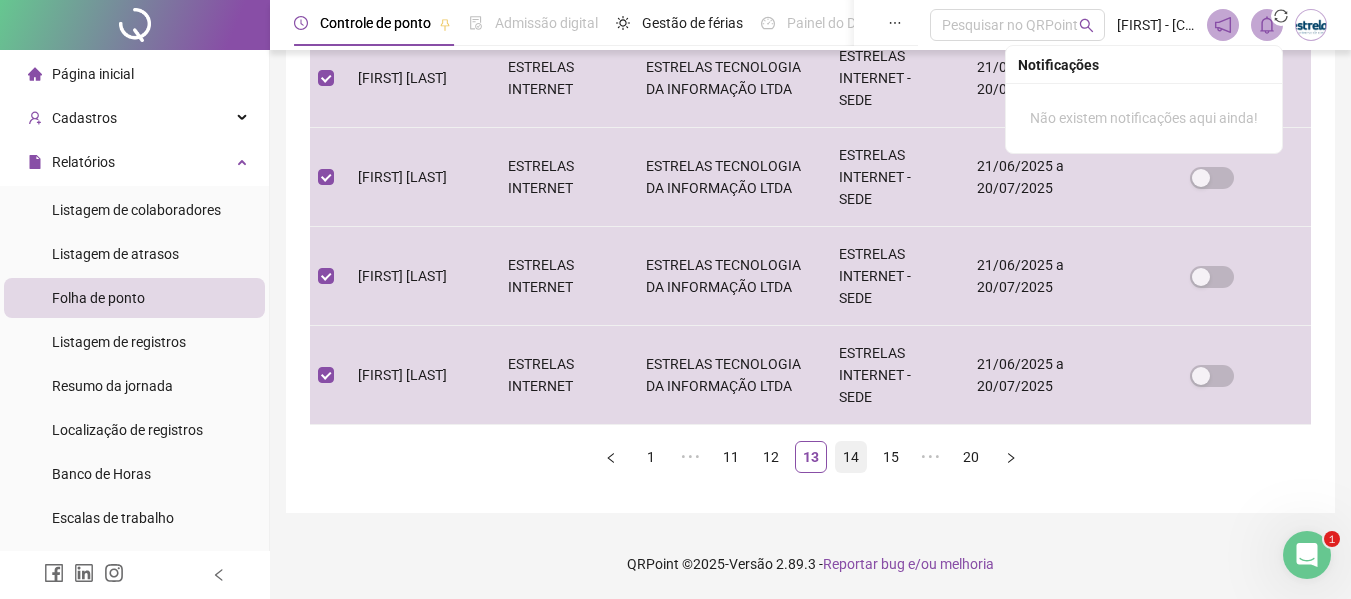 click on "14" at bounding box center (851, 457) 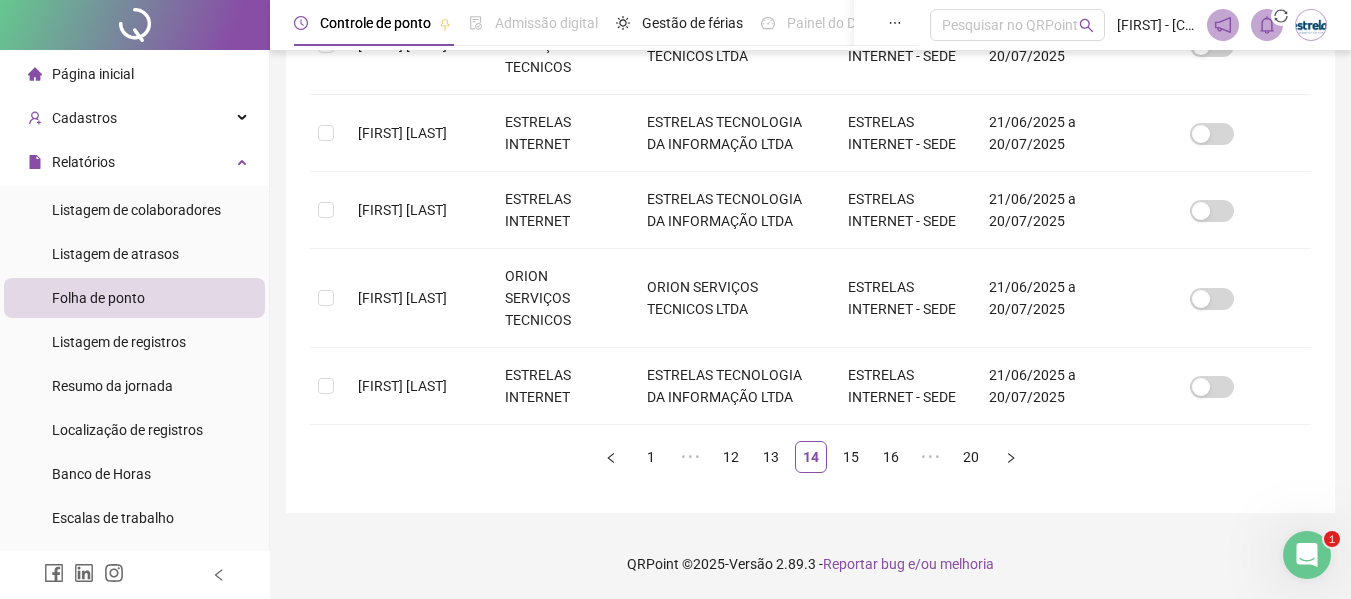 scroll, scrollTop: 110, scrollLeft: 0, axis: vertical 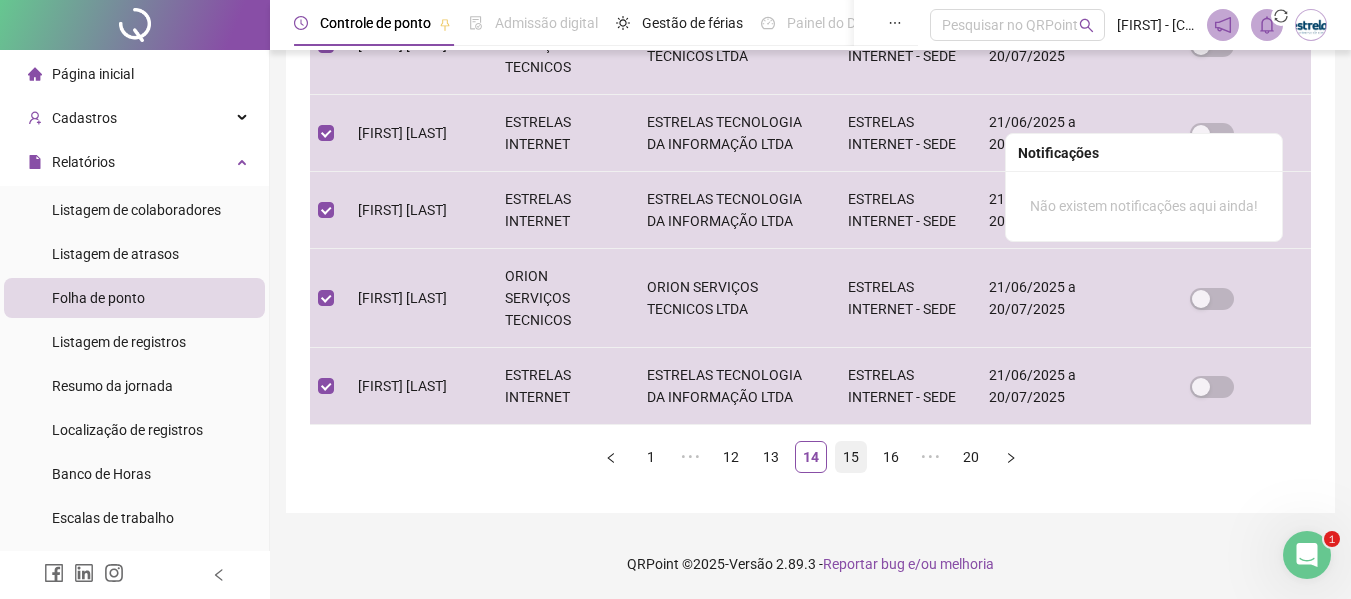 click on "15" at bounding box center (851, 457) 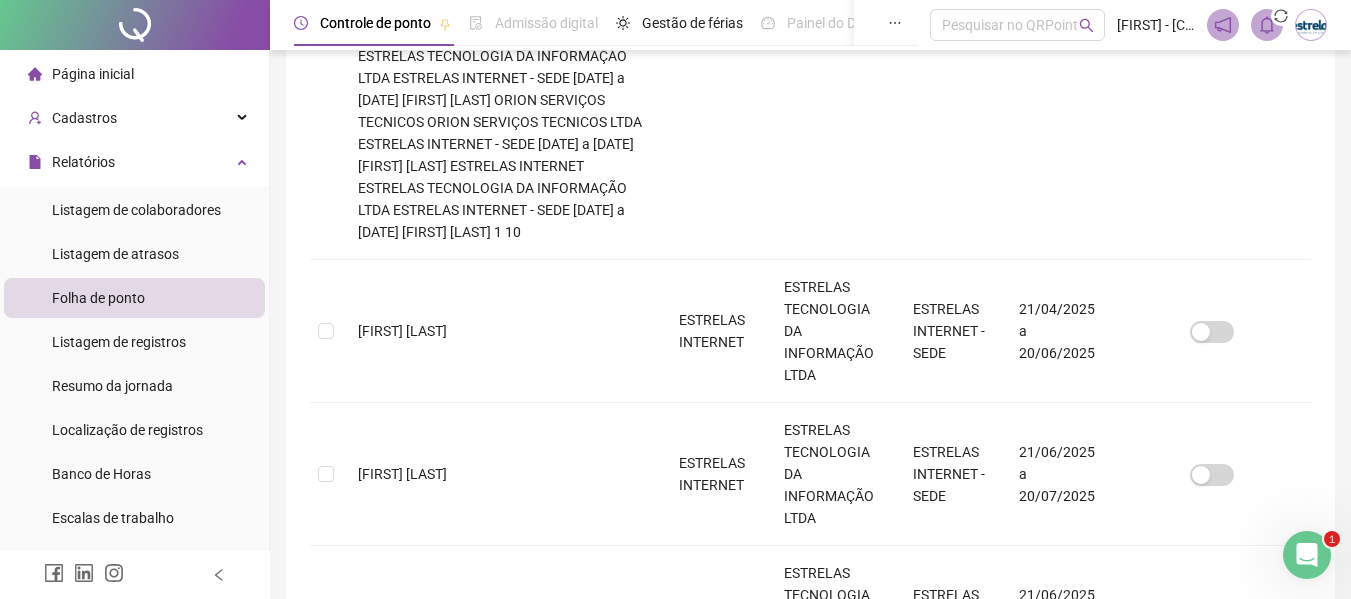 scroll, scrollTop: 110, scrollLeft: 0, axis: vertical 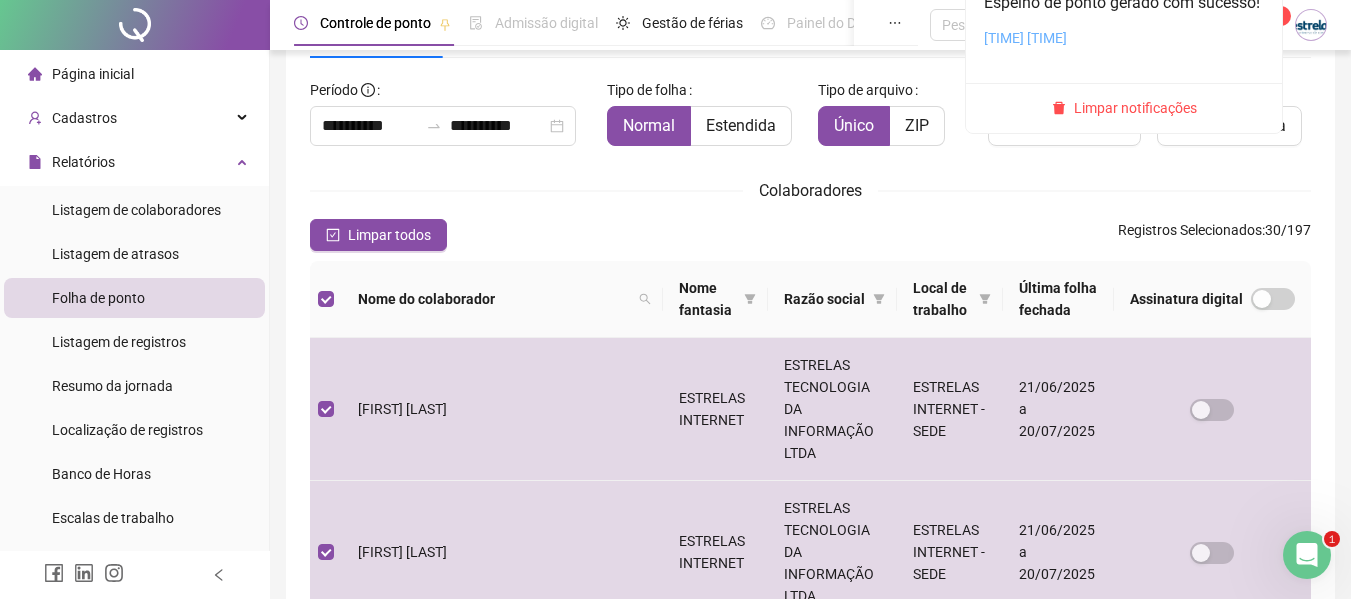 click on "[TIME] [TIME]" at bounding box center (1025, 38) 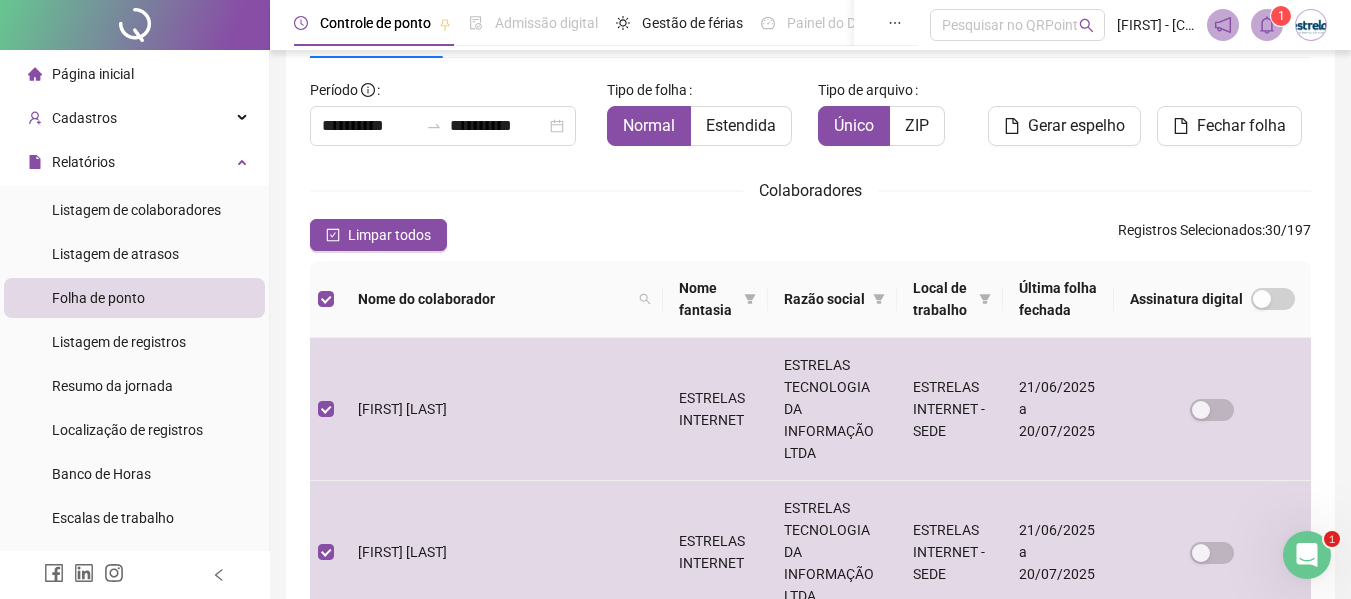 click on "[FIRST] [LAST] [COMPANY] [COMPANY] [LOCATION] [DATE] [DATE] [FIRST] [LAST] [COMPANY] [COMPANY] [LOCATION] [DATE] [DATE] [FIRST] [LAST] [COMPANY] [COMPANY] [LOCATION] [NUMBER]" at bounding box center (810, 1103) 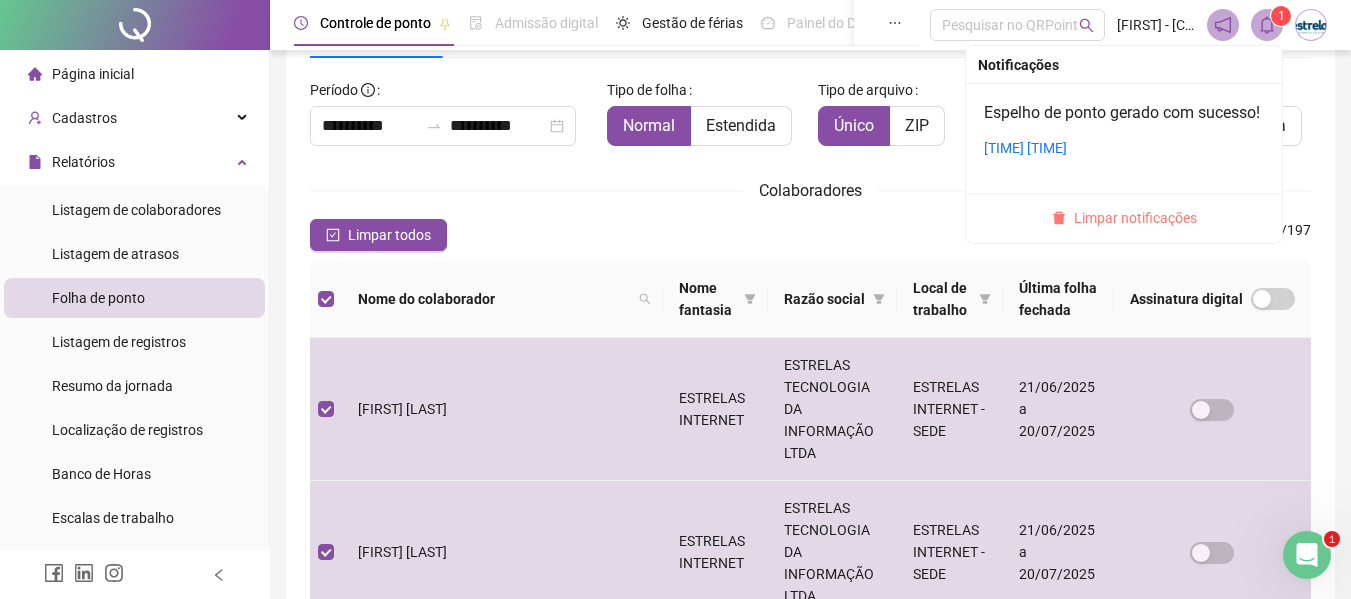 click on "Limpar notificações" at bounding box center [1135, 218] 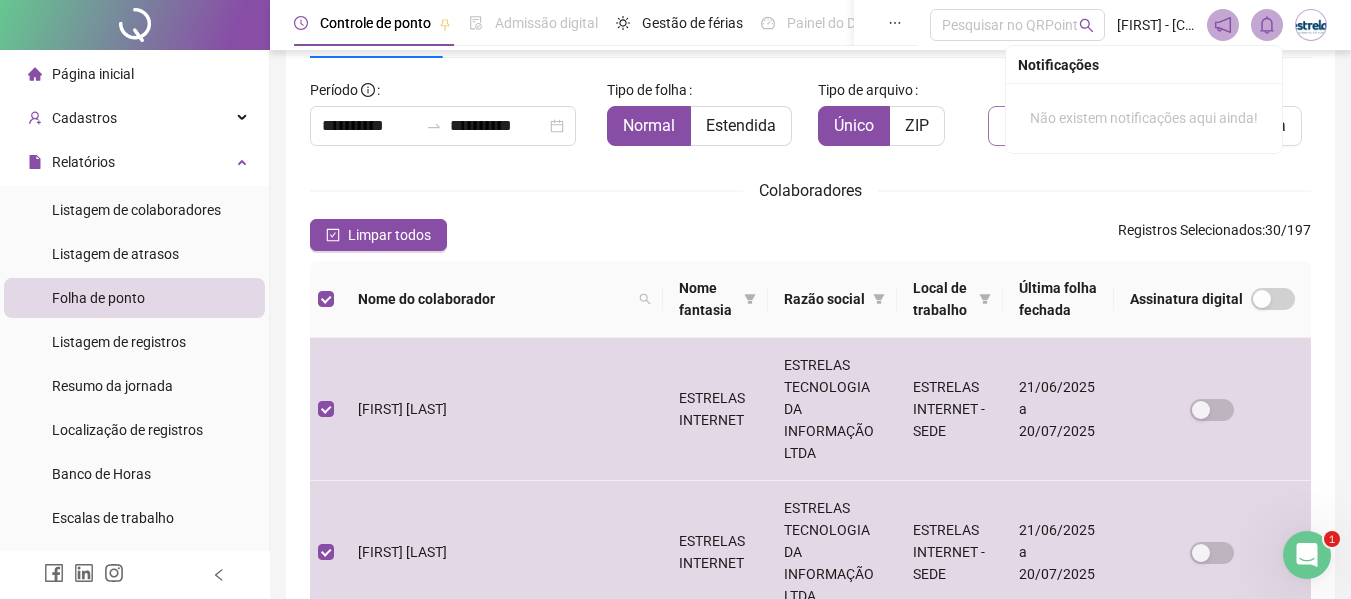 click on "Gerar espelho" at bounding box center (1064, 126) 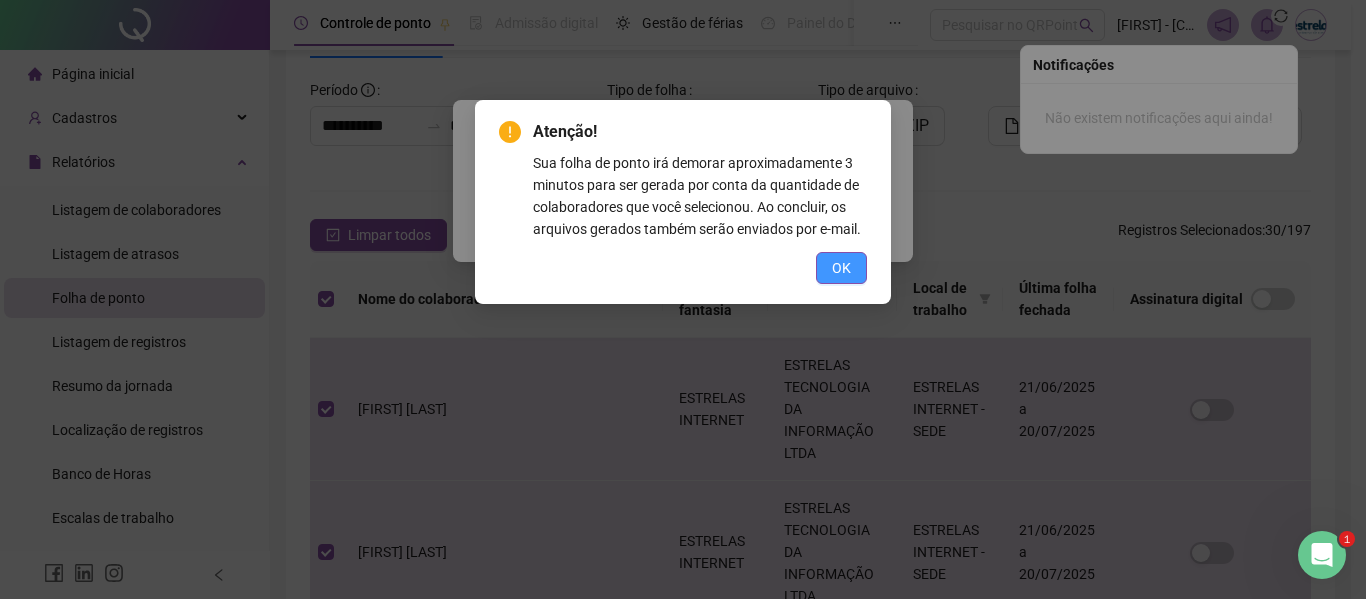 click on "OK" at bounding box center (841, 268) 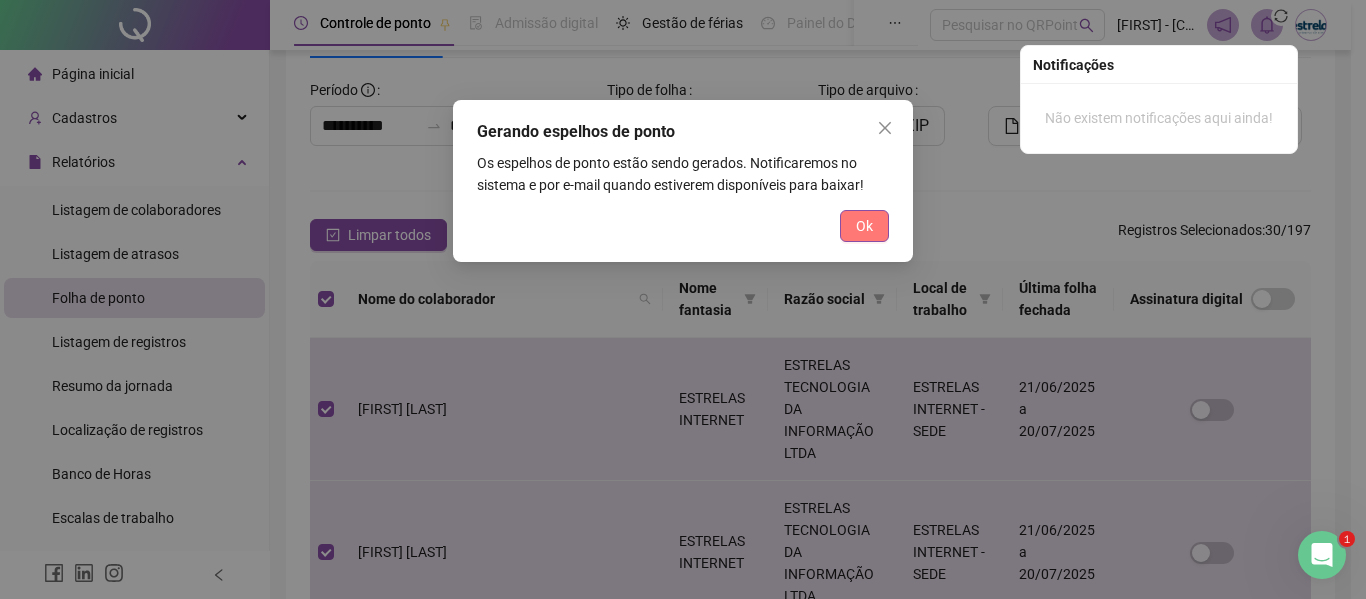click on "Ok" at bounding box center [864, 226] 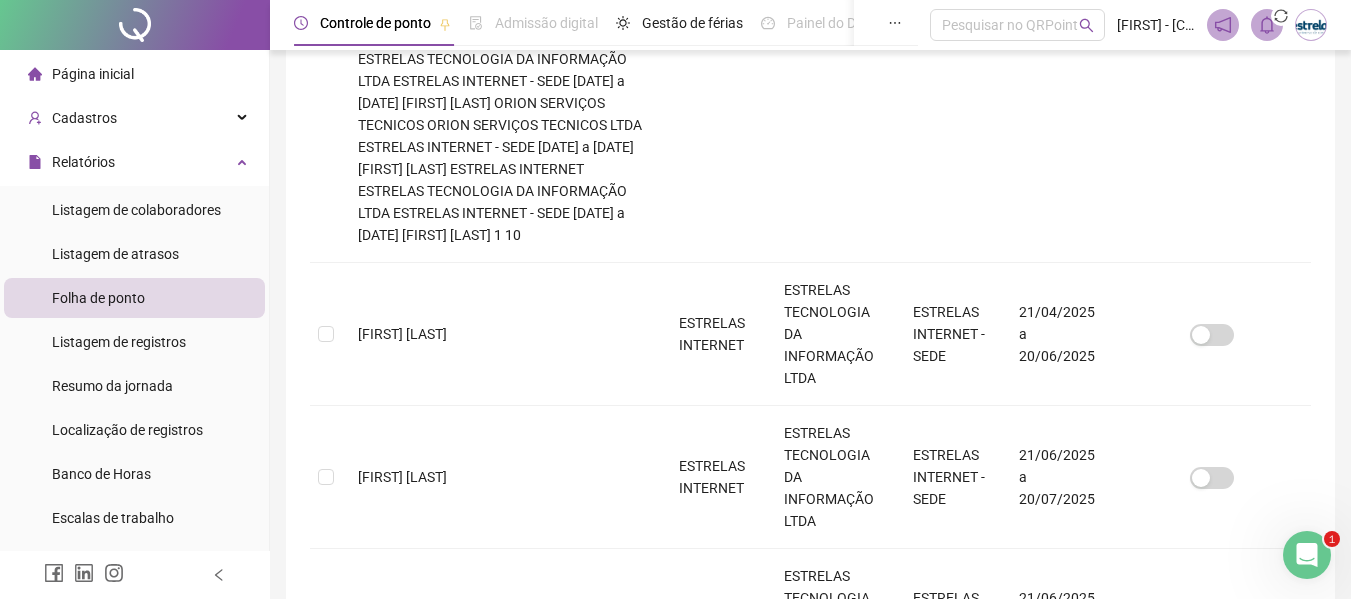click on "16" at bounding box center [851, 1274] 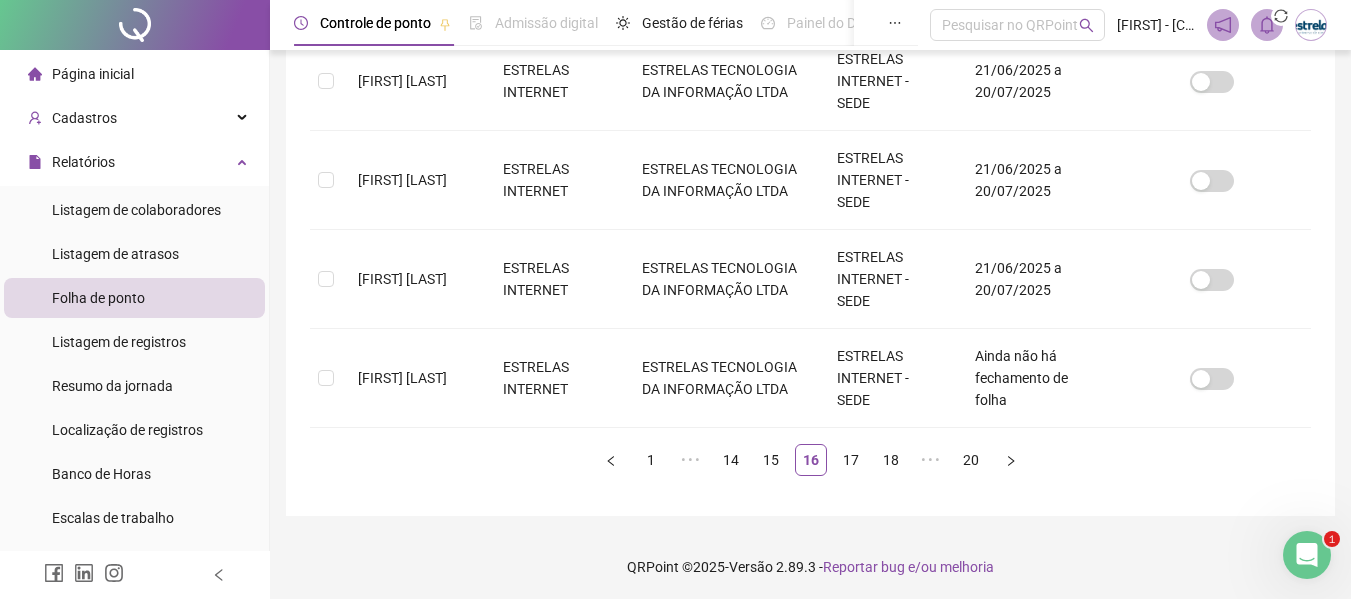 scroll, scrollTop: 110, scrollLeft: 0, axis: vertical 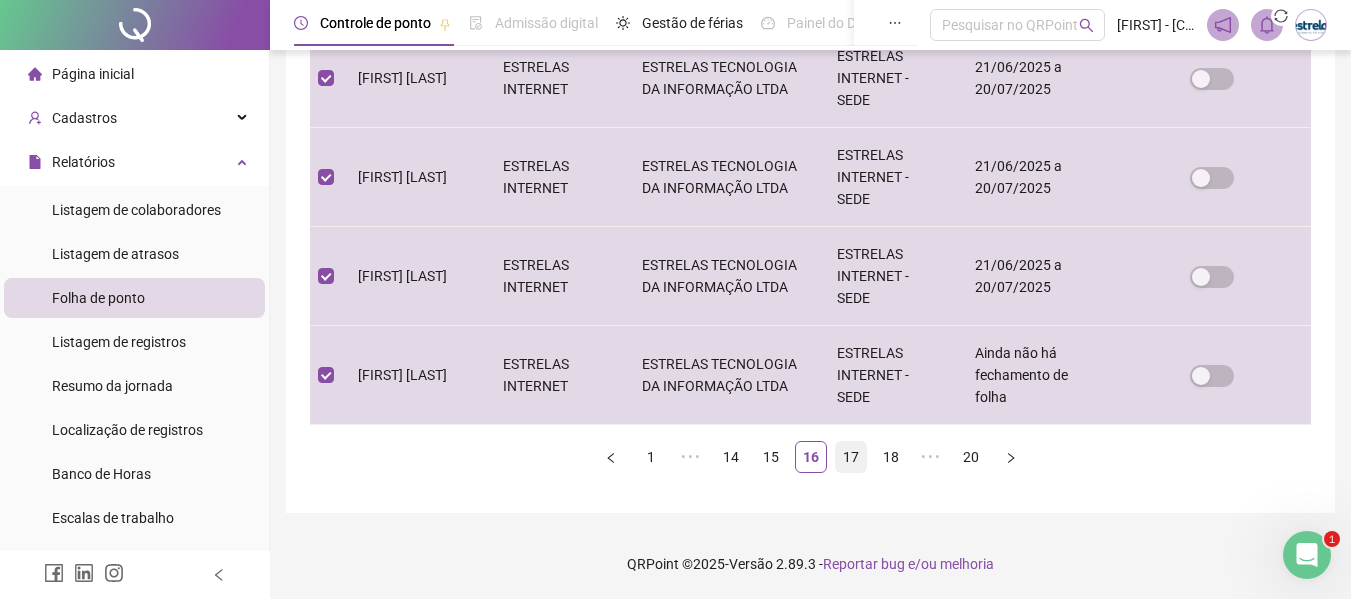 click on "17" at bounding box center (851, 457) 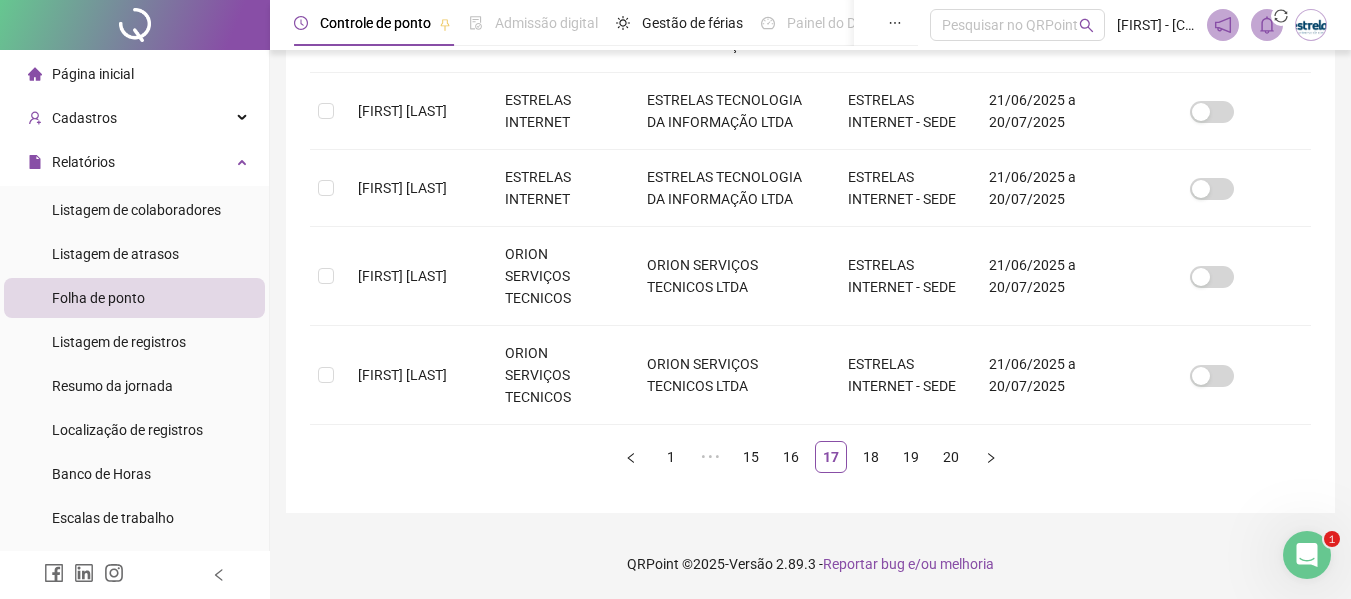 scroll, scrollTop: 110, scrollLeft: 0, axis: vertical 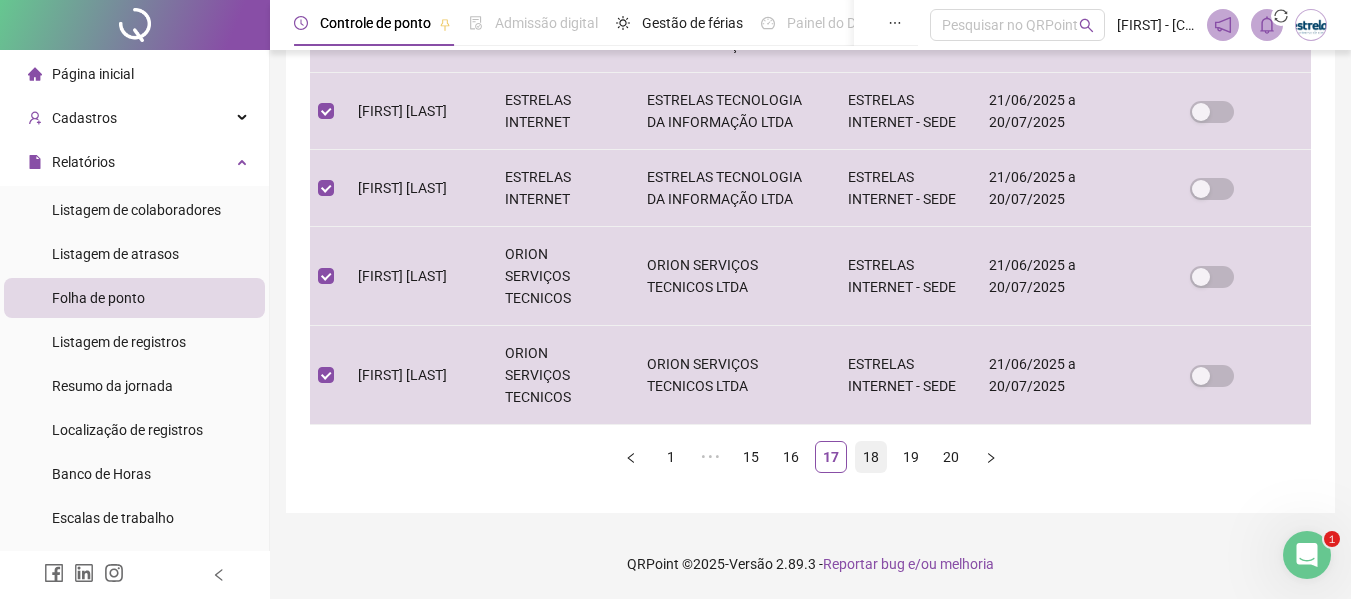 click on "18" at bounding box center [871, 457] 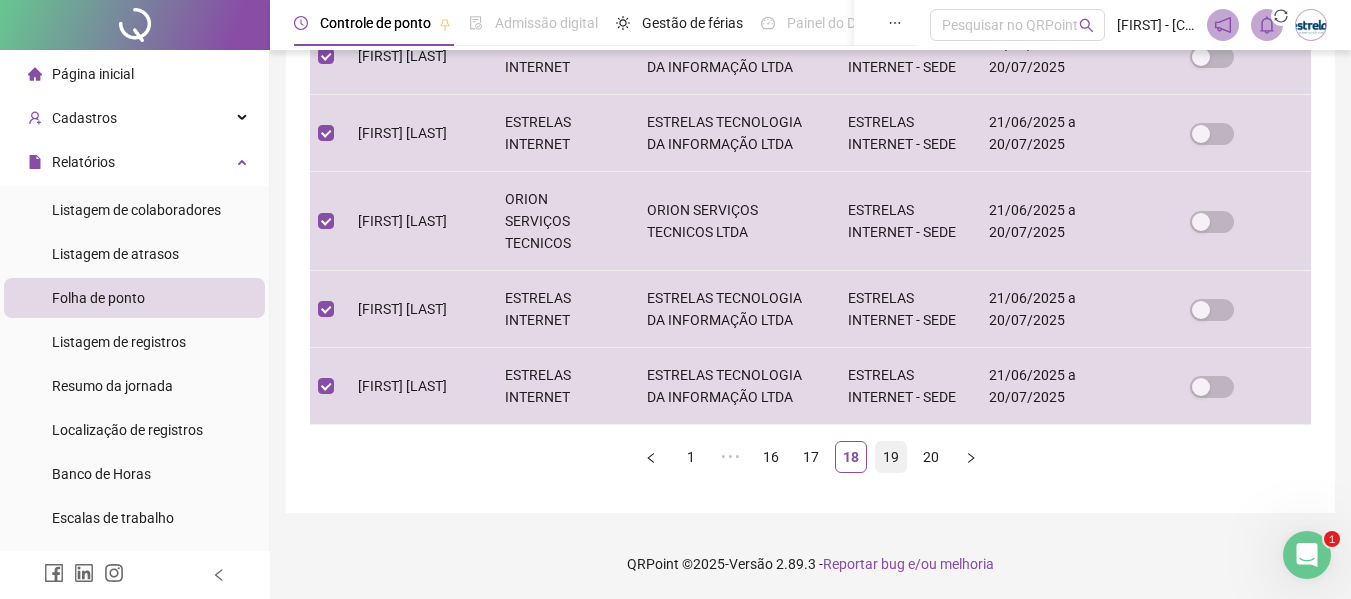 click on "19" at bounding box center [891, 457] 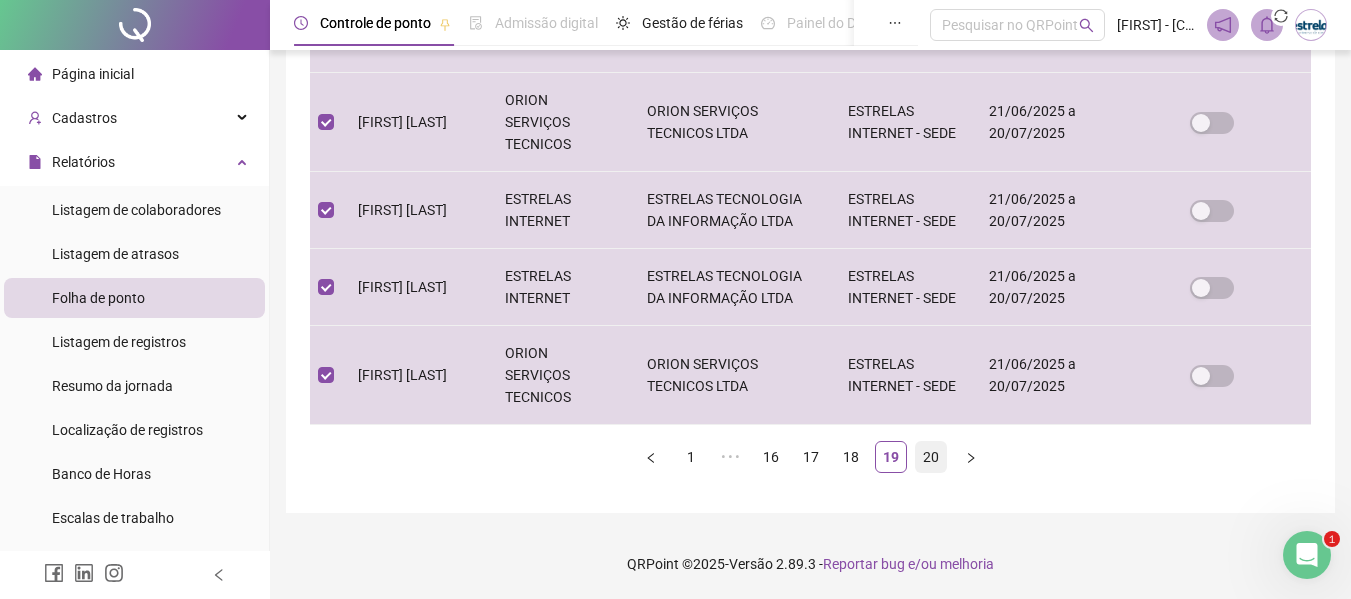 click on "20" at bounding box center (931, 457) 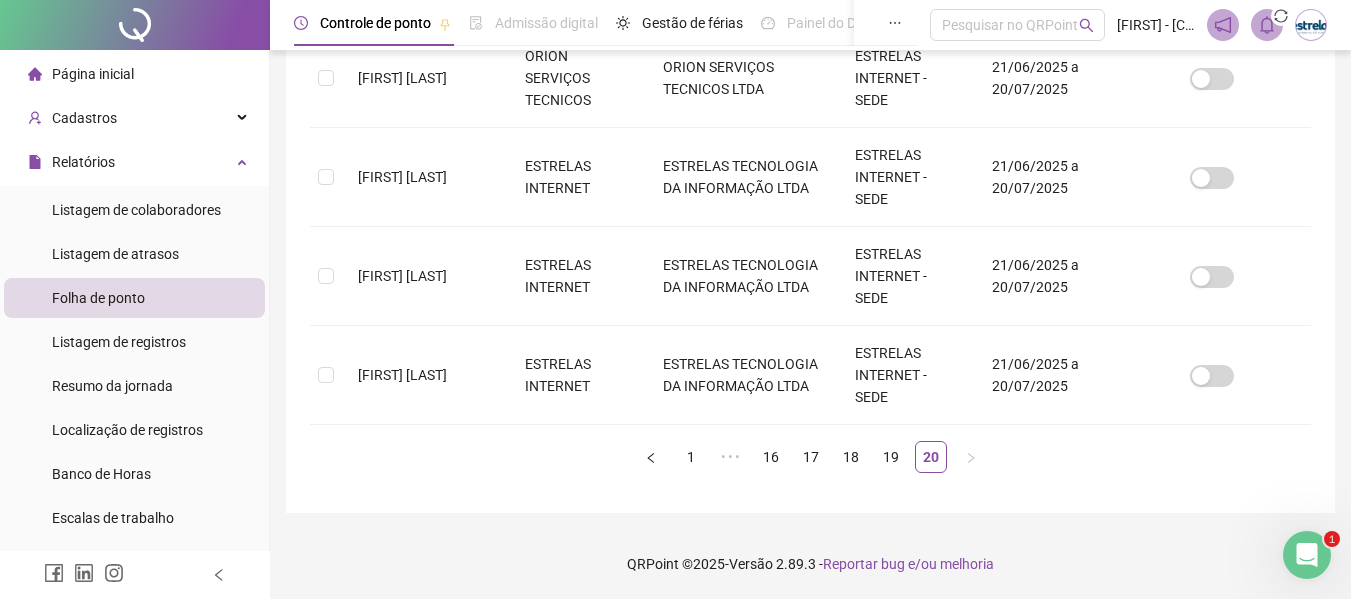 scroll, scrollTop: 110, scrollLeft: 0, axis: vertical 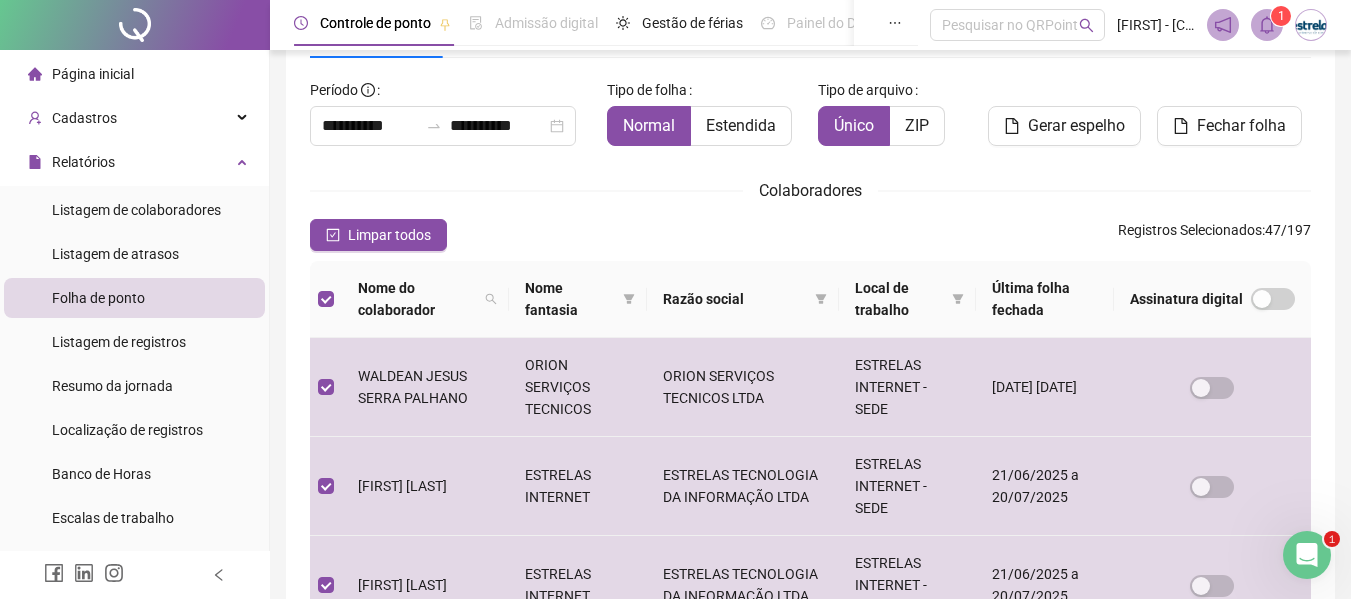 click at bounding box center (1267, 25) 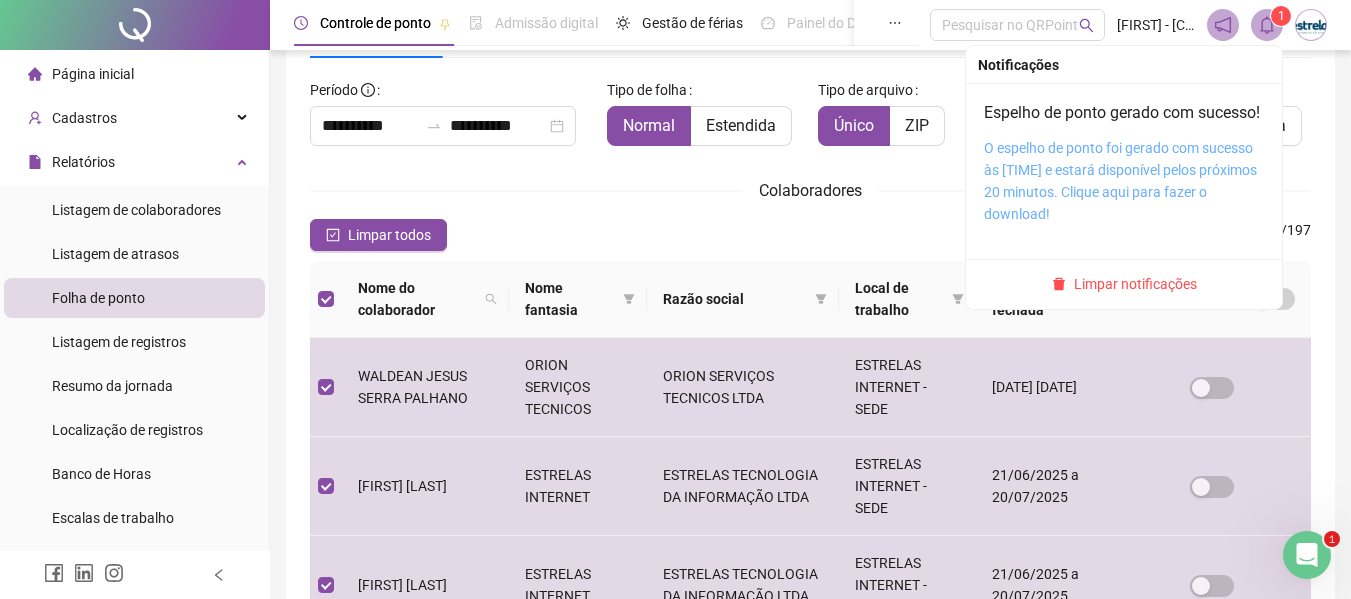click on "O espelho de ponto foi gerado com sucesso às [TIME] e estará disponível pelos próximos 20 minutos.
Clique aqui para fazer o download!" at bounding box center [1120, 181] 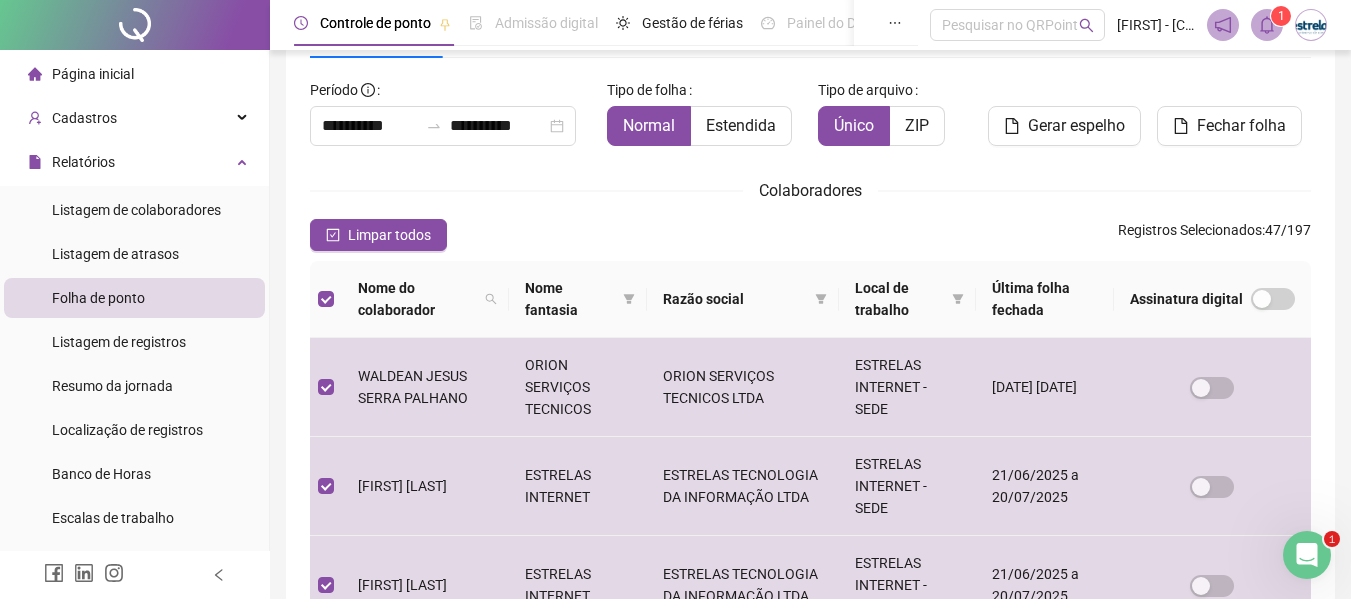click on "[FIRST] [LAST] [COMPANY] [COMPANY] [LOCATION] [DATE] [DATE] [FIRST] [LAST] [COMPANY] [COMPANY] [LOCATION] [DATE] [DATE] [FIRST] [LAST] [COMPANY] [COMPANY] [LOCATION] [DATE] [DATE] [FIRST] [LAST] [COMPANY] [COMPANY] [LOCATION] [DATE] [DATE] [NUMBER]" at bounding box center (810, 537) 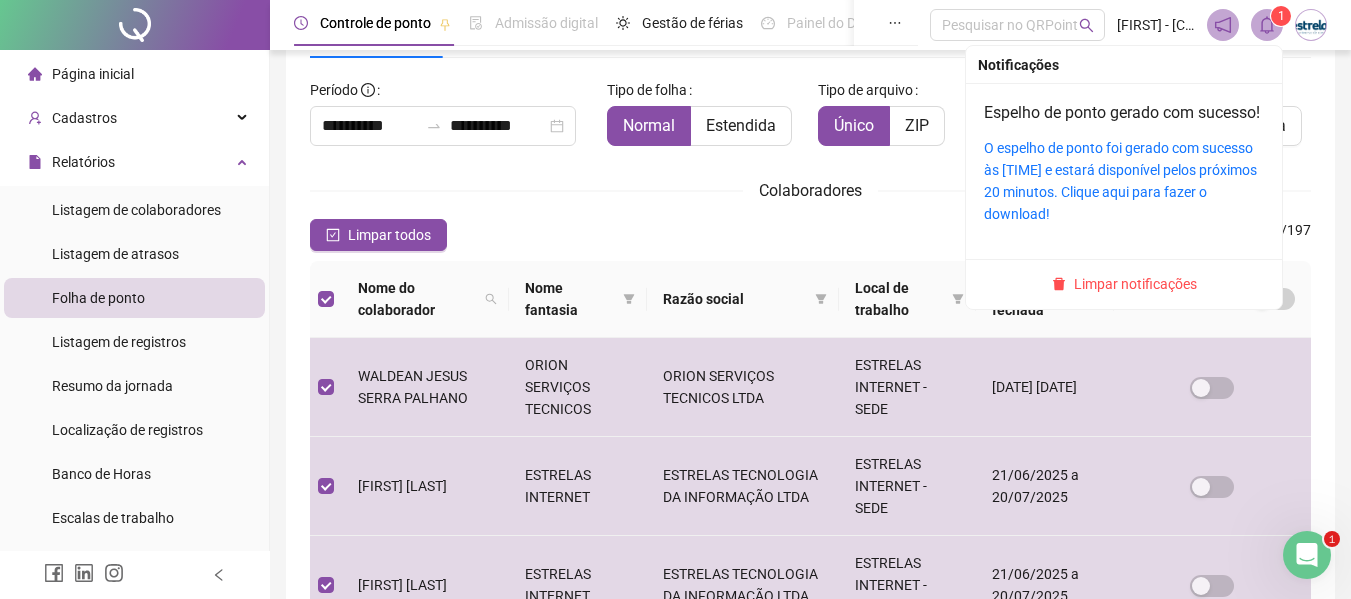 click 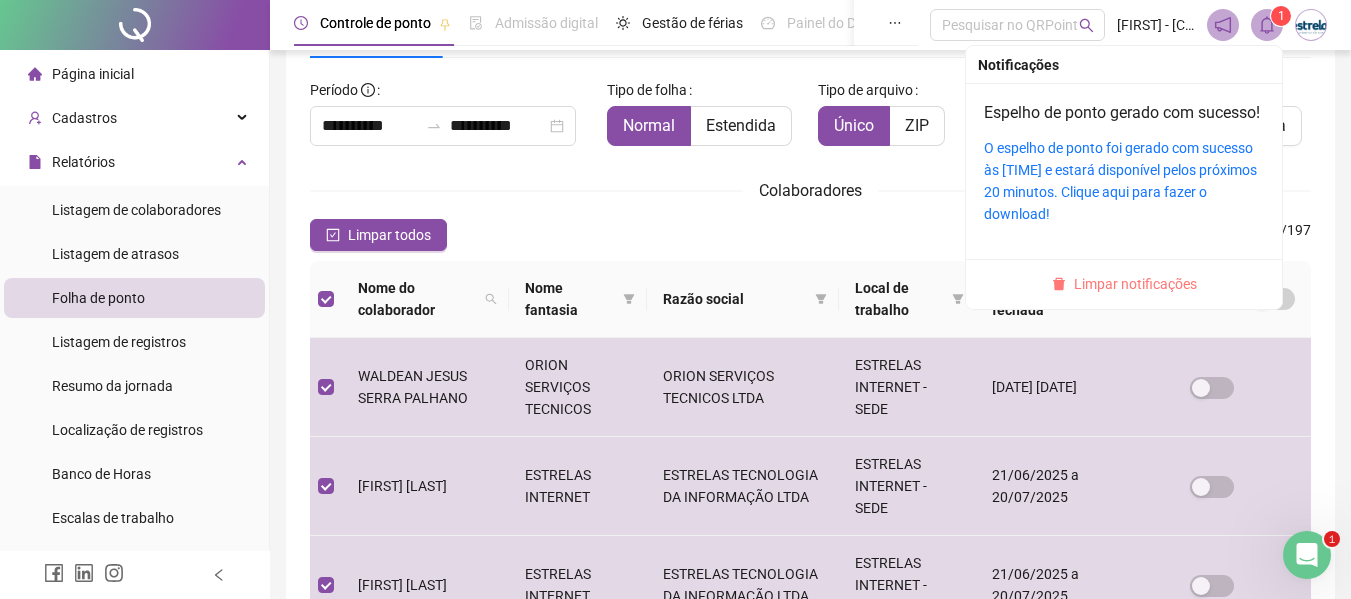 click on "Limpar notificações" at bounding box center (1135, 284) 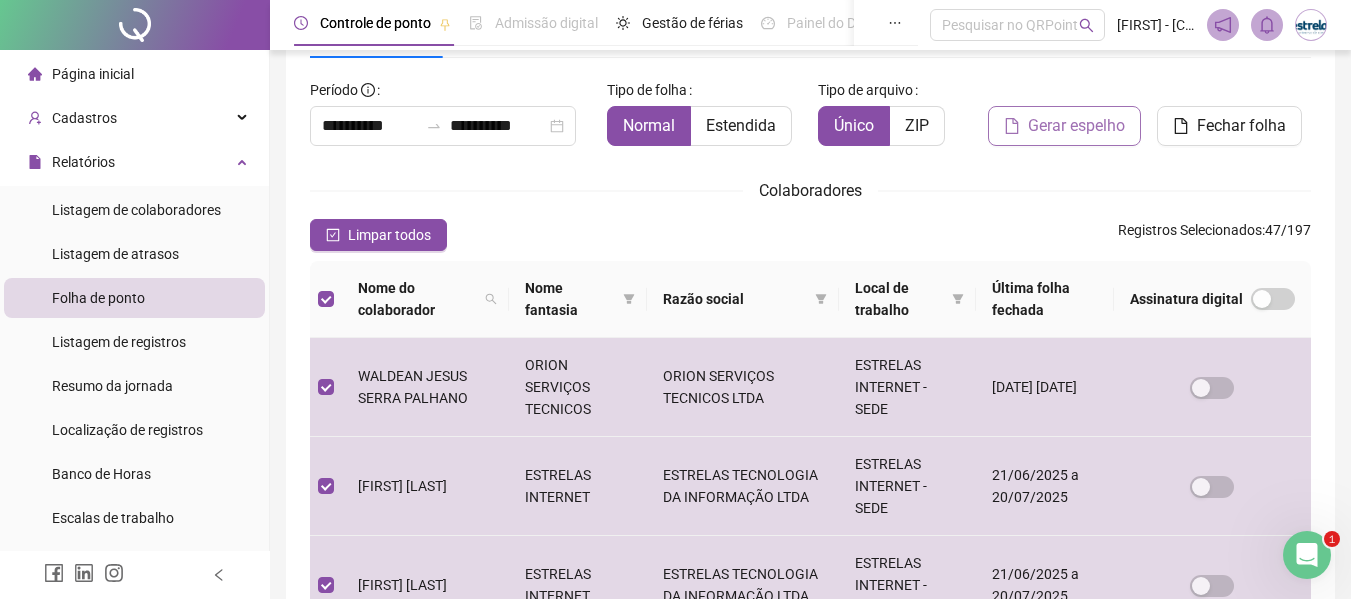 click on "Gerar espelho" at bounding box center (1064, 126) 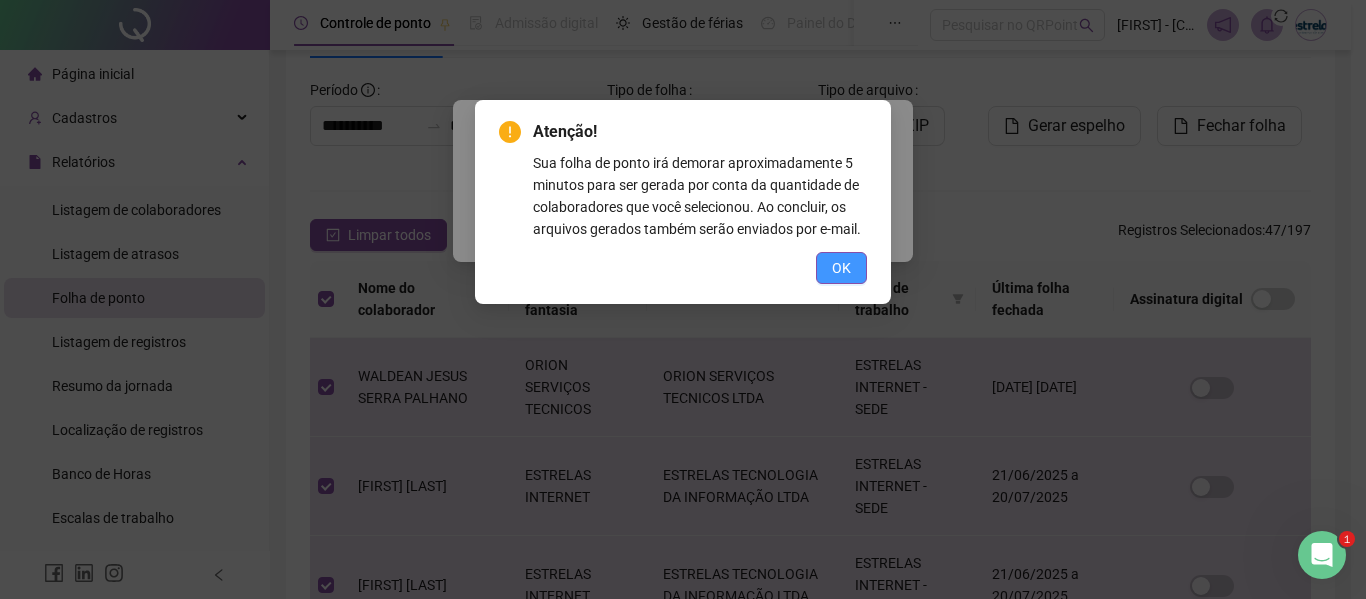 click on "OK" at bounding box center (841, 268) 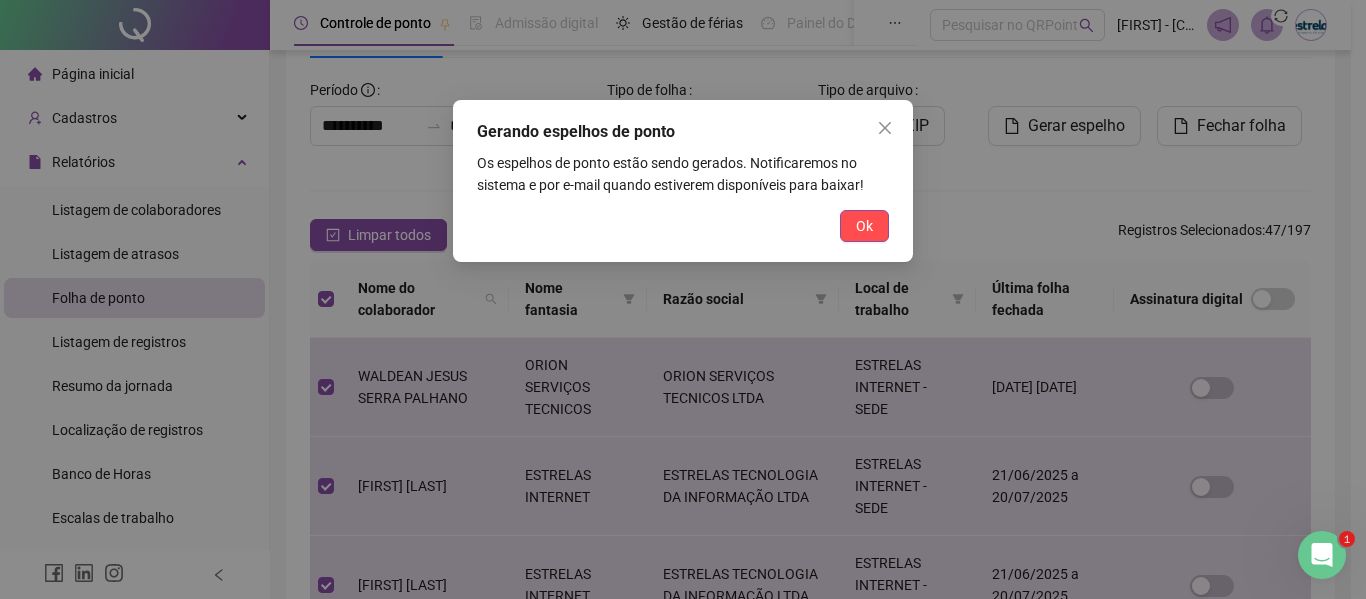 click on "Ok" at bounding box center (864, 226) 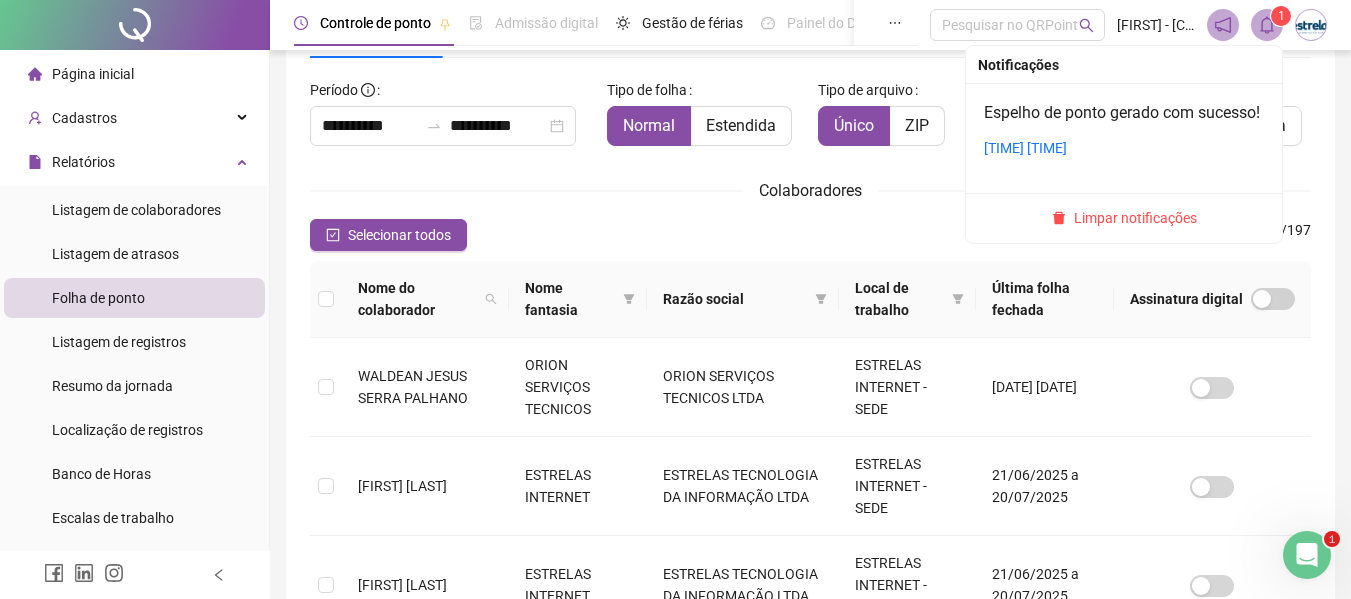 click 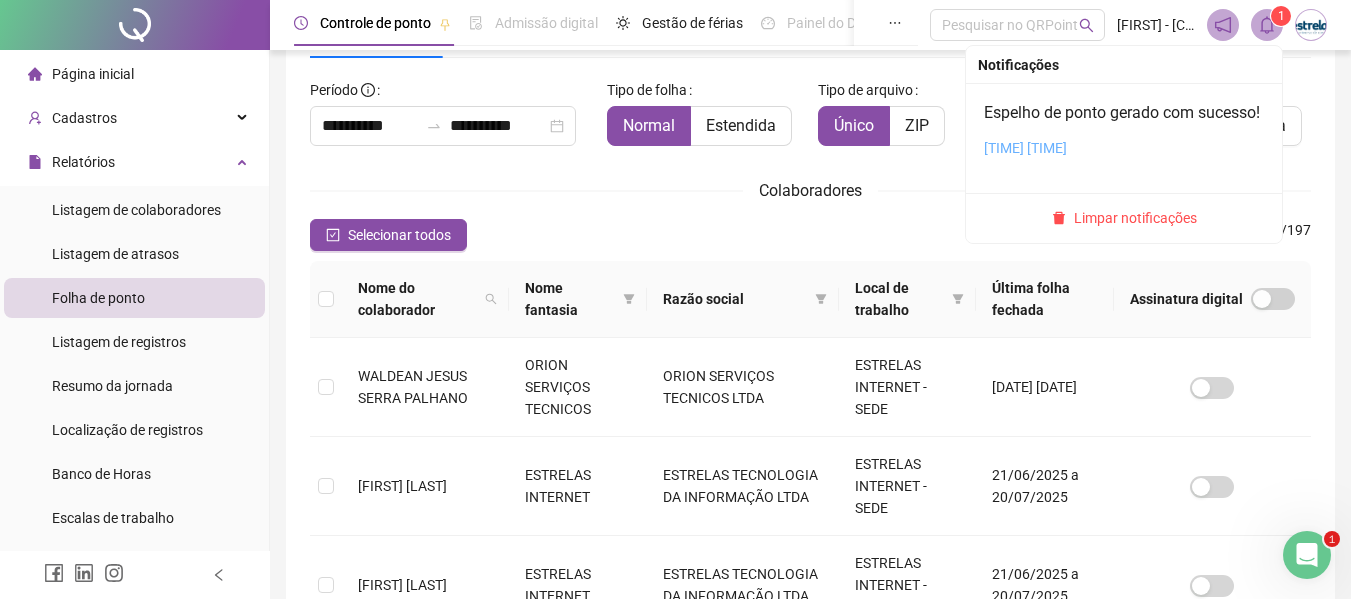 click on "[TIME] [TIME]" at bounding box center [1025, 148] 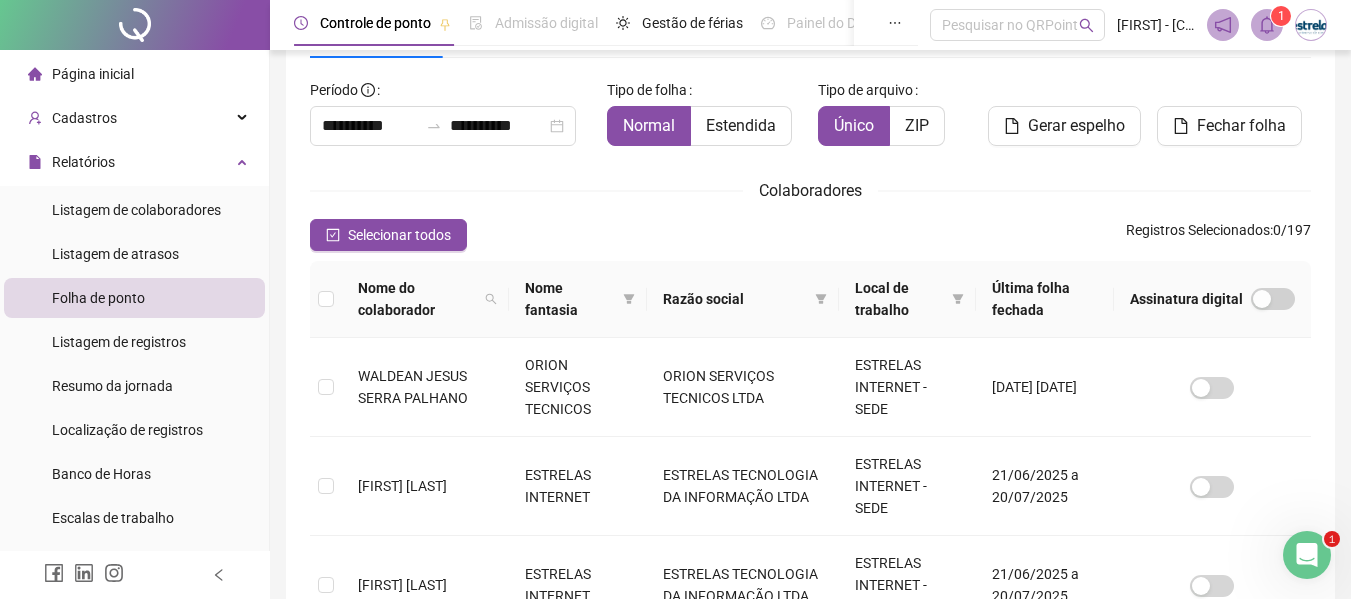 drag, startPoint x: 1304, startPoint y: 87, endPoint x: 1300, endPoint y: 61, distance: 26.305893 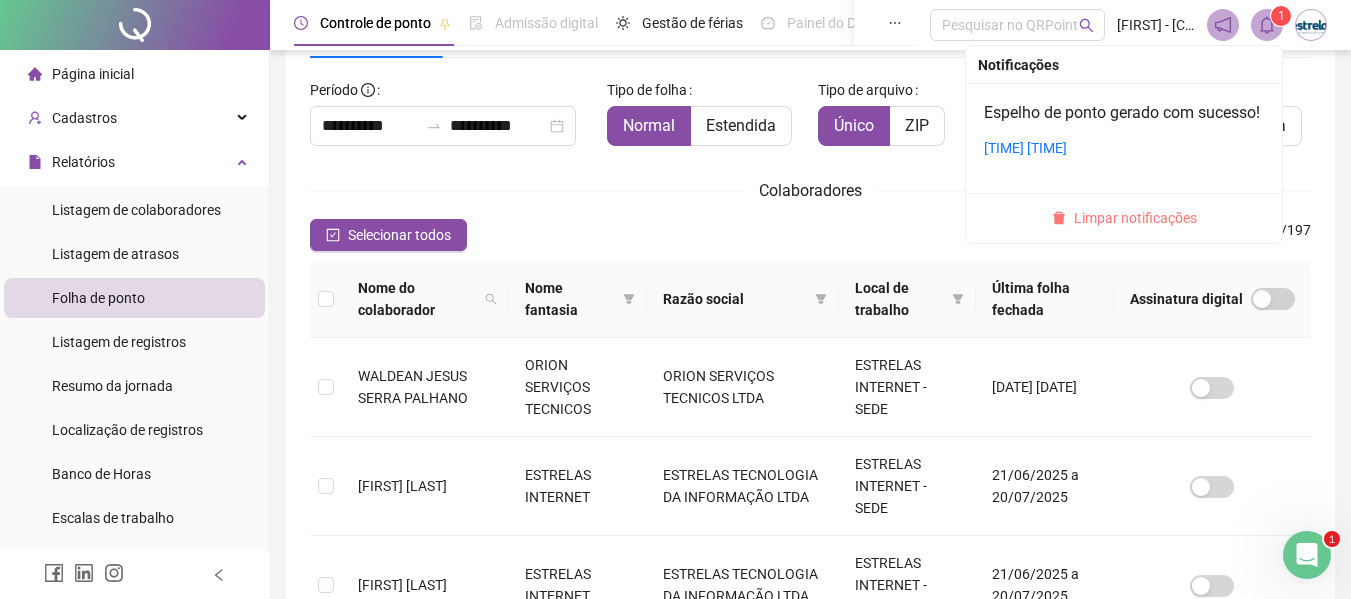 click on "Limpar notificações" at bounding box center (1135, 218) 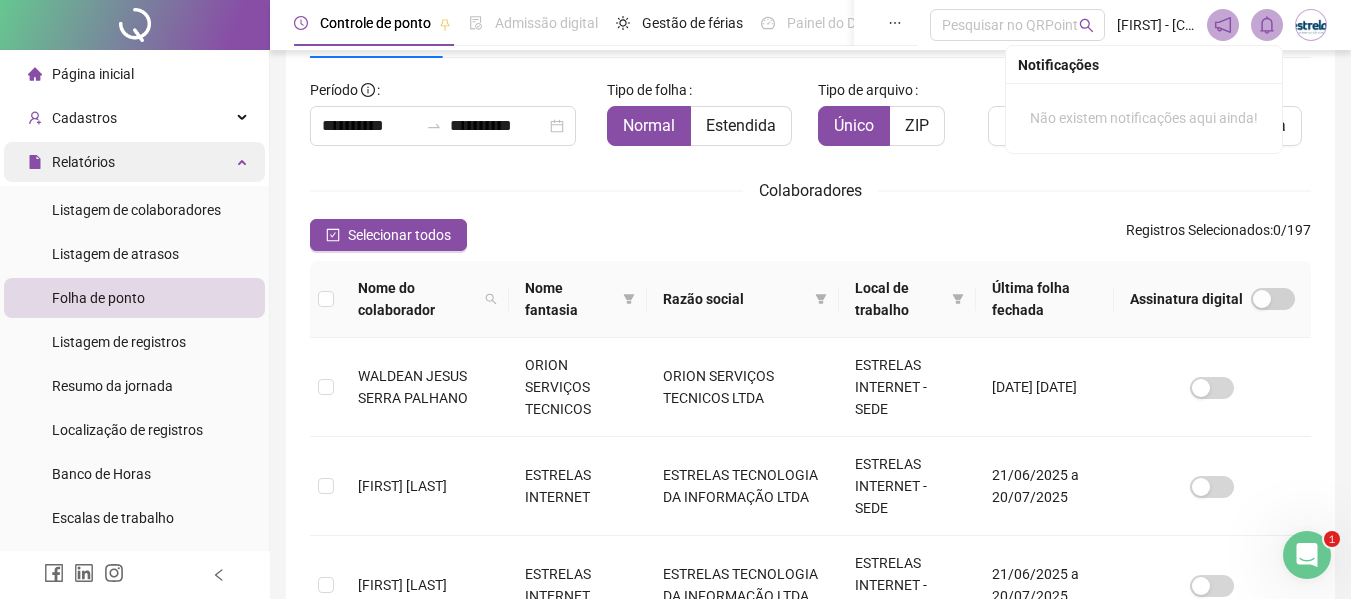 drag, startPoint x: 129, startPoint y: 160, endPoint x: 170, endPoint y: 172, distance: 42.72002 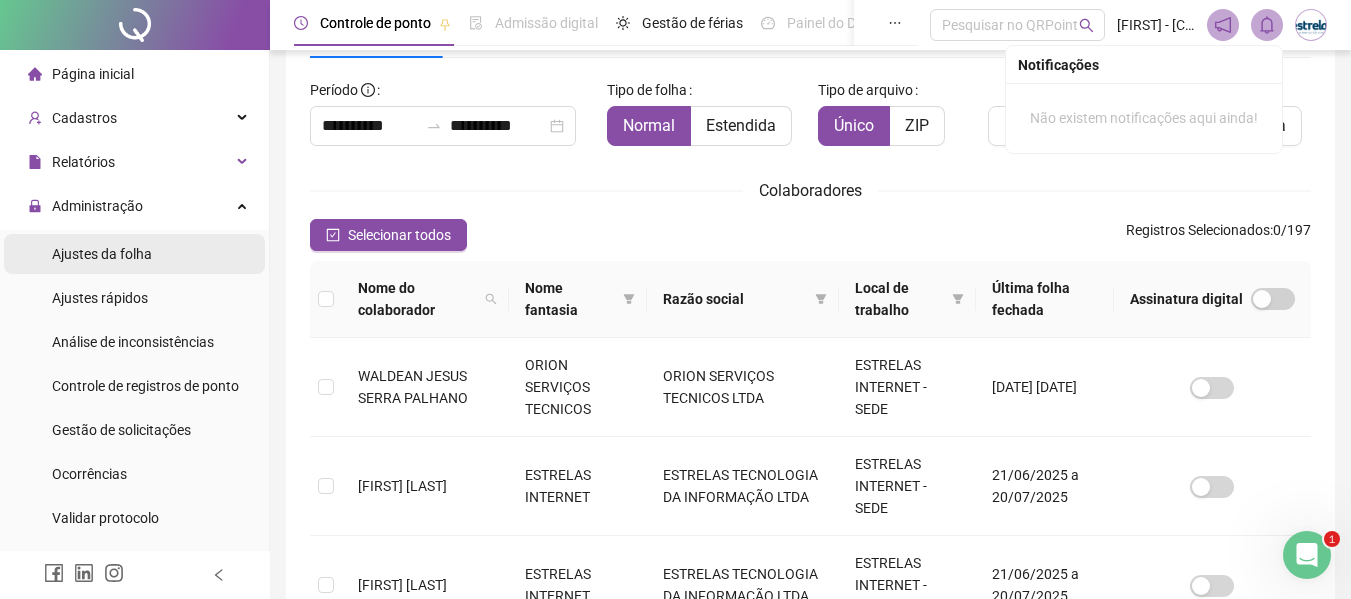 click on "Ajustes da folha" at bounding box center (102, 254) 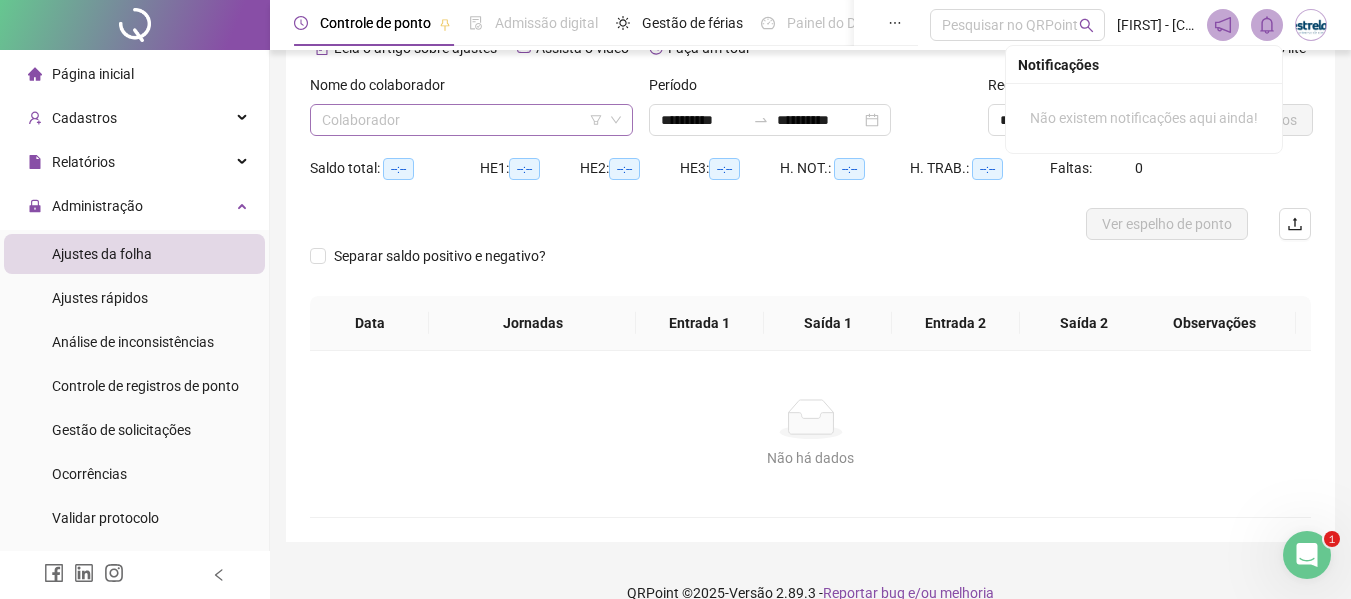 click at bounding box center [462, 120] 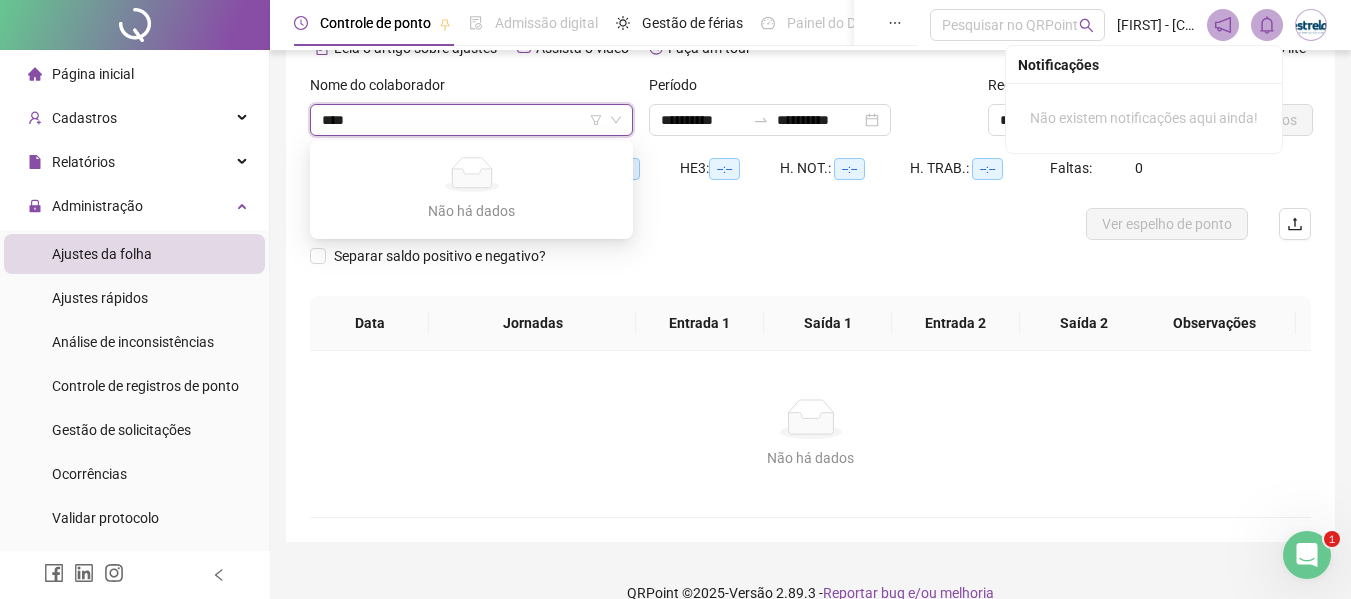 click on "*" at bounding box center [462, 120] 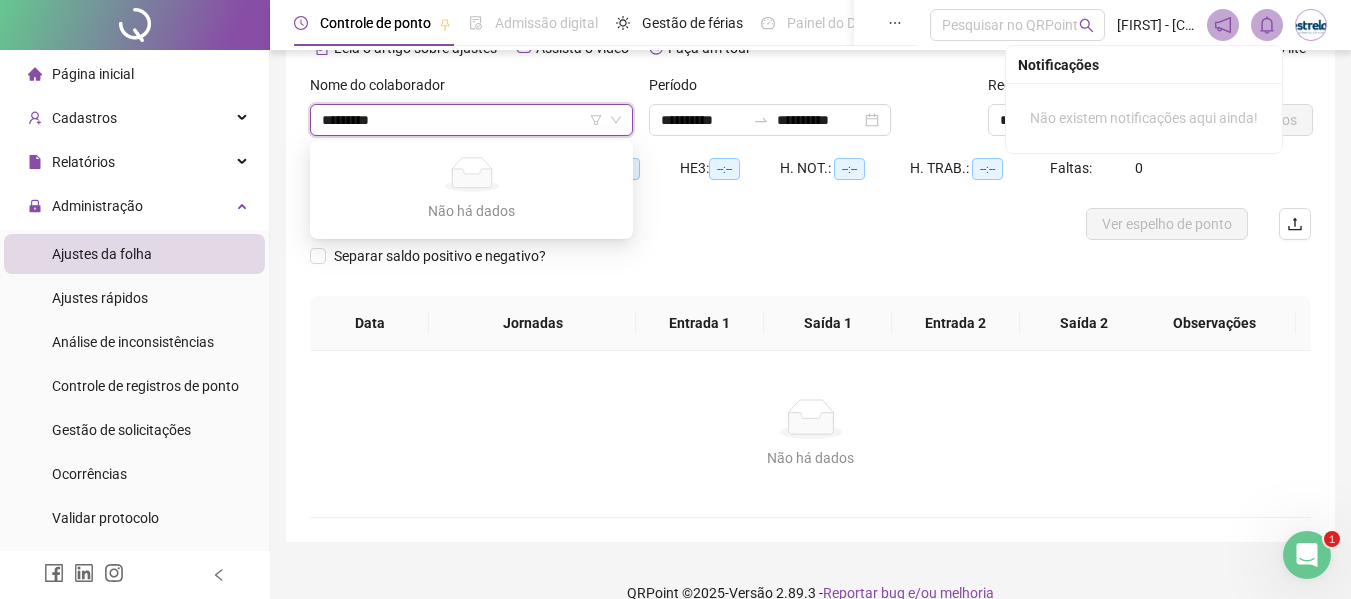 type on "*********" 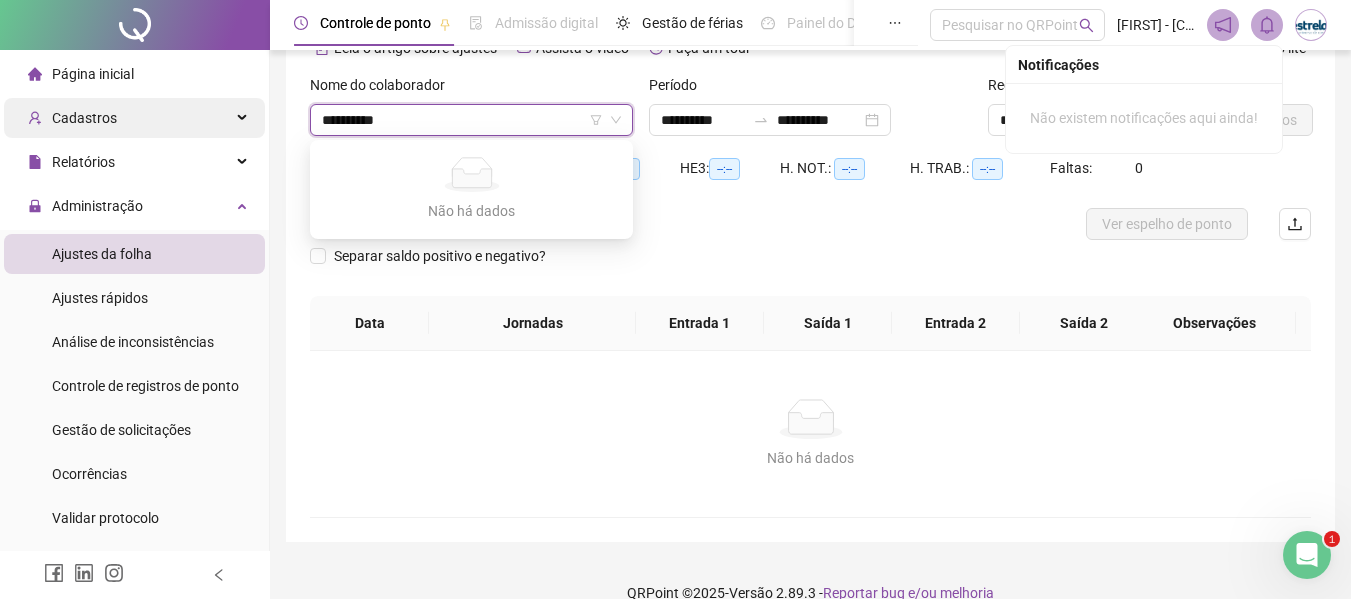 drag, startPoint x: 412, startPoint y: 113, endPoint x: 185, endPoint y: 129, distance: 227.56317 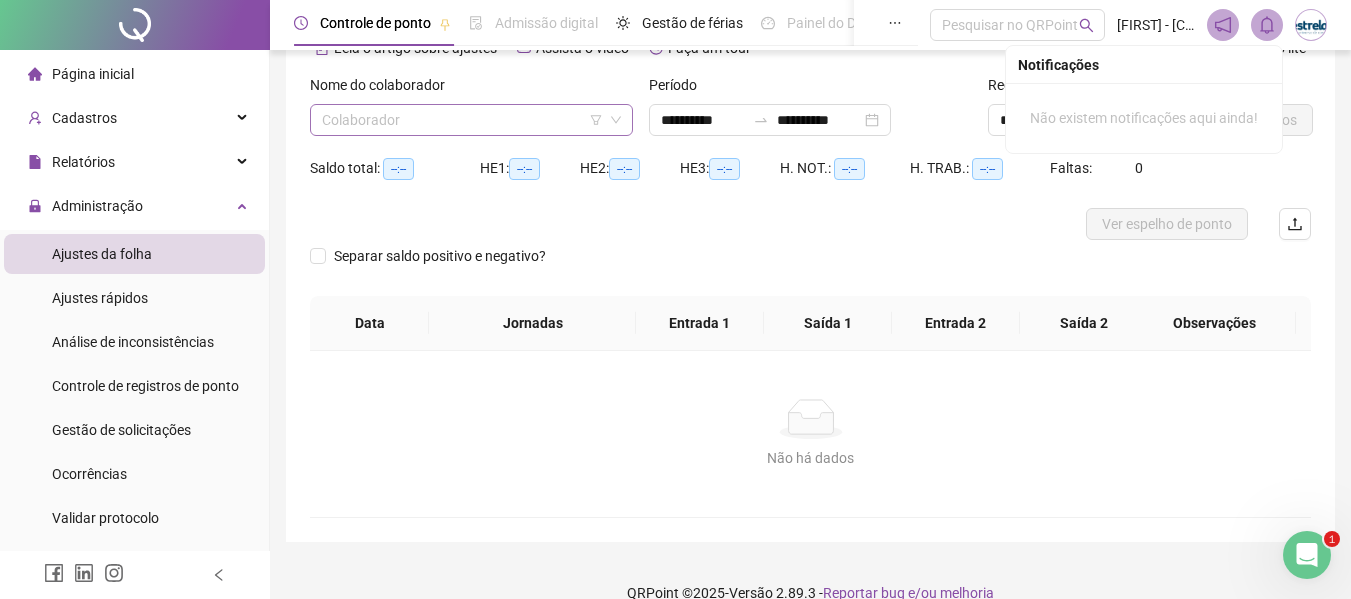 click at bounding box center [462, 120] 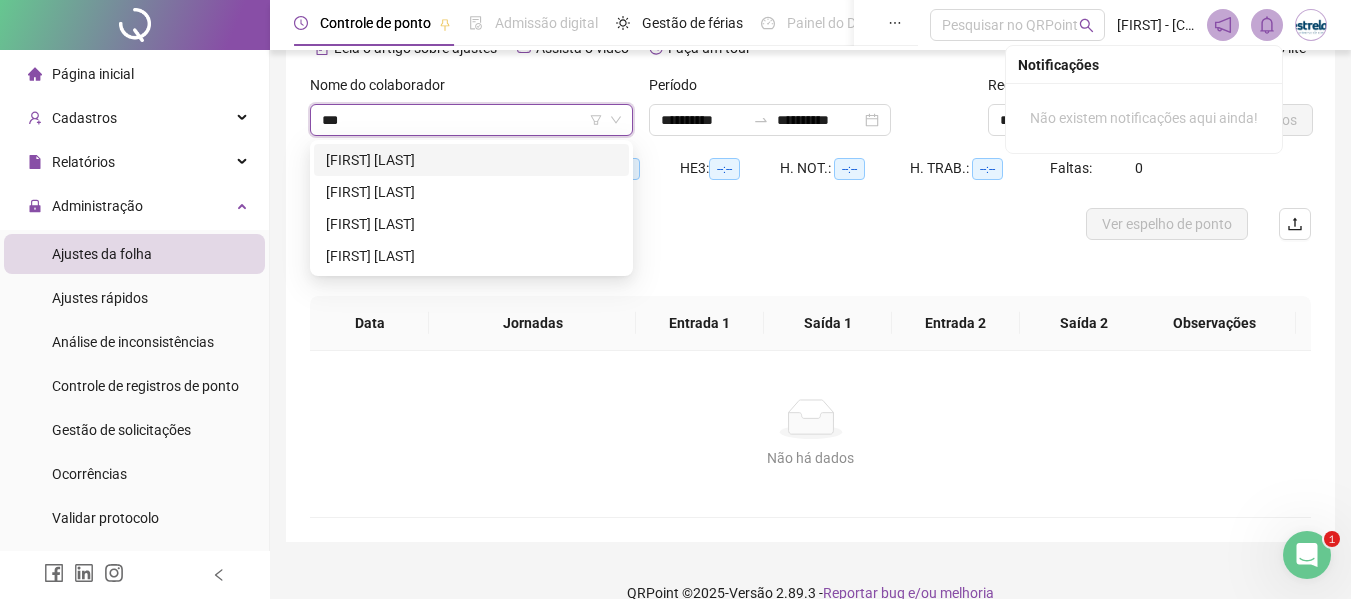 type on "****" 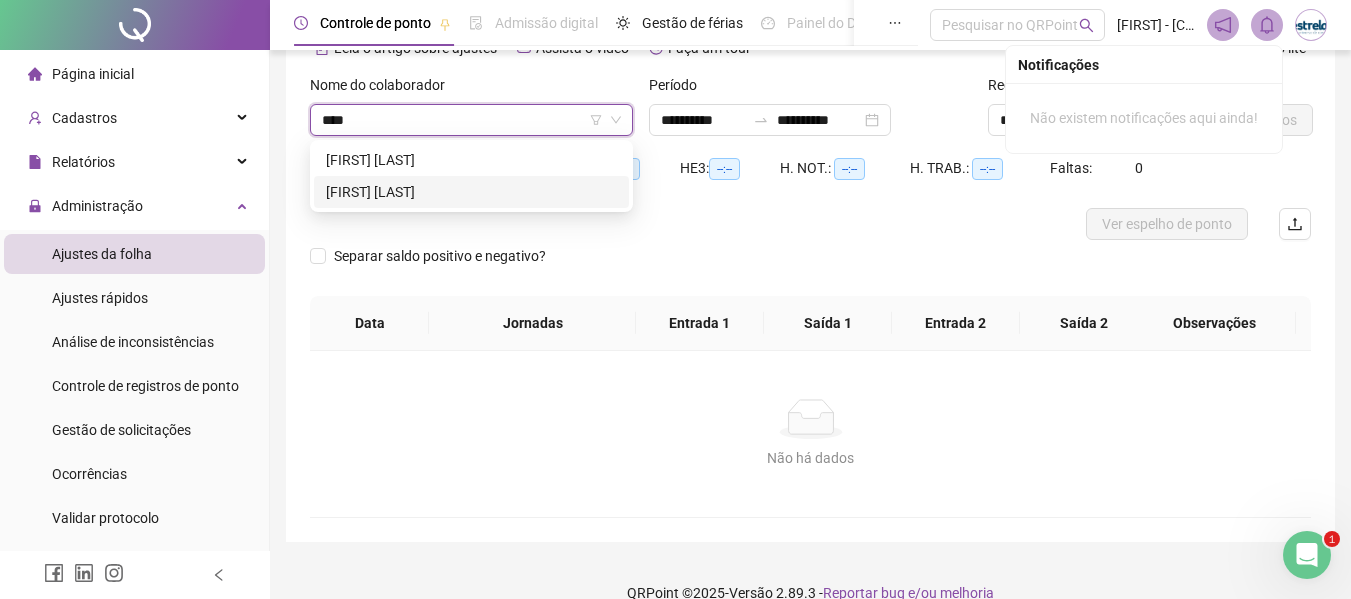 click on "[FIRST] [LAST]" at bounding box center (471, 192) 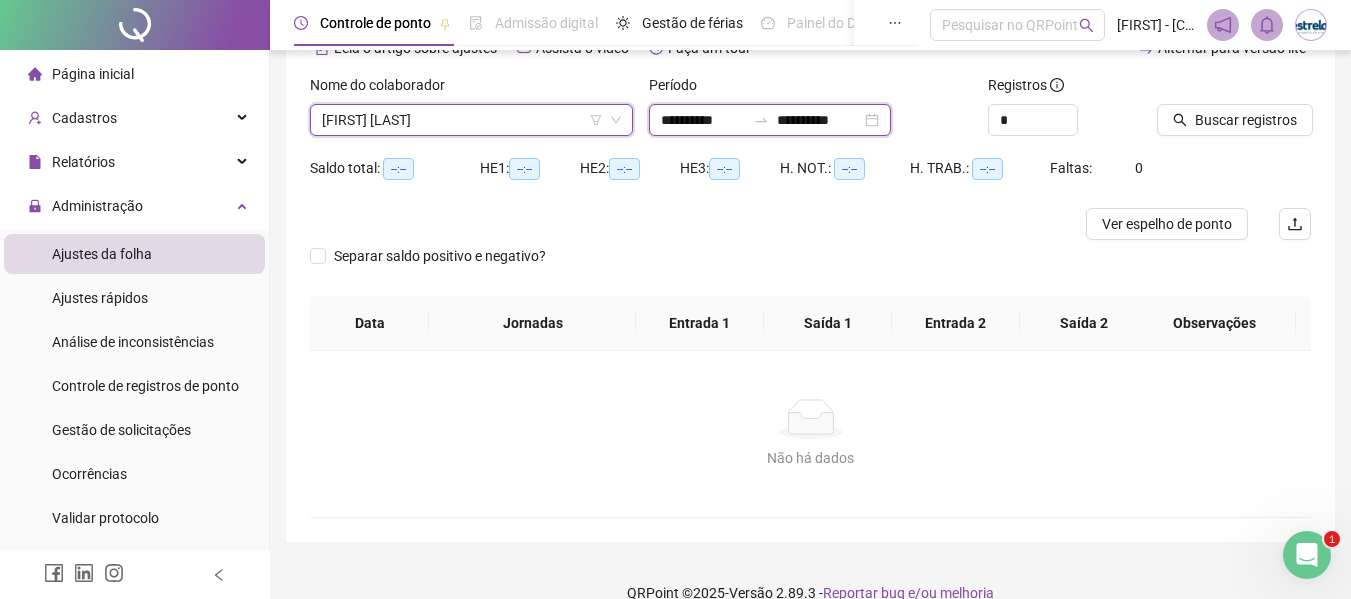 click on "**********" at bounding box center (703, 120) 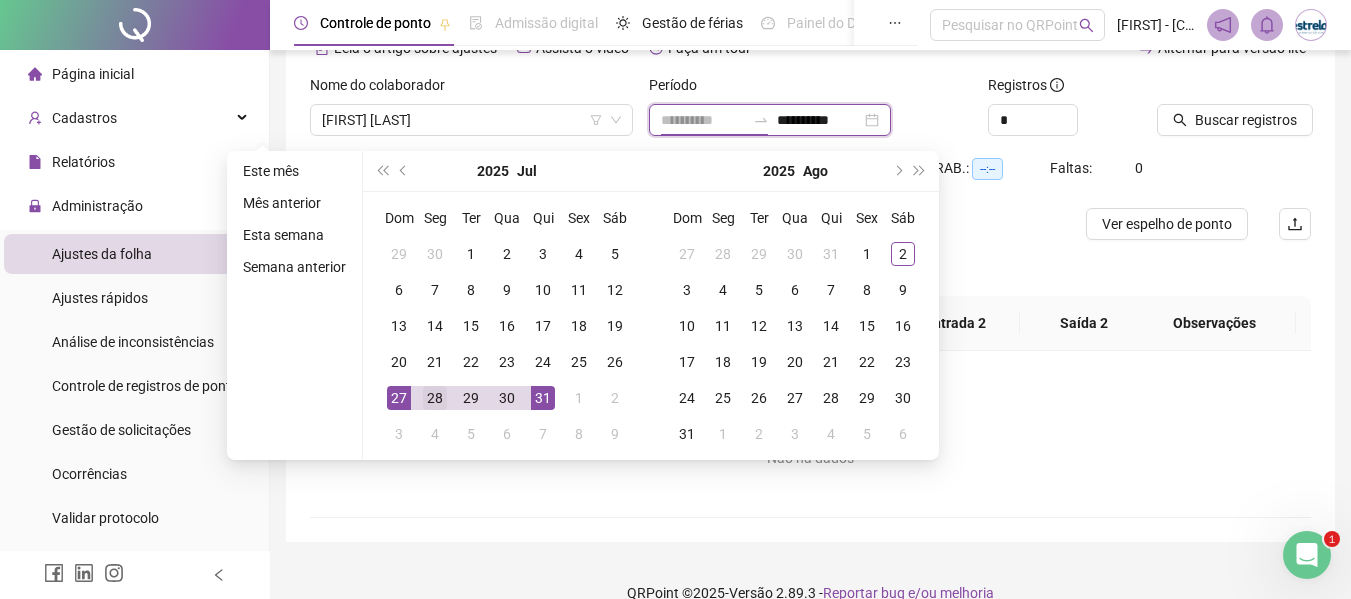type on "**********" 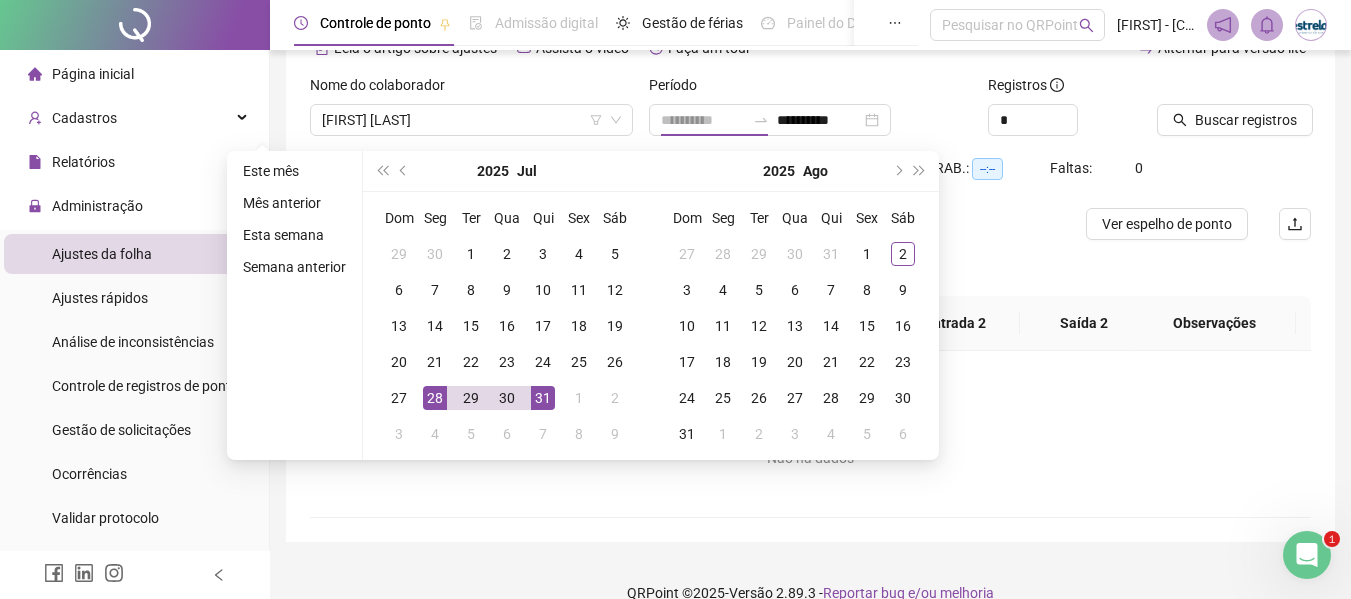 drag, startPoint x: 423, startPoint y: 399, endPoint x: 667, endPoint y: 342, distance: 250.56935 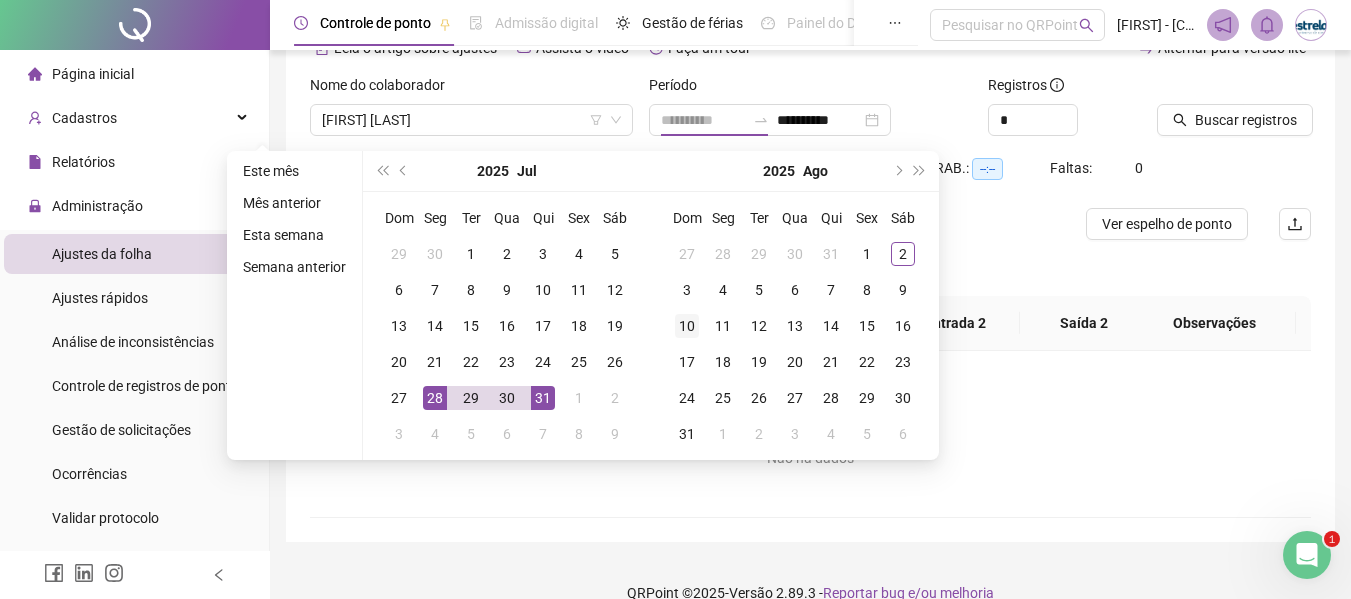 click on "28" at bounding box center [435, 398] 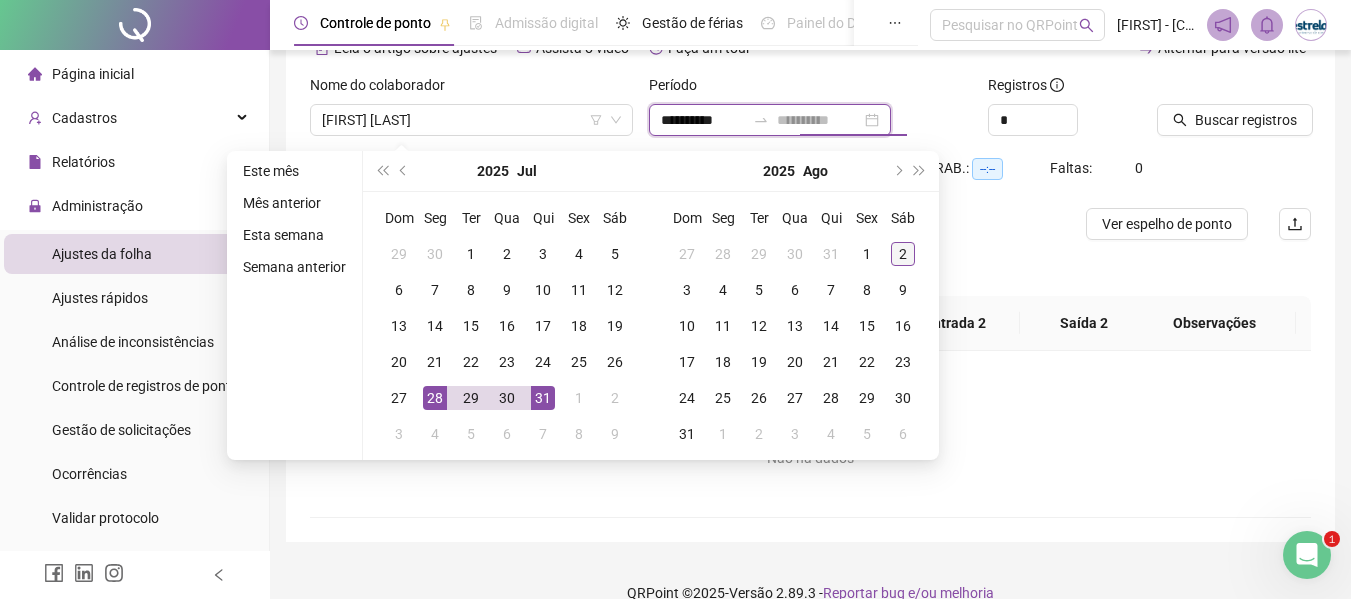 type on "**********" 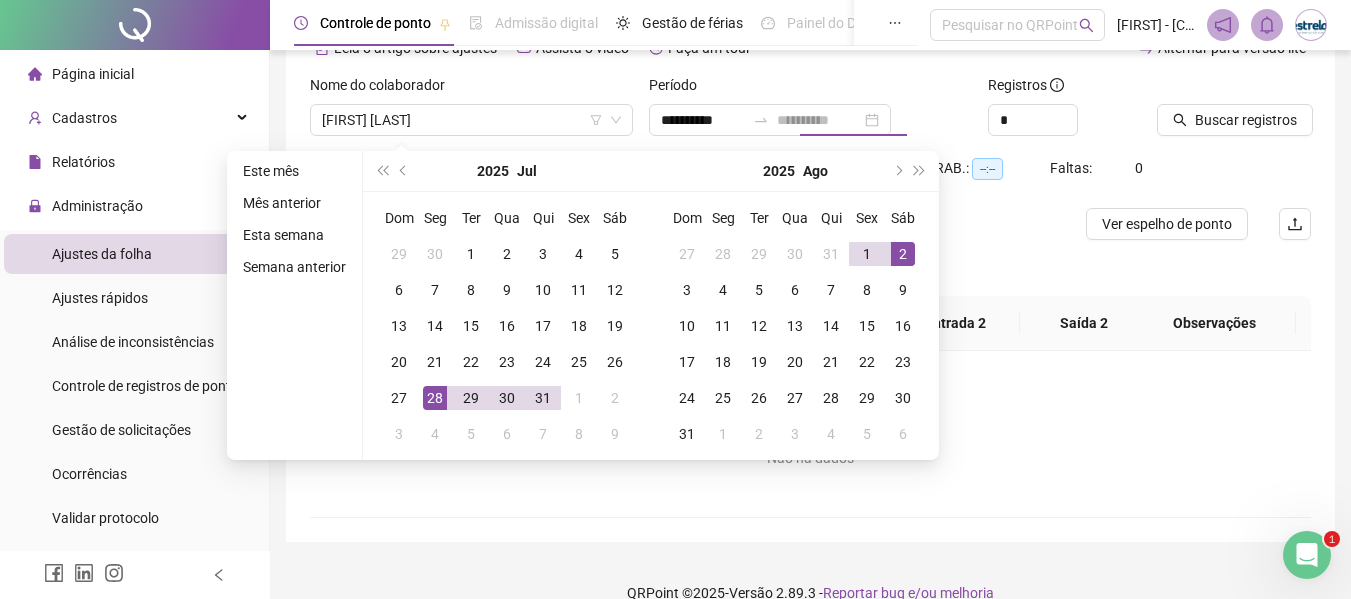 click on "2" at bounding box center [903, 254] 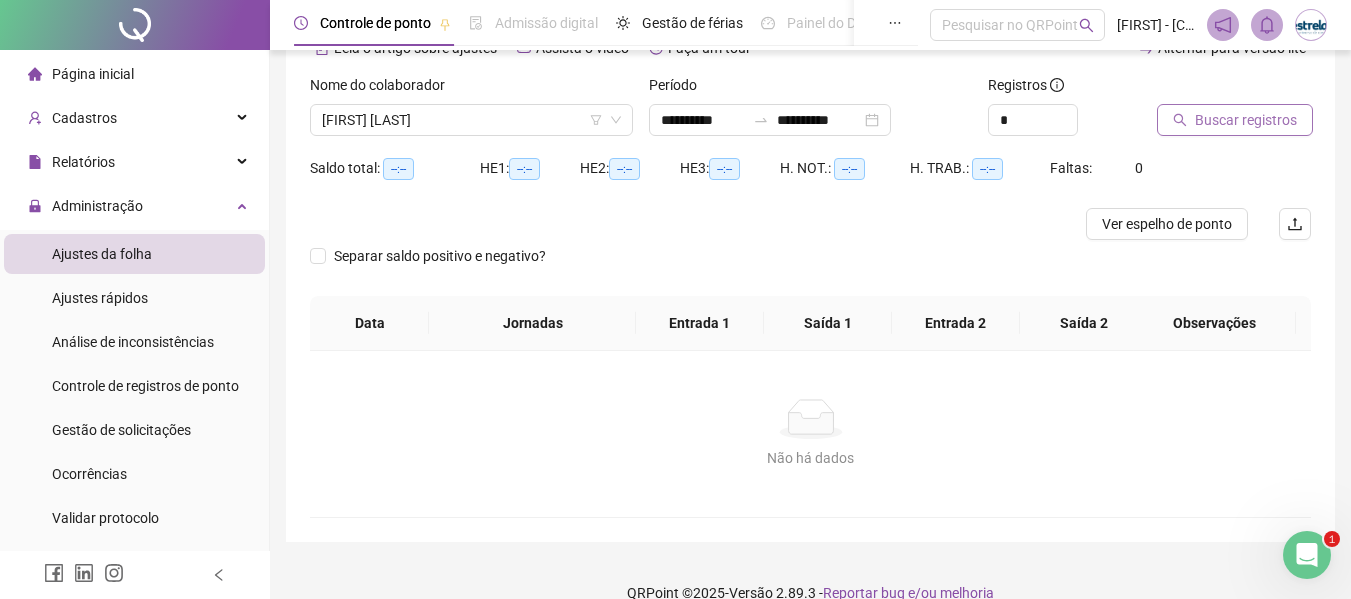 click 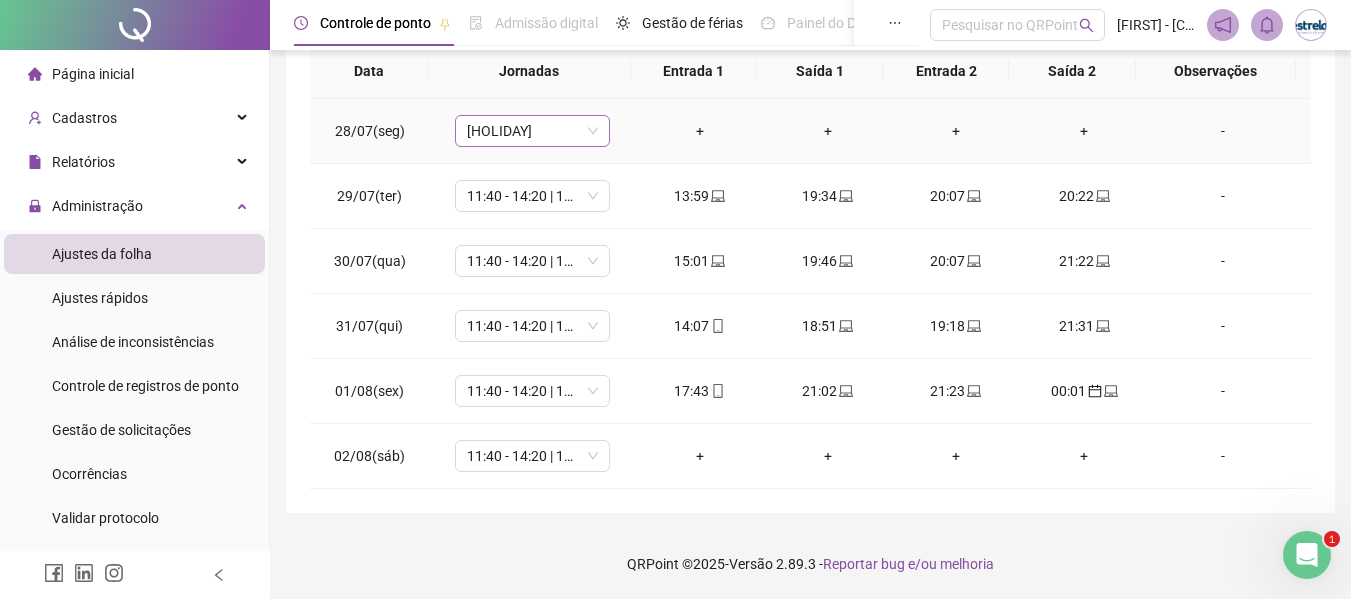 scroll, scrollTop: 0, scrollLeft: 0, axis: both 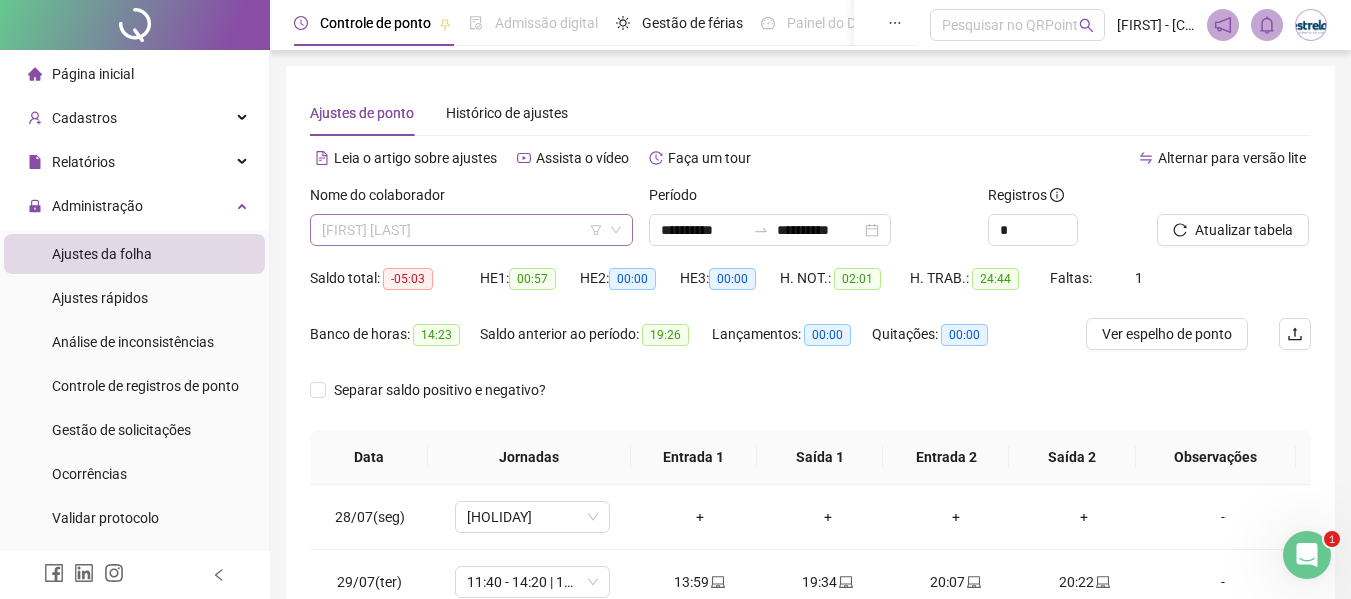 click on "[FIRST] [LAST]" at bounding box center [471, 230] 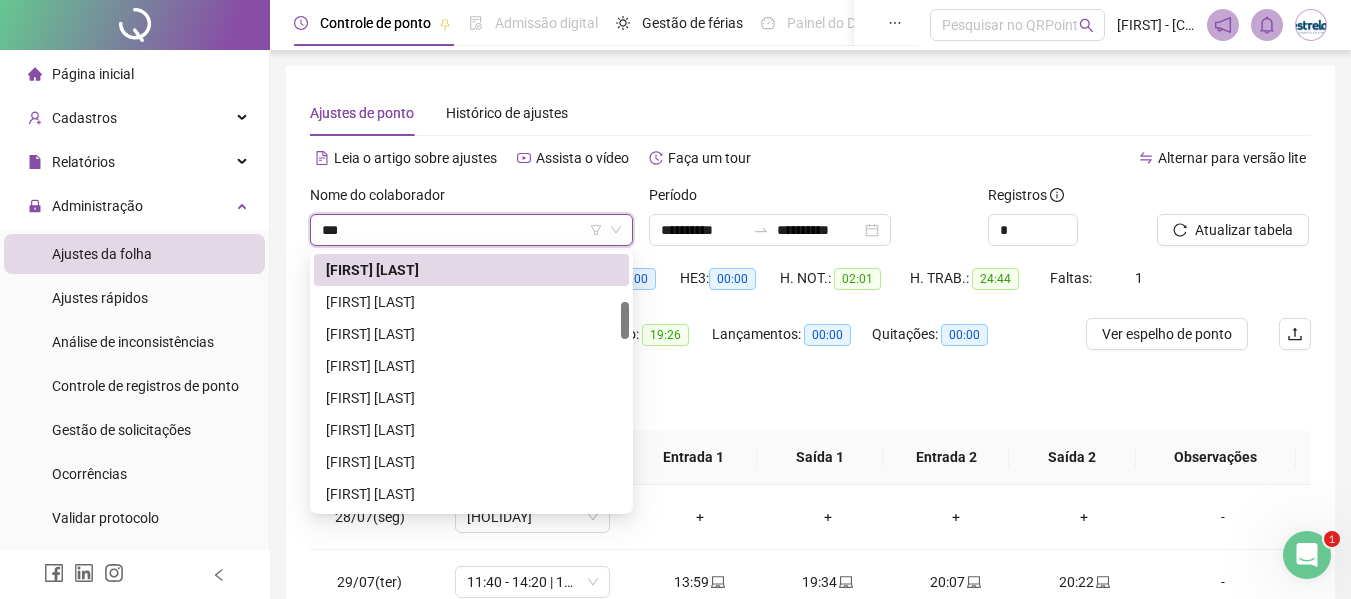 scroll, scrollTop: 0, scrollLeft: 0, axis: both 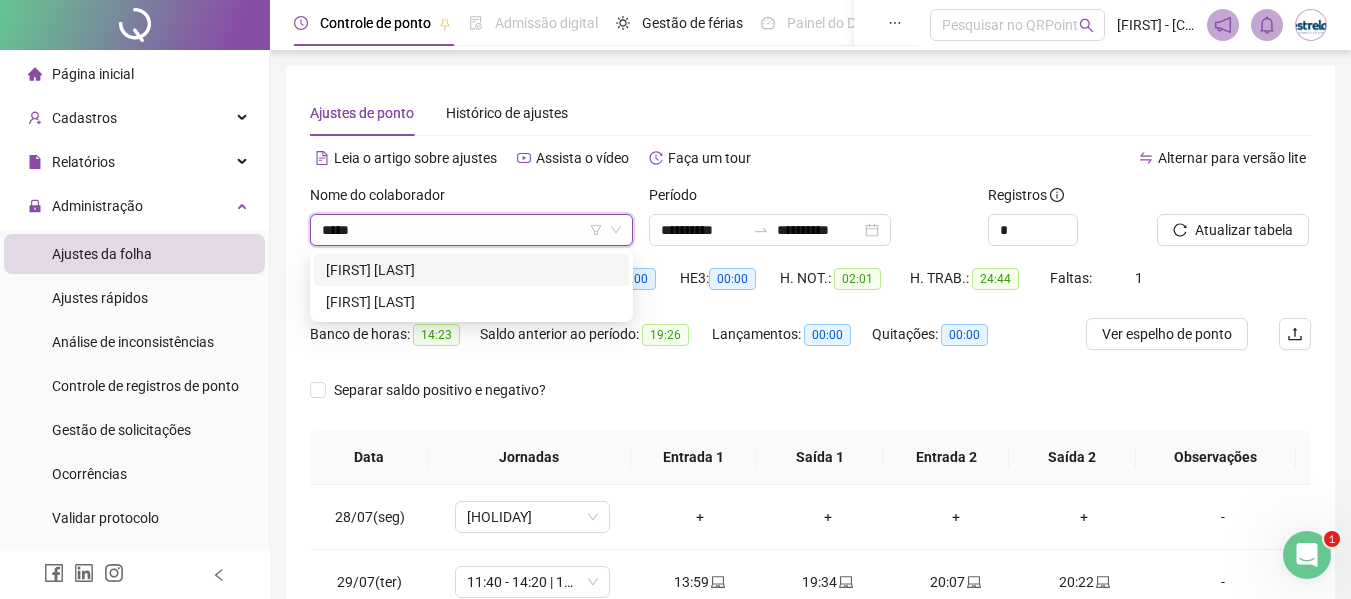 type on "******" 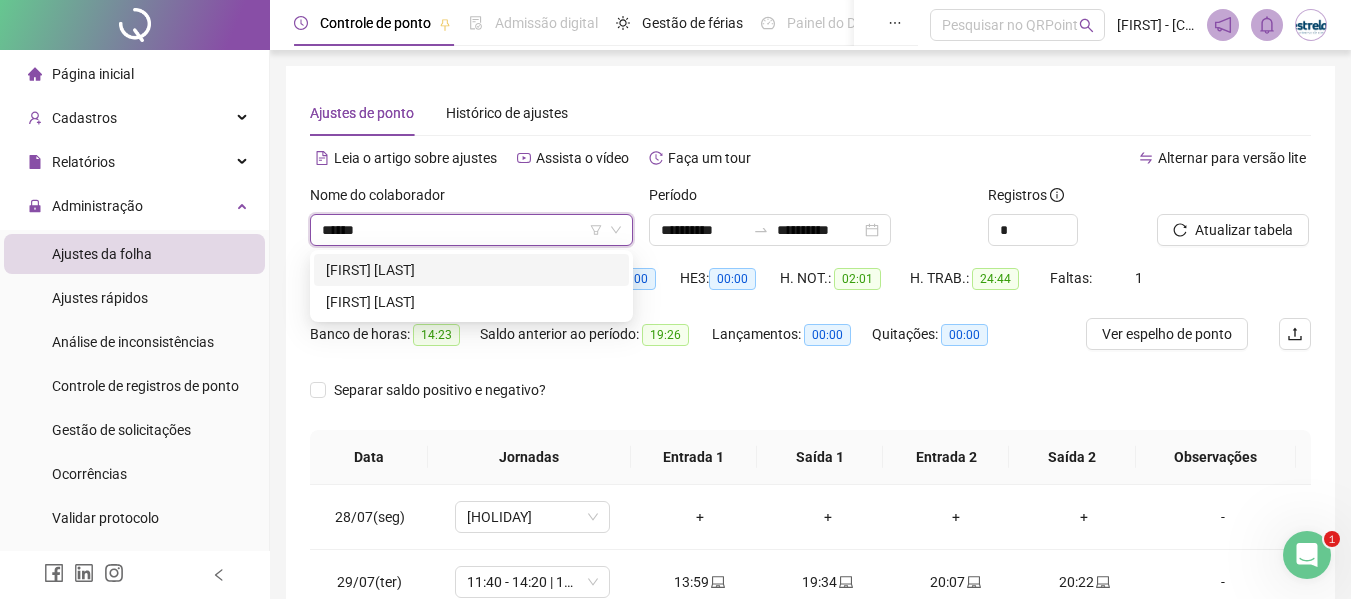 click on "[FIRST] [LAST]" at bounding box center (471, 270) 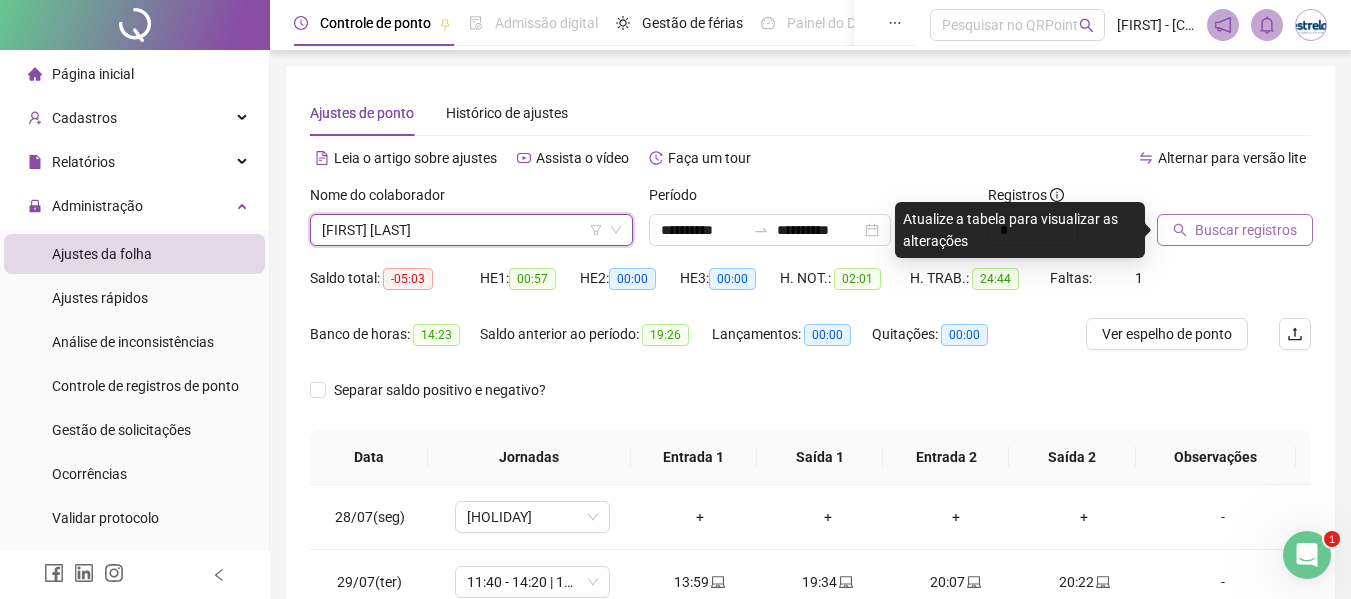click on "Buscar registros" at bounding box center [1246, 230] 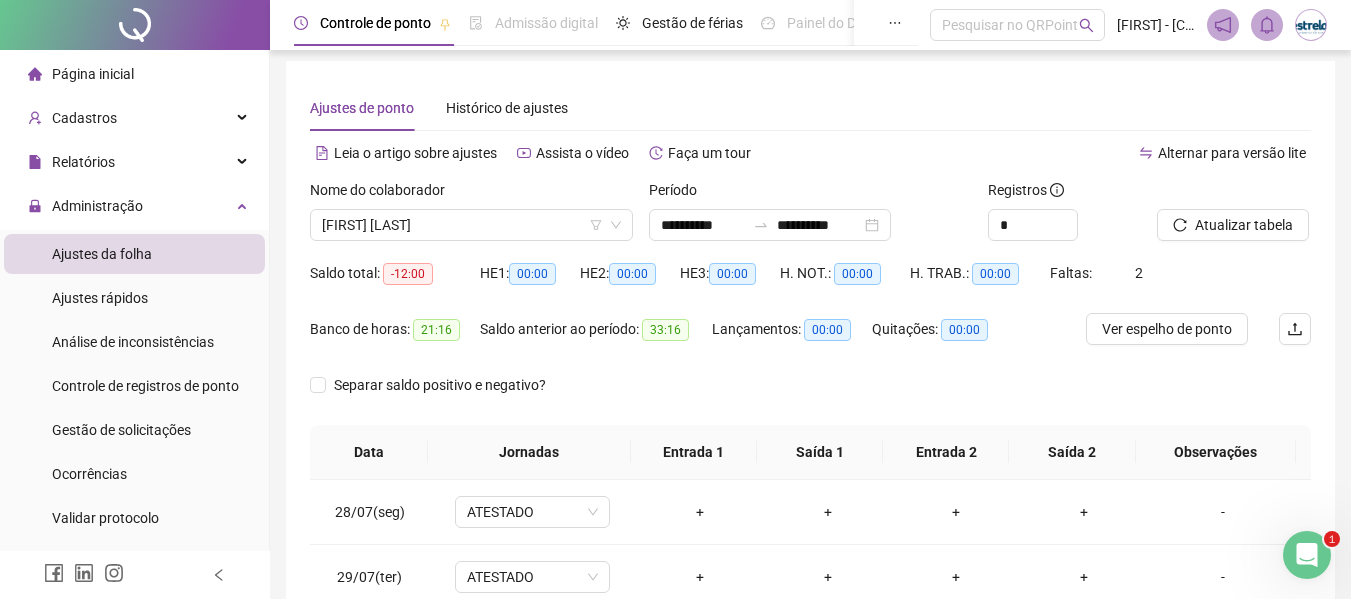 scroll, scrollTop: 0, scrollLeft: 0, axis: both 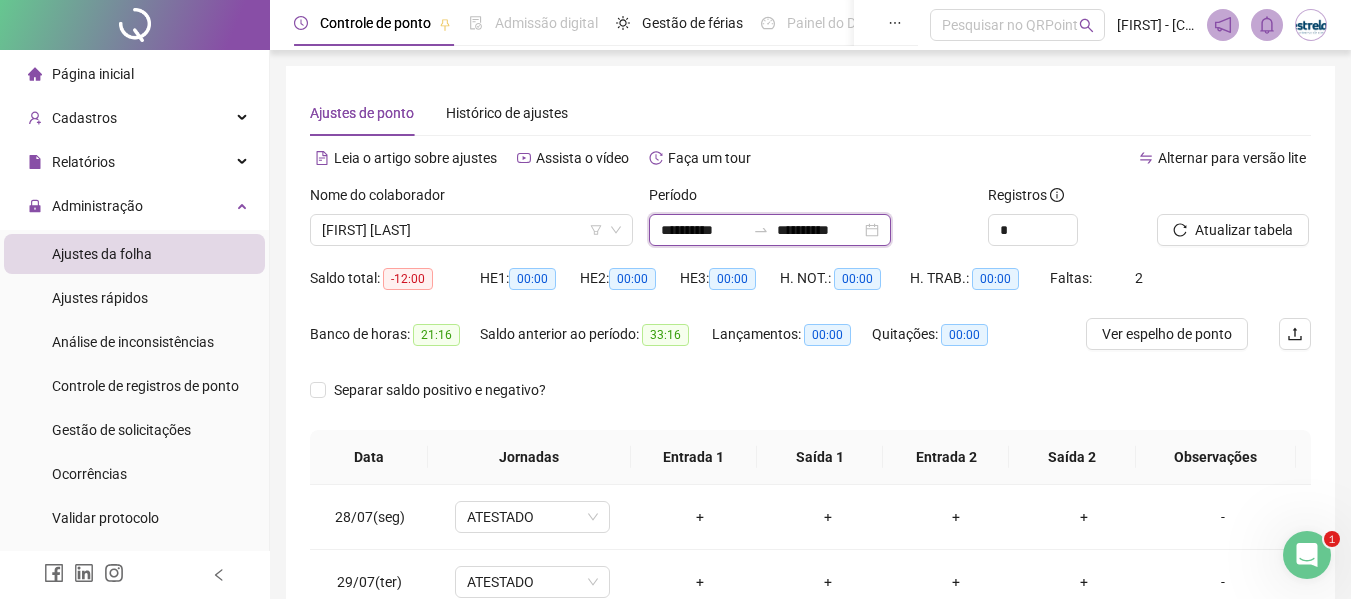 click on "**********" at bounding box center (703, 230) 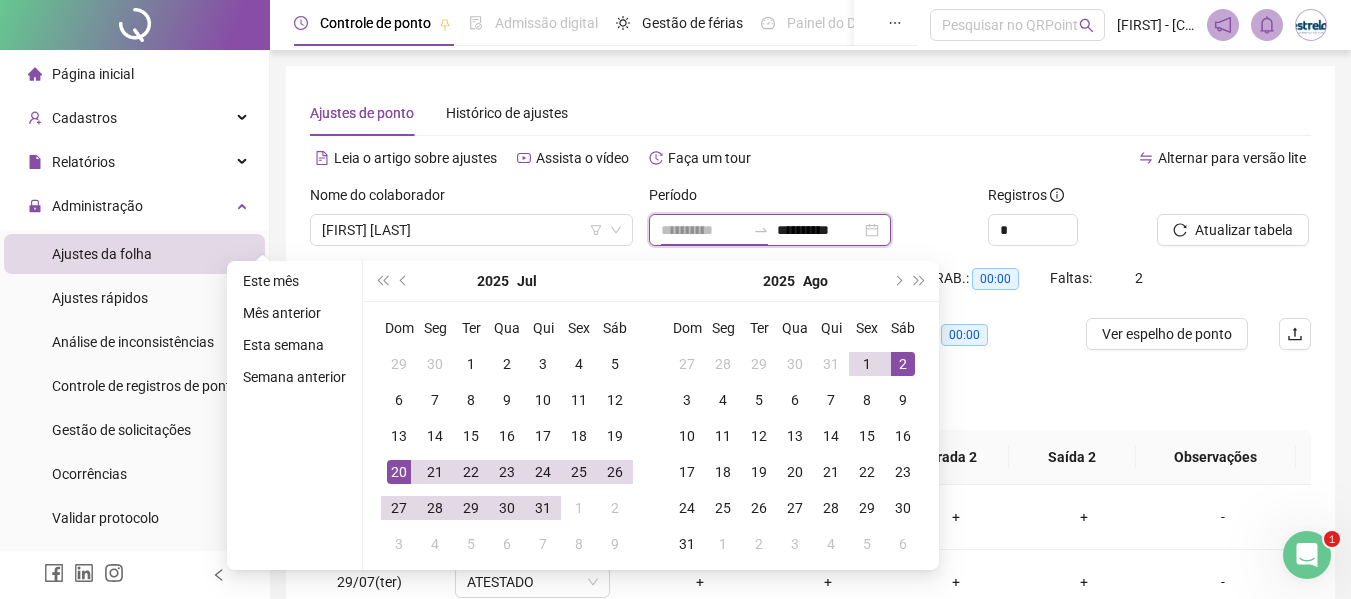 type on "**********" 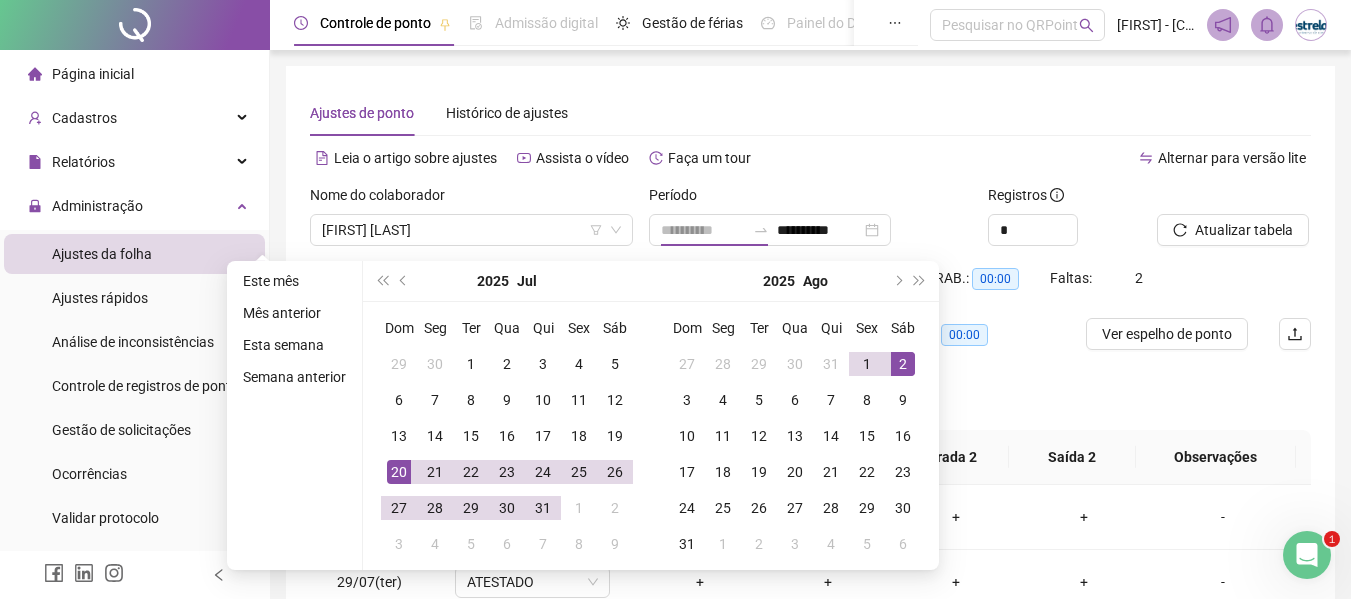 click on "20" at bounding box center [399, 472] 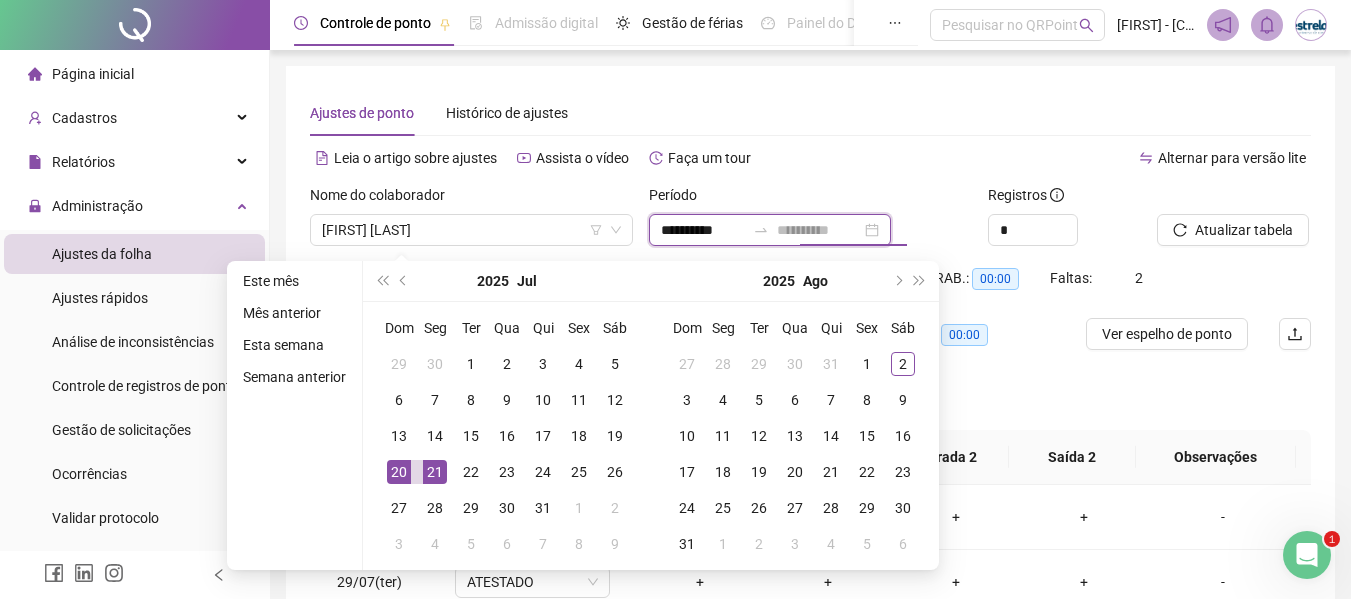 type on "**********" 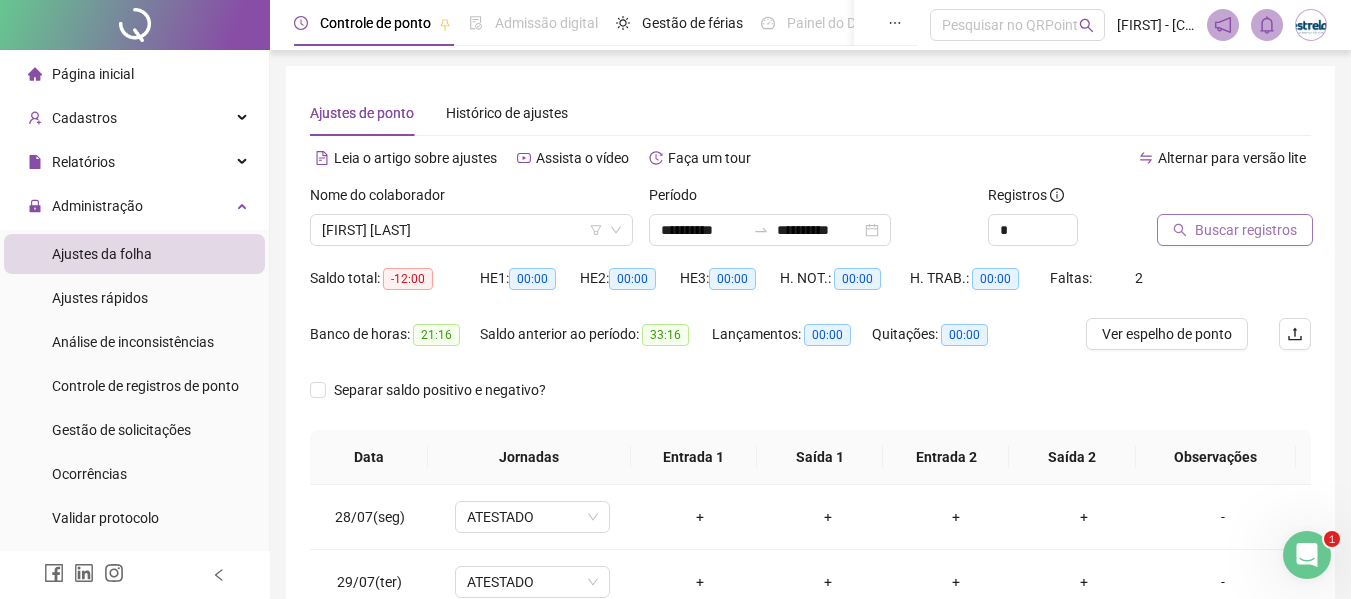 click on "Buscar registros" at bounding box center [1246, 230] 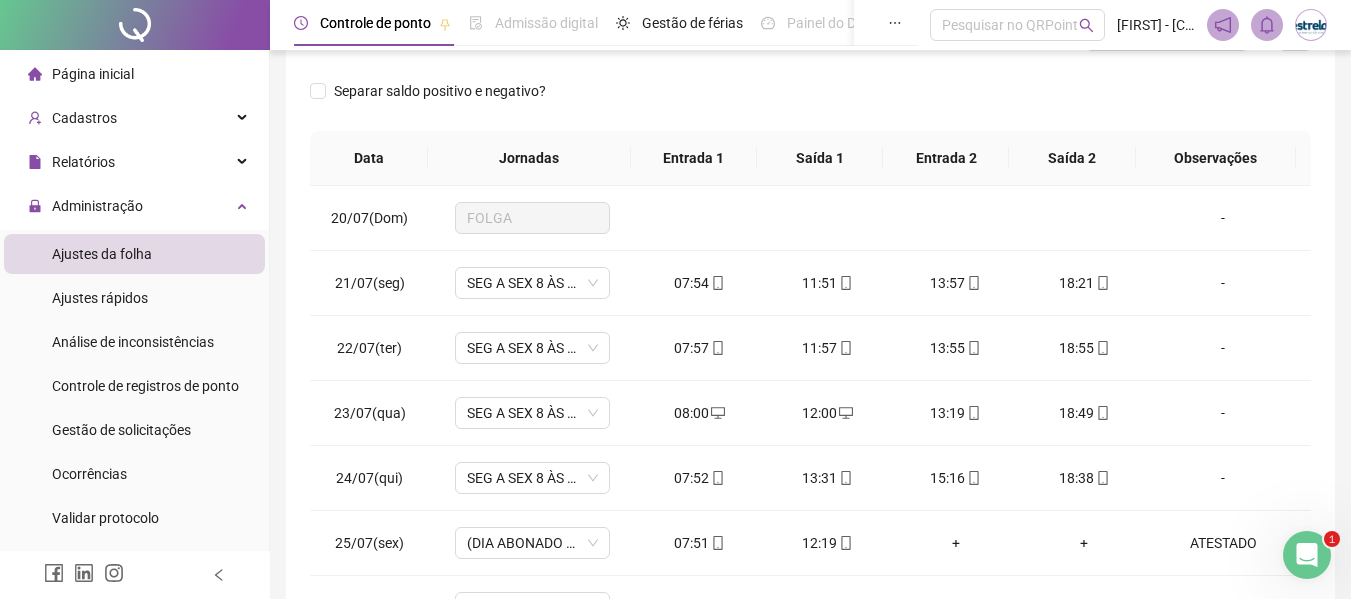 scroll, scrollTop: 300, scrollLeft: 0, axis: vertical 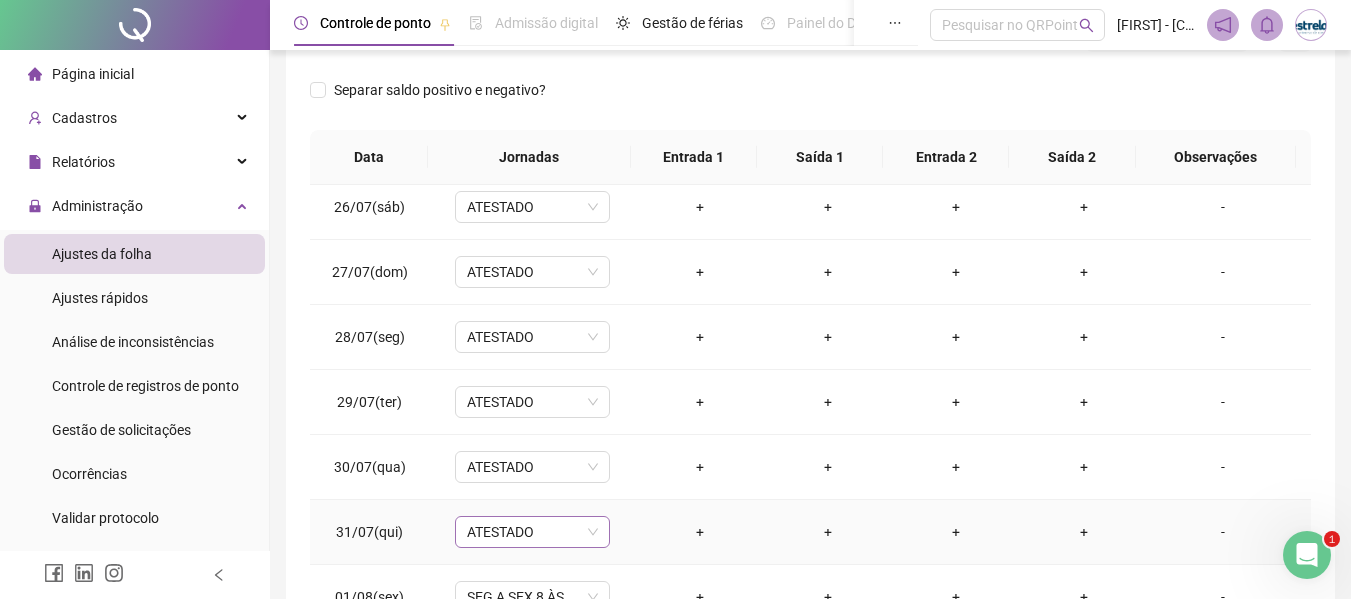 click on "ATESTADO" at bounding box center (532, 532) 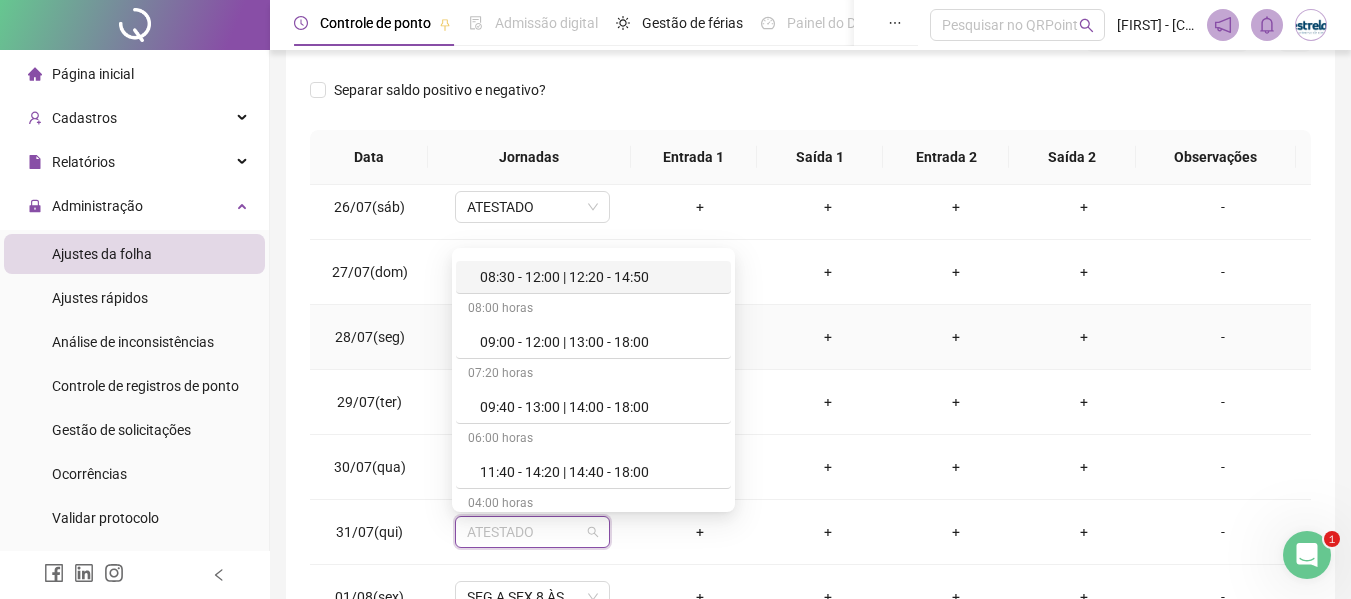 scroll, scrollTop: 300, scrollLeft: 0, axis: vertical 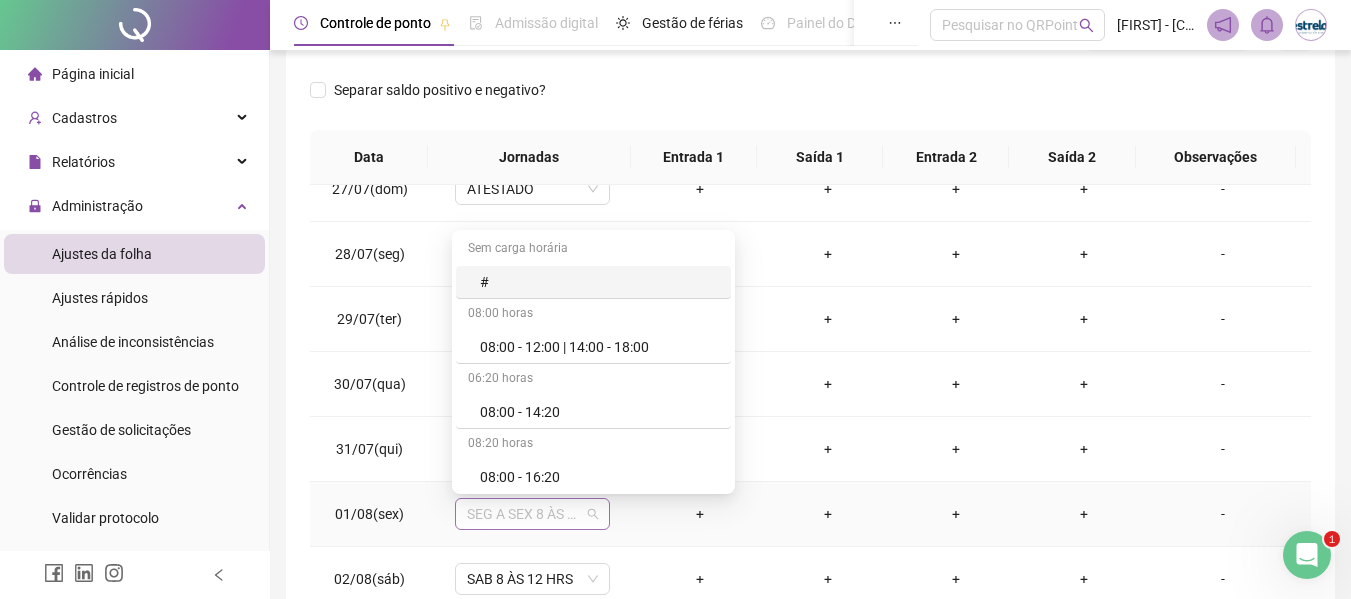 click on "SEG A SEX 8 ÀS 18 HRS" at bounding box center [532, 514] 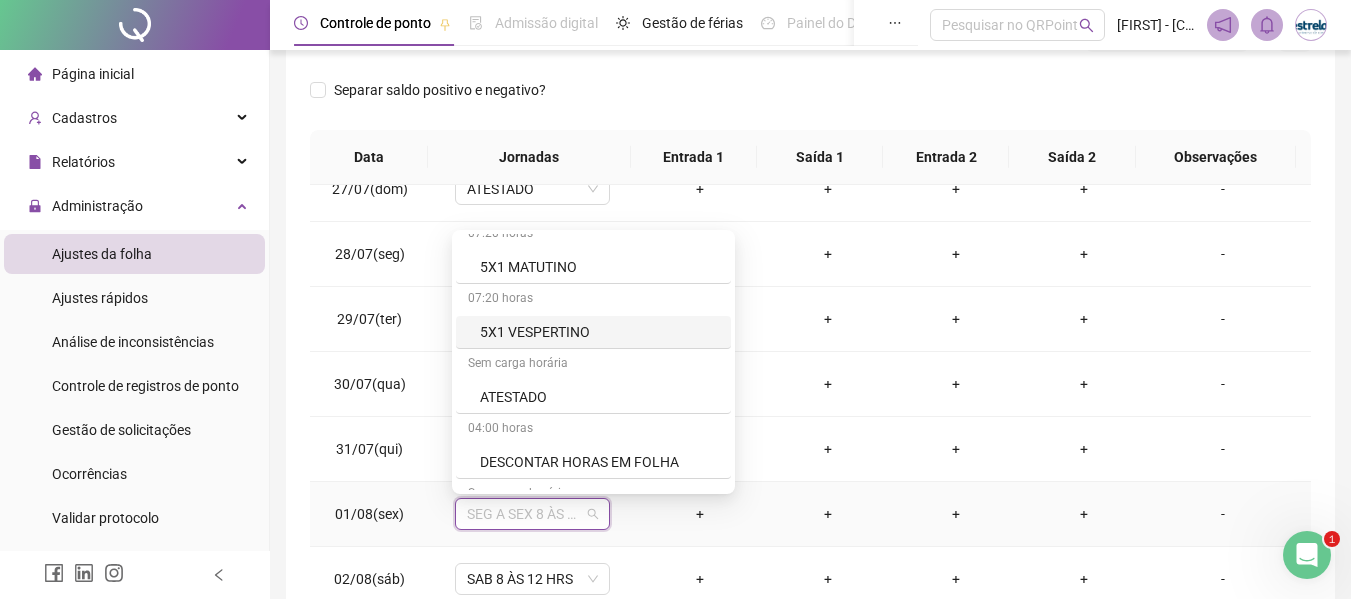 scroll, scrollTop: 700, scrollLeft: 0, axis: vertical 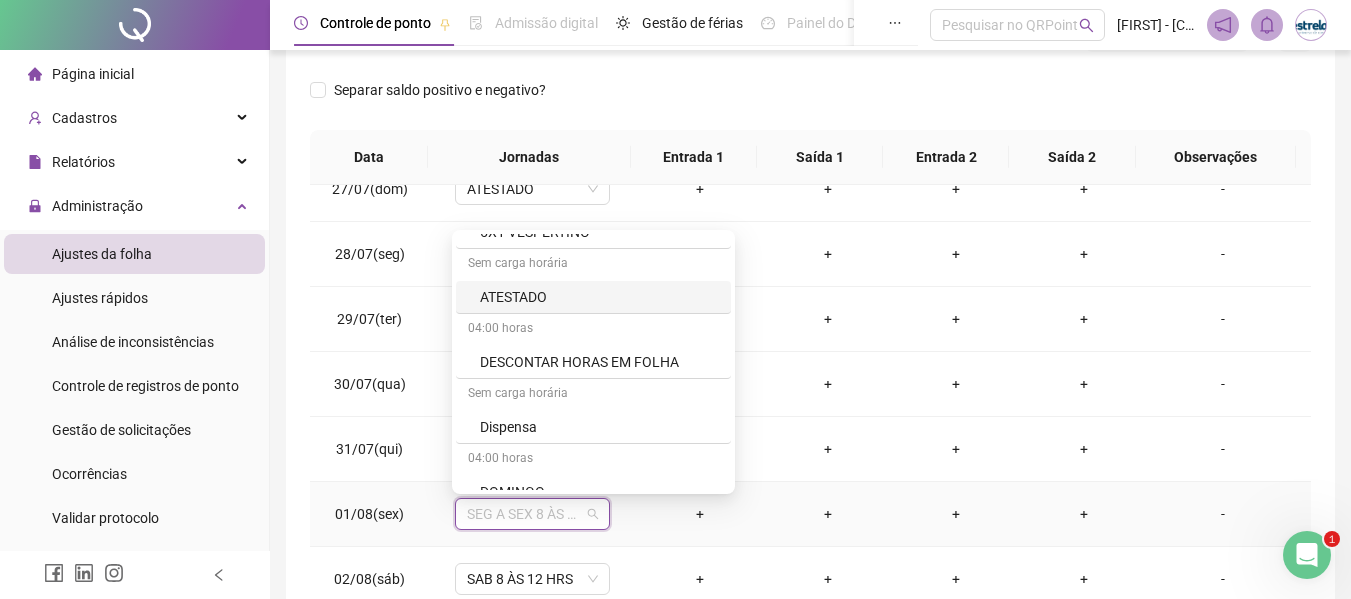 click on "ATESTADO" at bounding box center [599, 297] 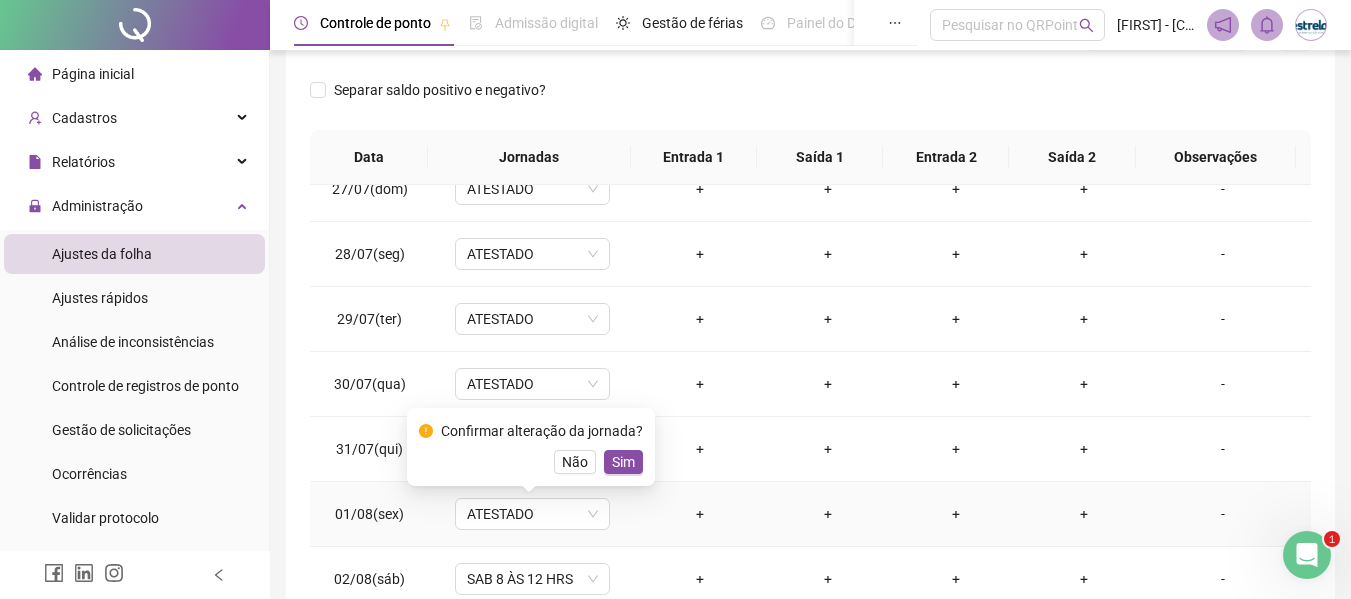 drag, startPoint x: 610, startPoint y: 461, endPoint x: 602, endPoint y: 335, distance: 126.253716 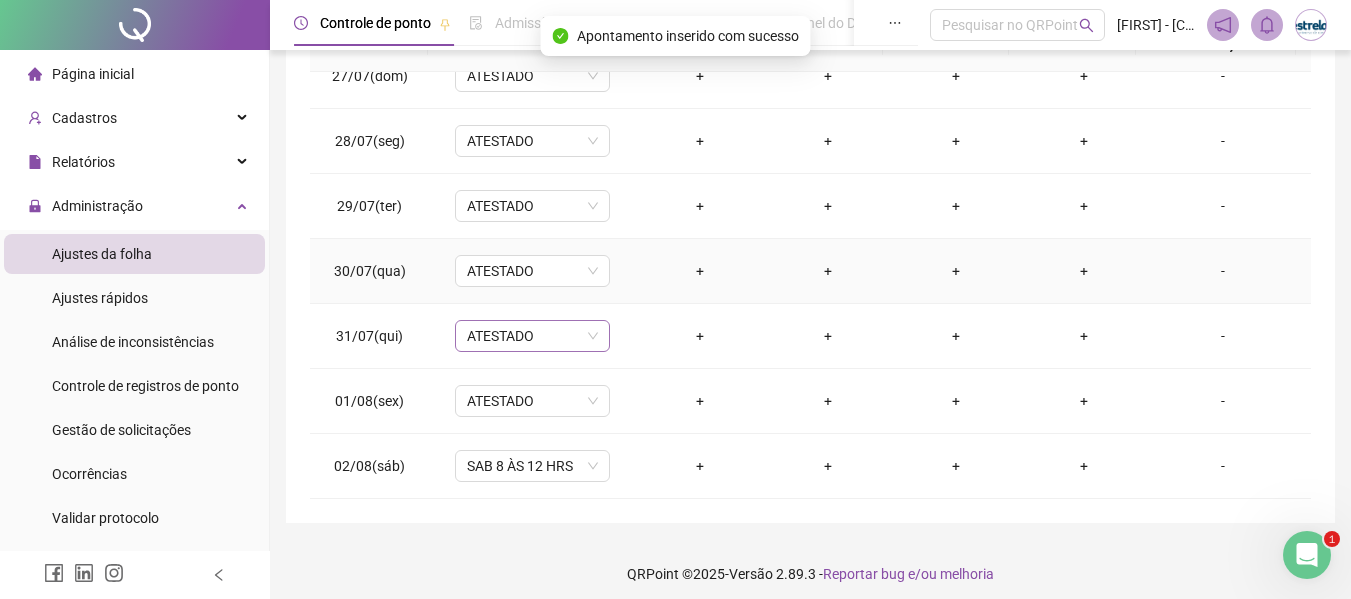 scroll, scrollTop: 423, scrollLeft: 0, axis: vertical 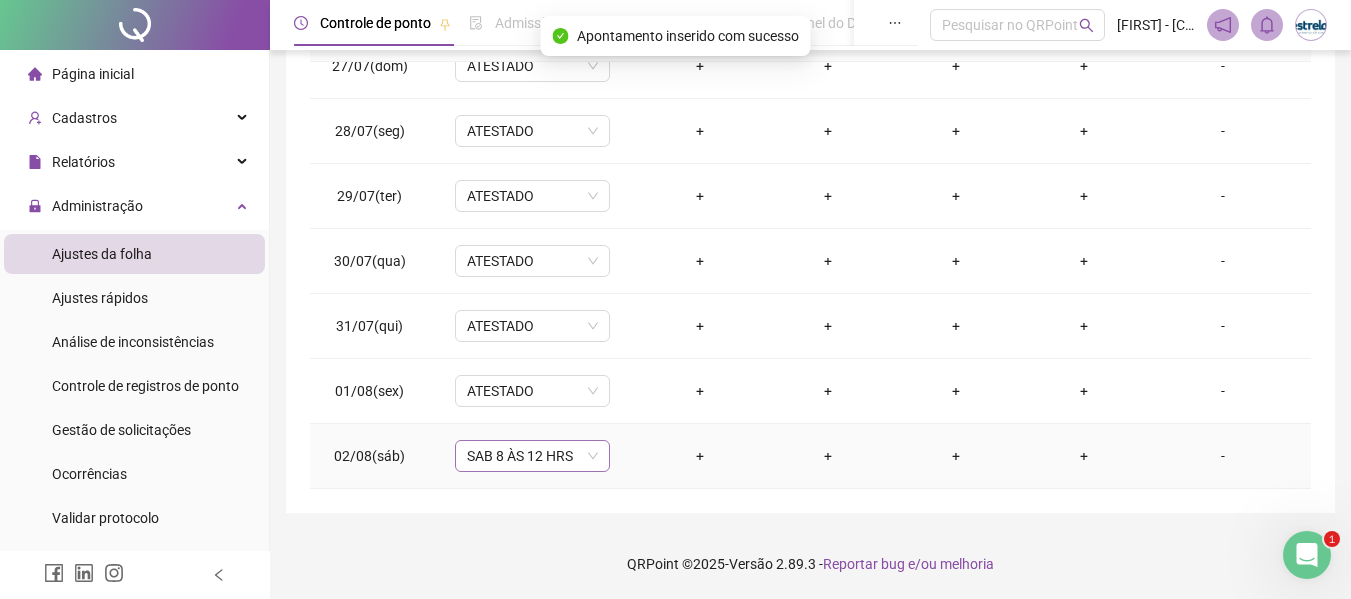 click on "SAB 8 ÀS 12 HRS" at bounding box center [532, 456] 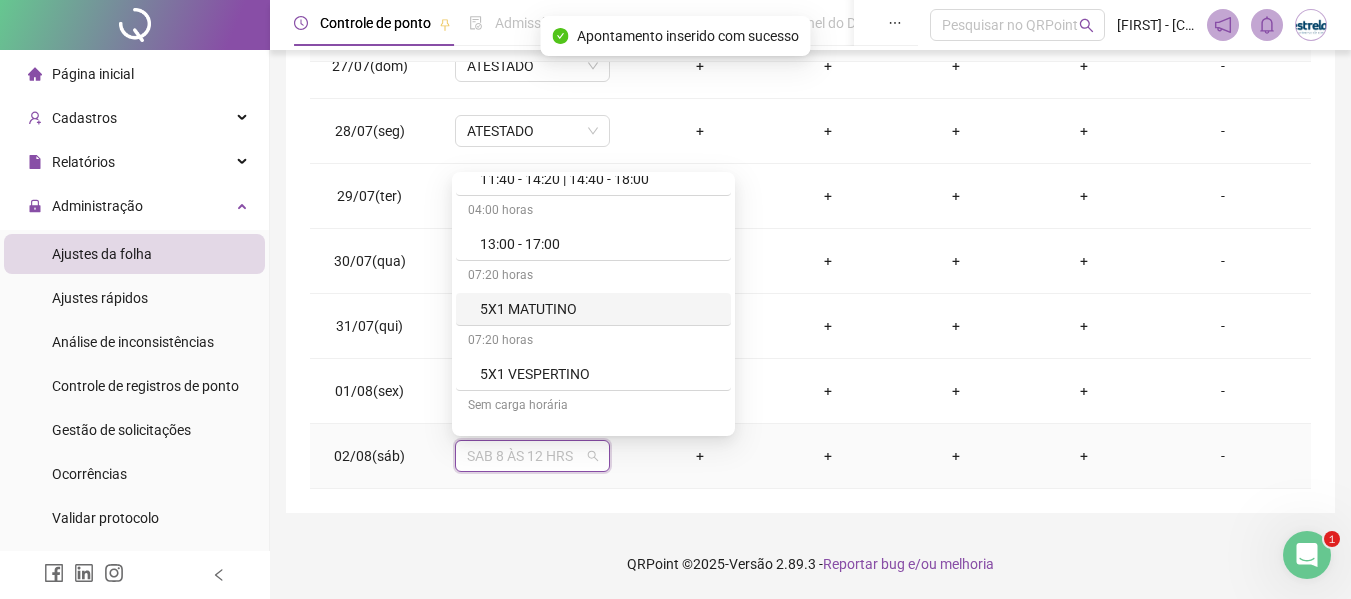 scroll, scrollTop: 600, scrollLeft: 0, axis: vertical 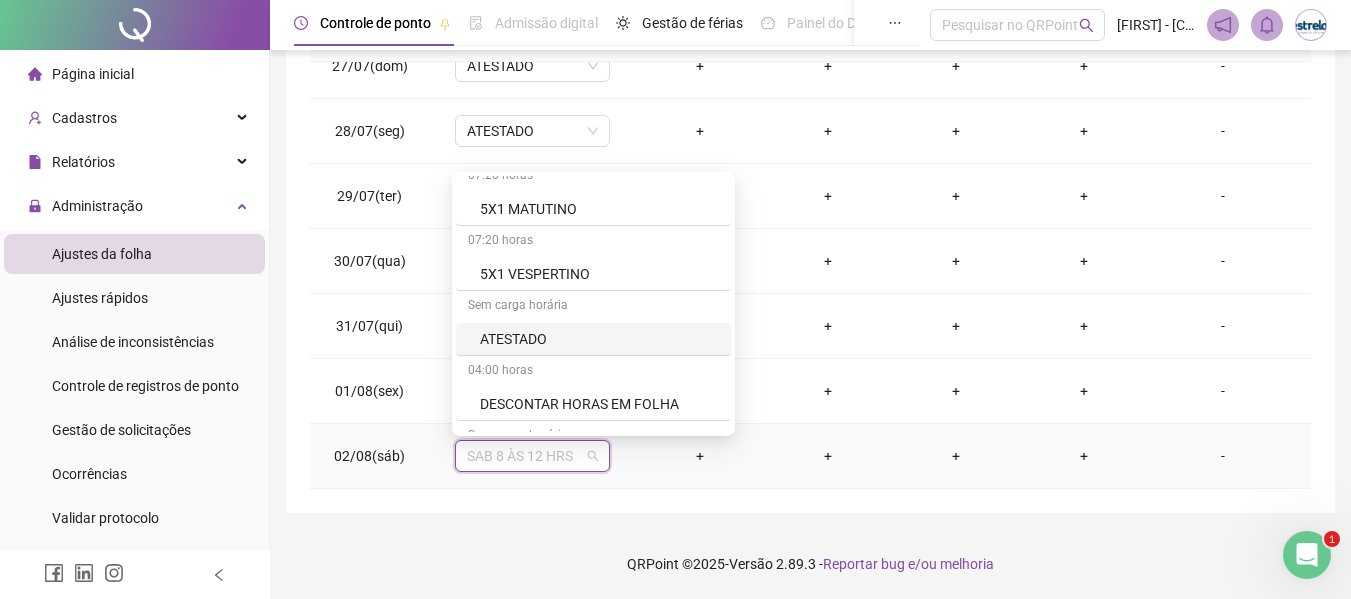 drag, startPoint x: 522, startPoint y: 338, endPoint x: 594, endPoint y: 357, distance: 74.46476 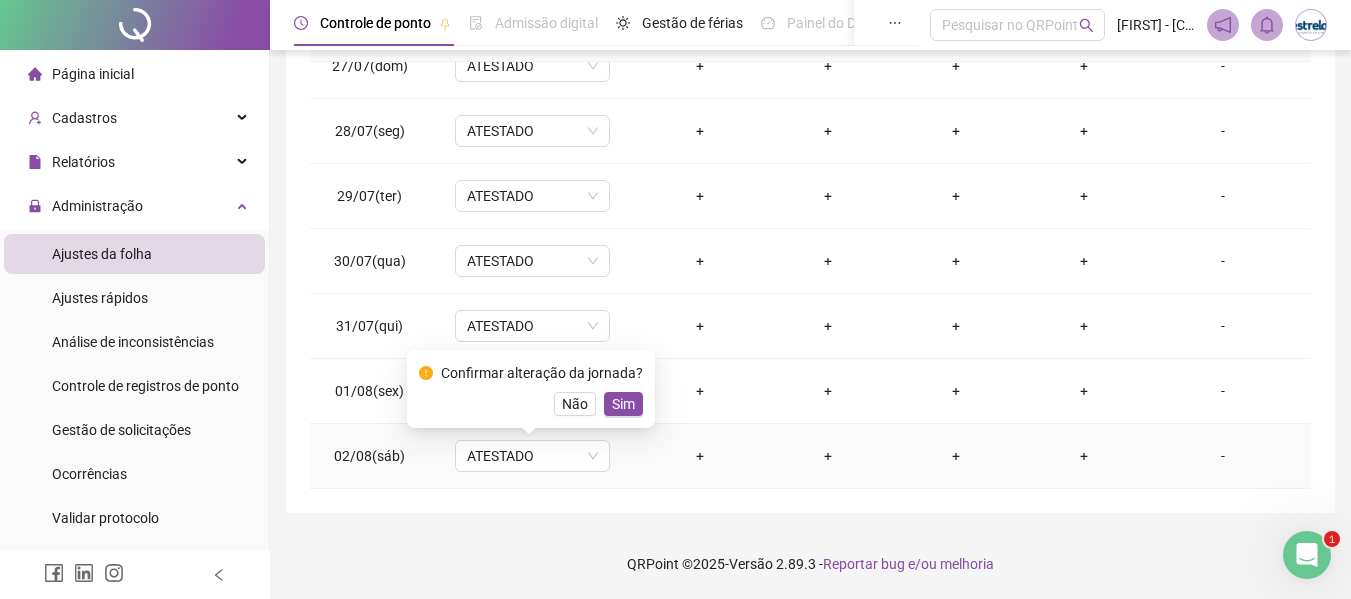 drag, startPoint x: 604, startPoint y: 397, endPoint x: 690, endPoint y: 400, distance: 86.05231 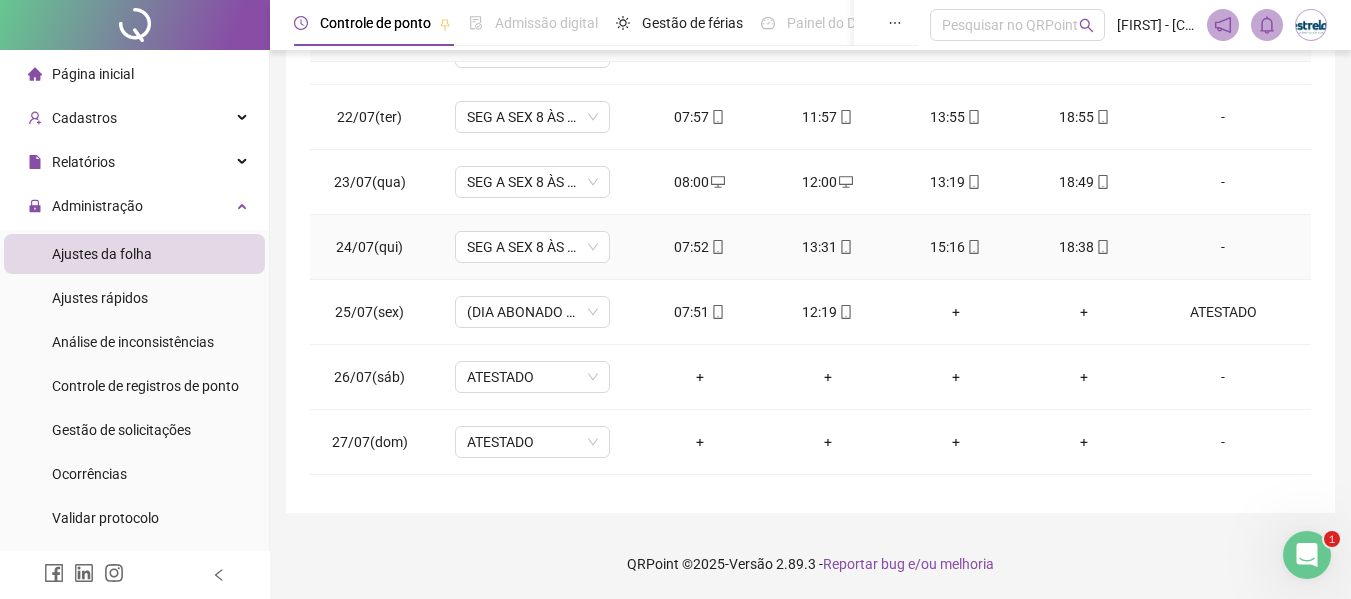 scroll, scrollTop: 0, scrollLeft: 0, axis: both 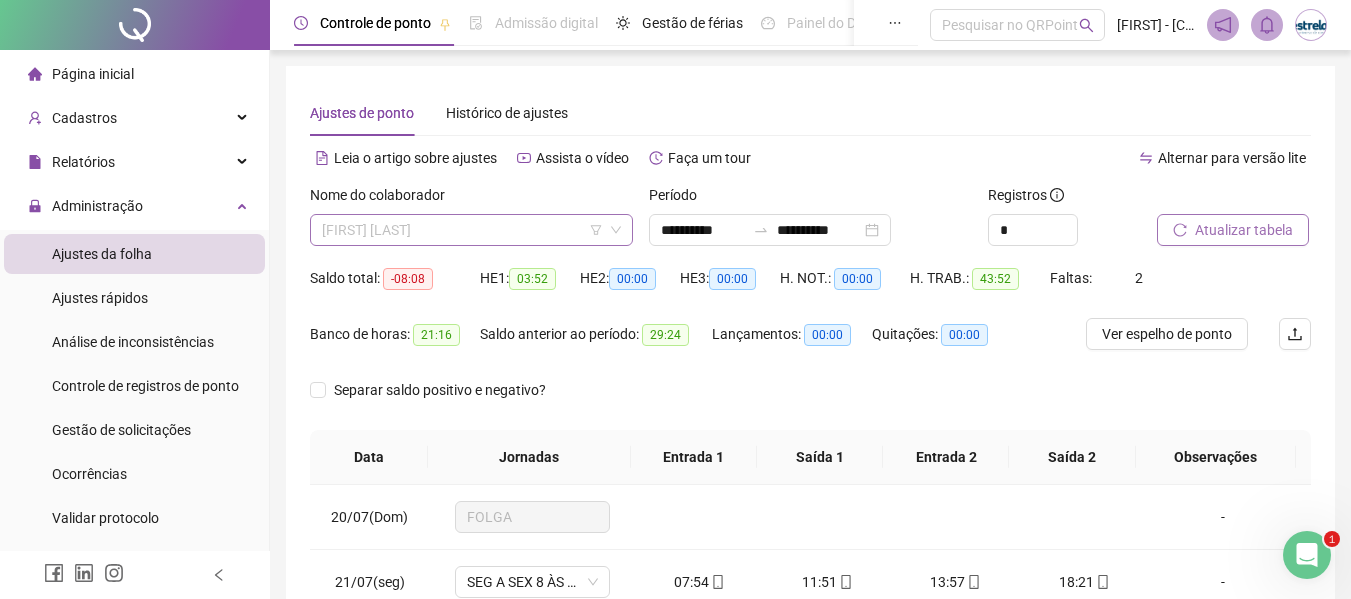 click on "[FIRST] [LAST]" at bounding box center (471, 230) 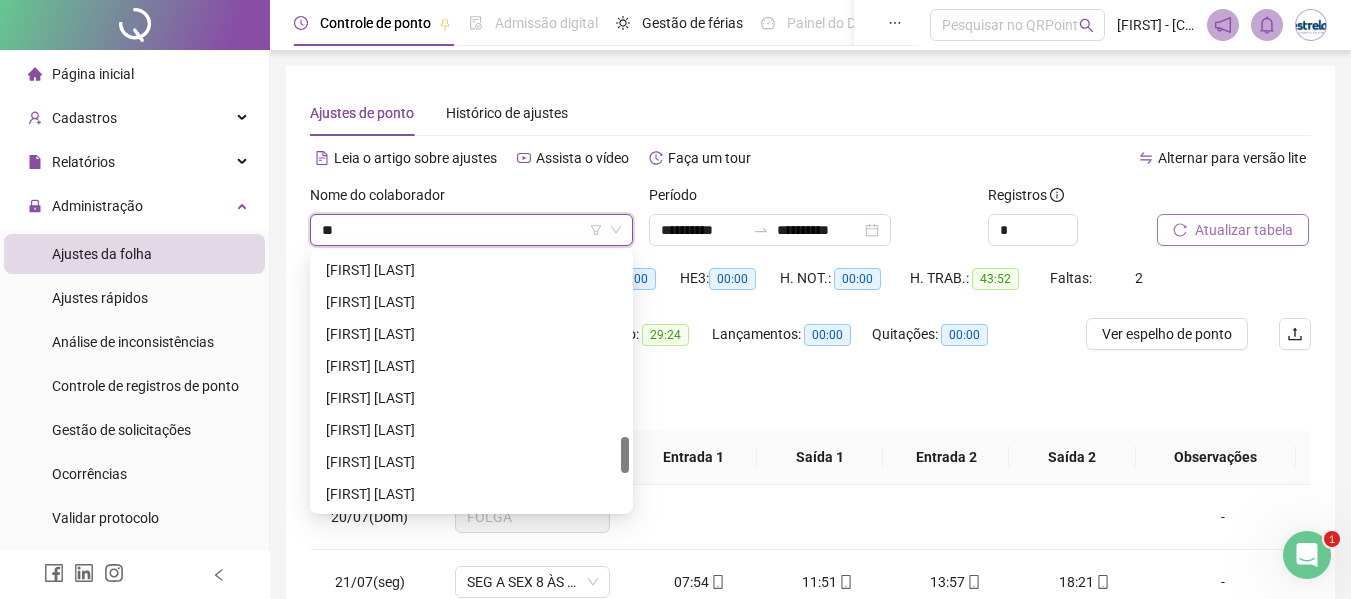 type on "***" 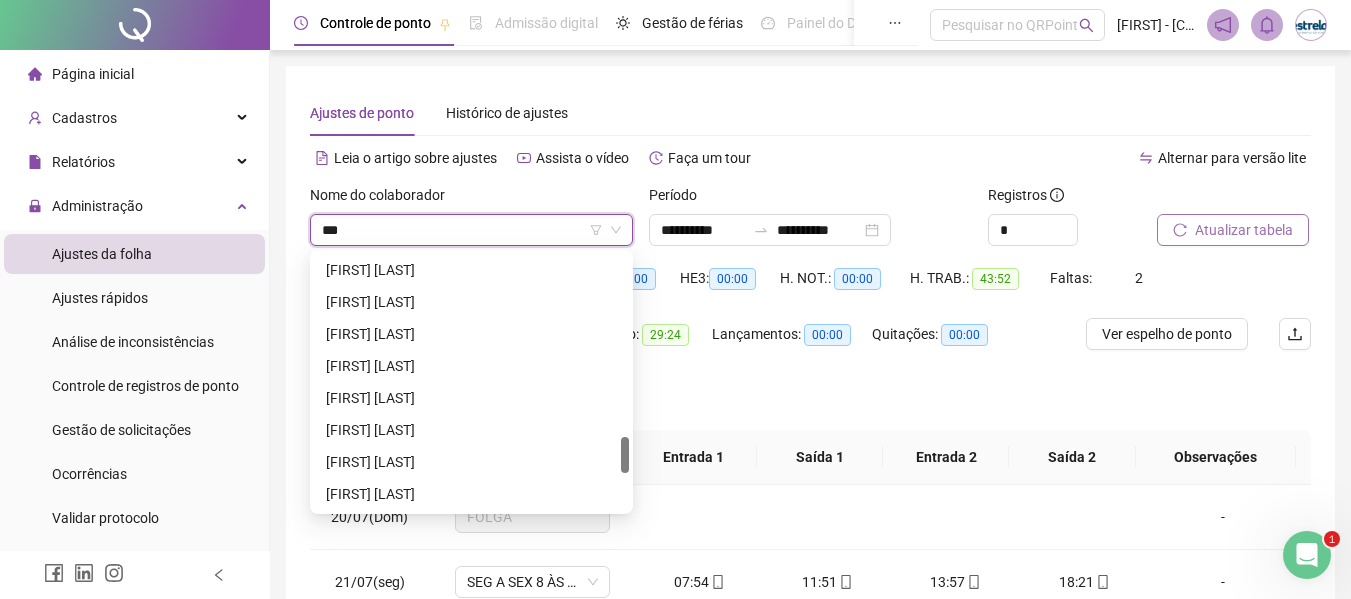 scroll, scrollTop: 0, scrollLeft: 0, axis: both 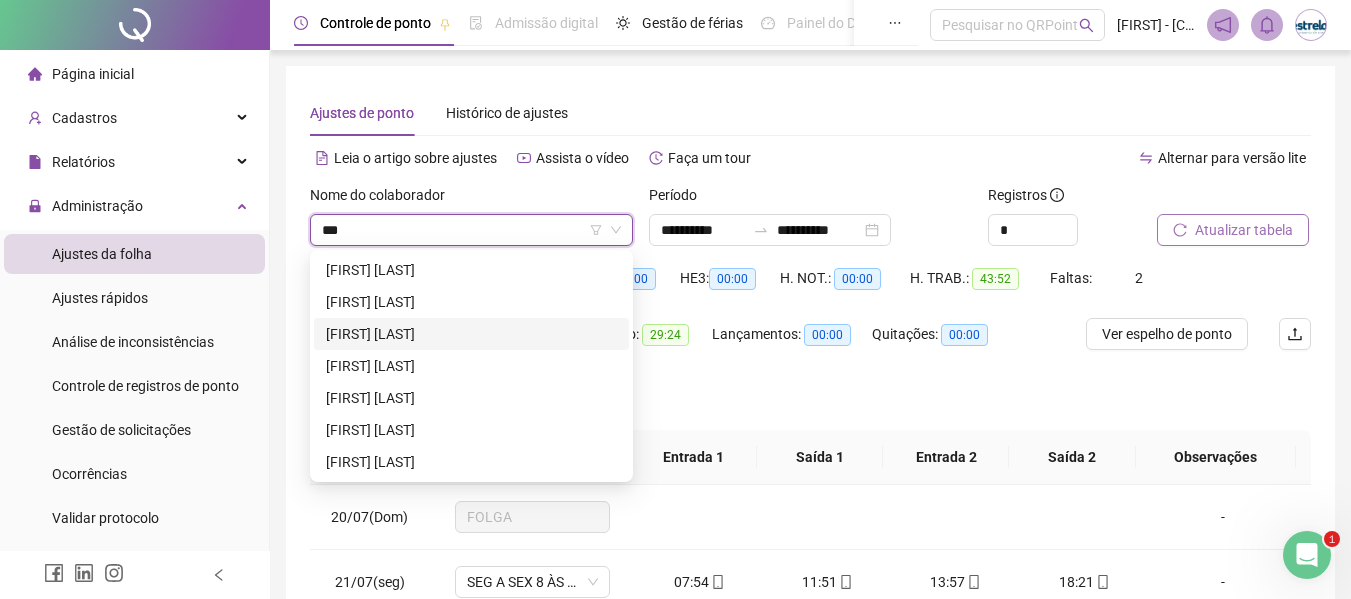 drag, startPoint x: 426, startPoint y: 367, endPoint x: 506, endPoint y: 358, distance: 80.50466 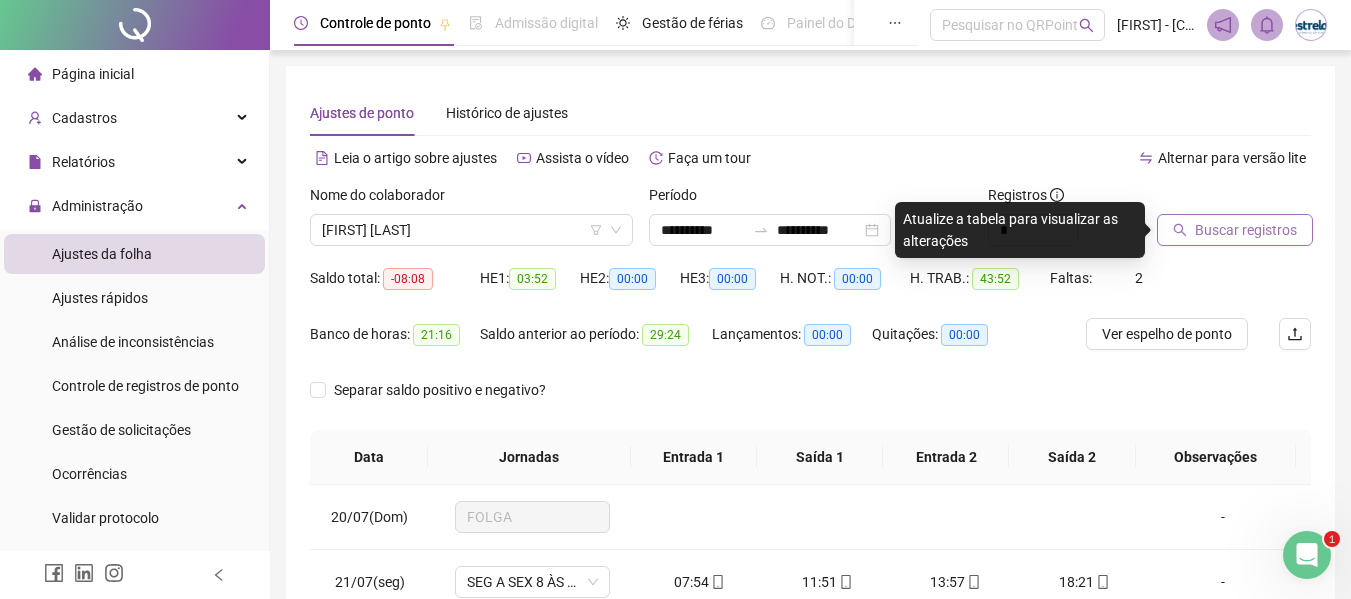 click on "Buscar registros" at bounding box center [1246, 230] 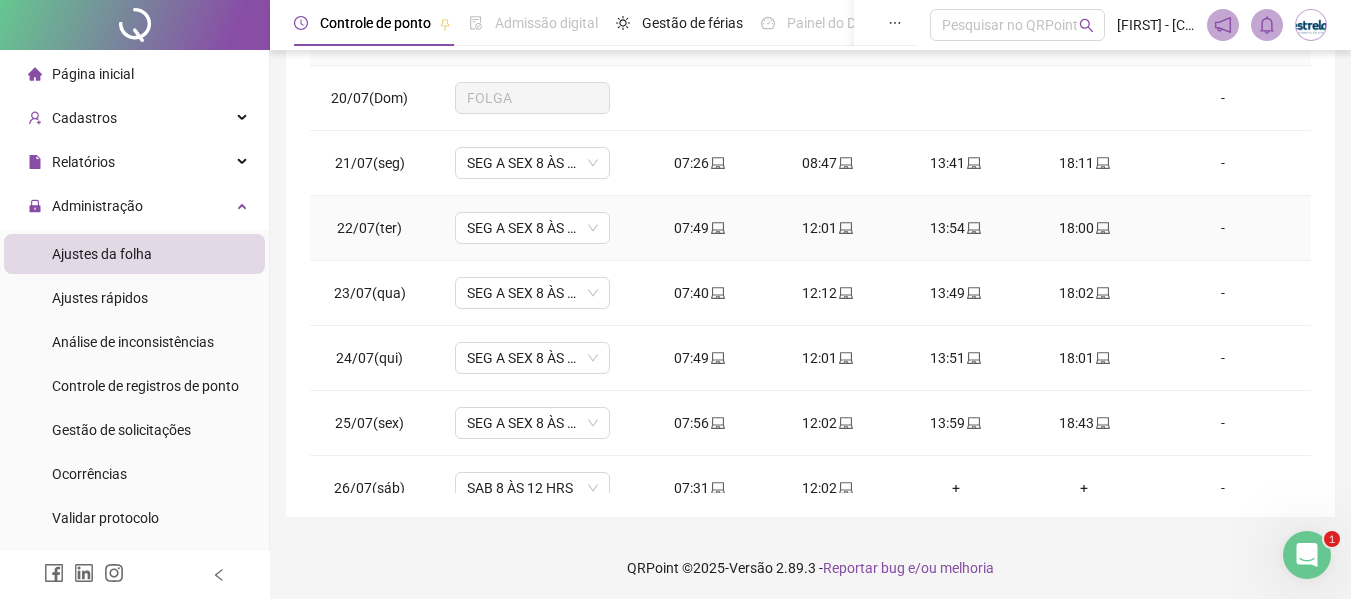 scroll, scrollTop: 423, scrollLeft: 0, axis: vertical 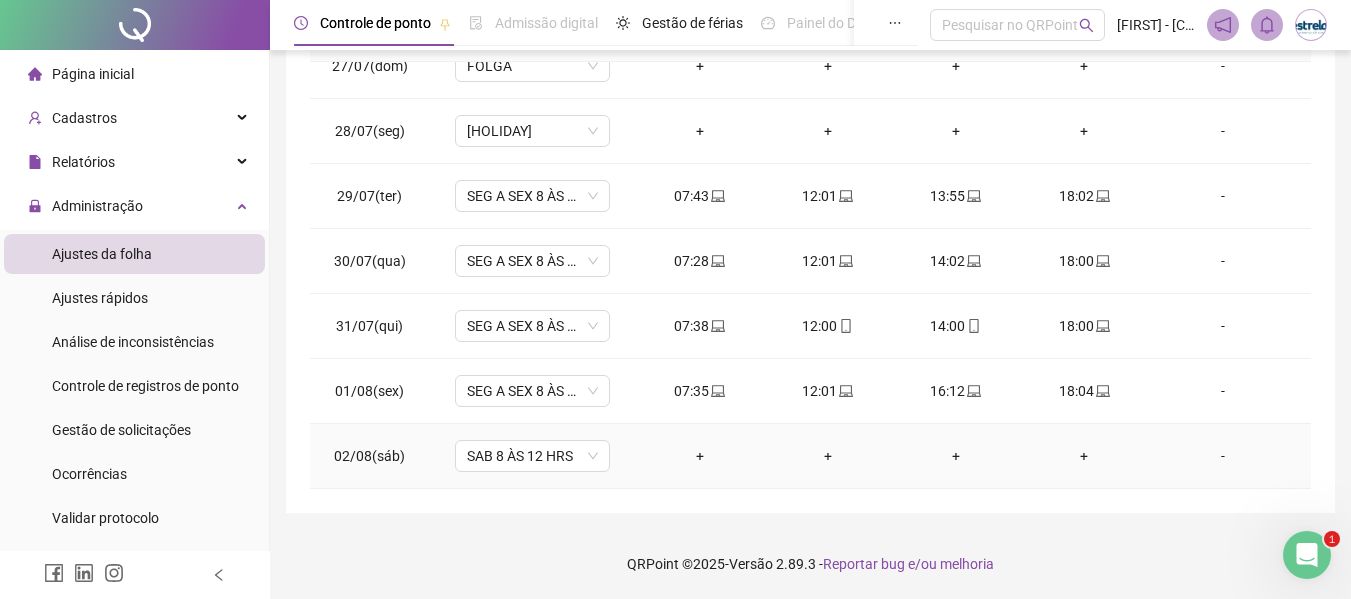 drag, startPoint x: 482, startPoint y: 458, endPoint x: 547, endPoint y: 437, distance: 68.30813 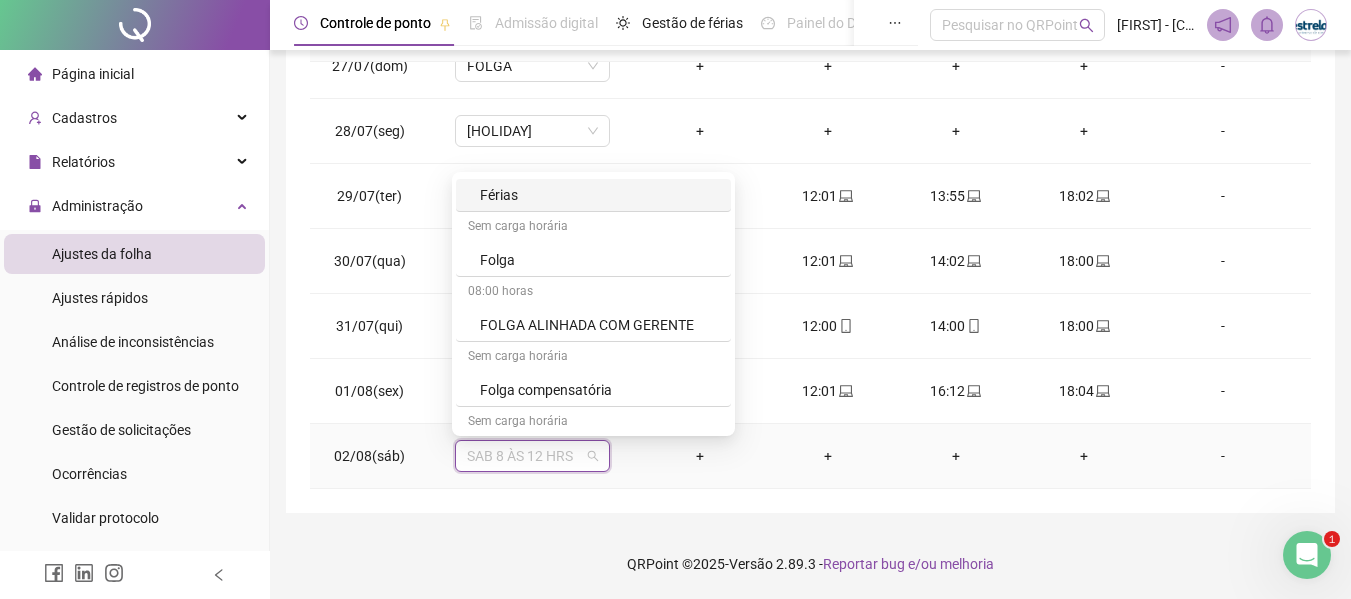 scroll, scrollTop: 1100, scrollLeft: 0, axis: vertical 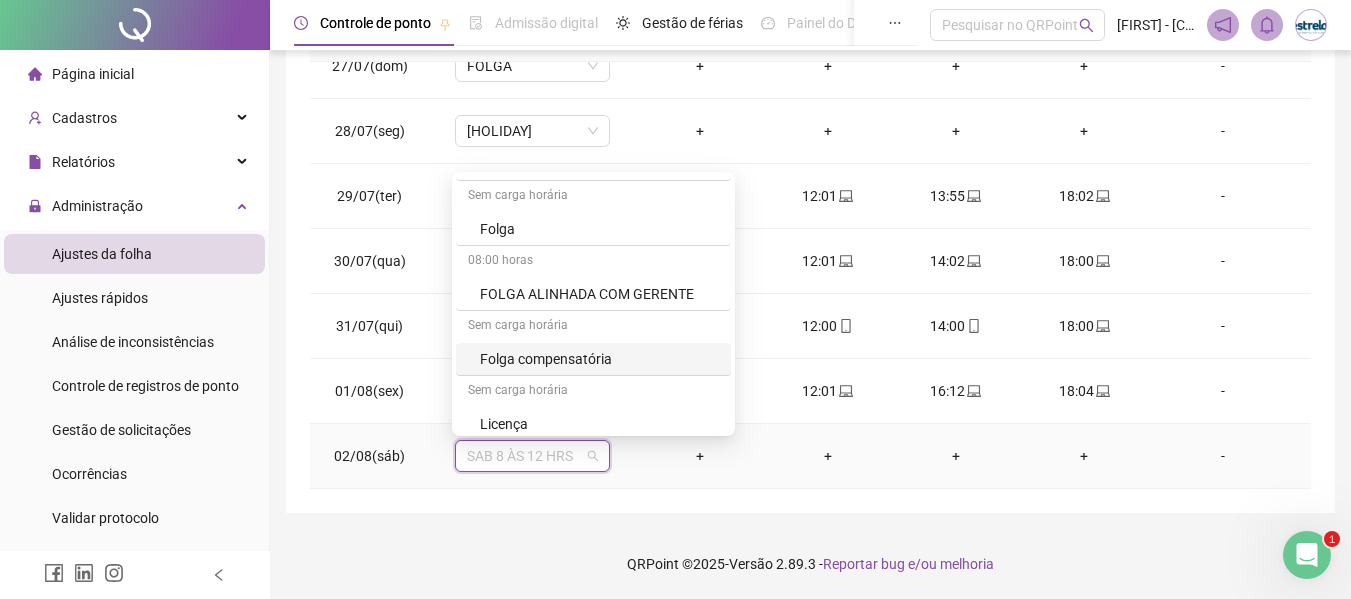 click on "Folga compensatória" at bounding box center (599, 359) 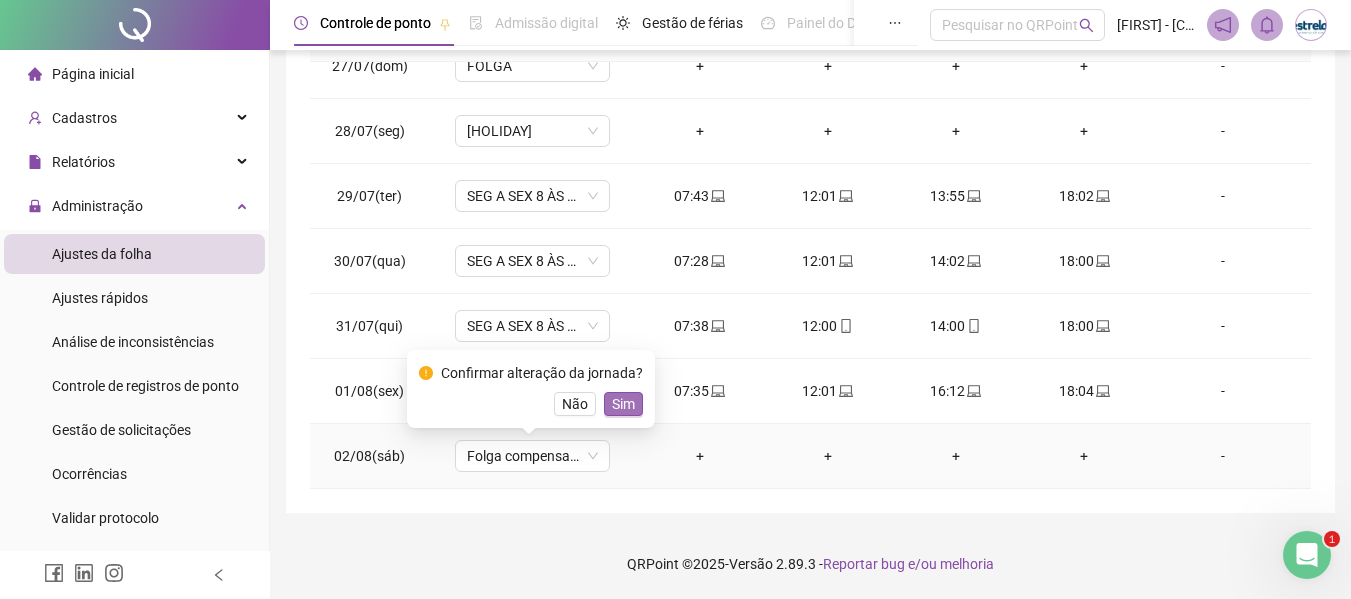 click on "Sim" at bounding box center (623, 404) 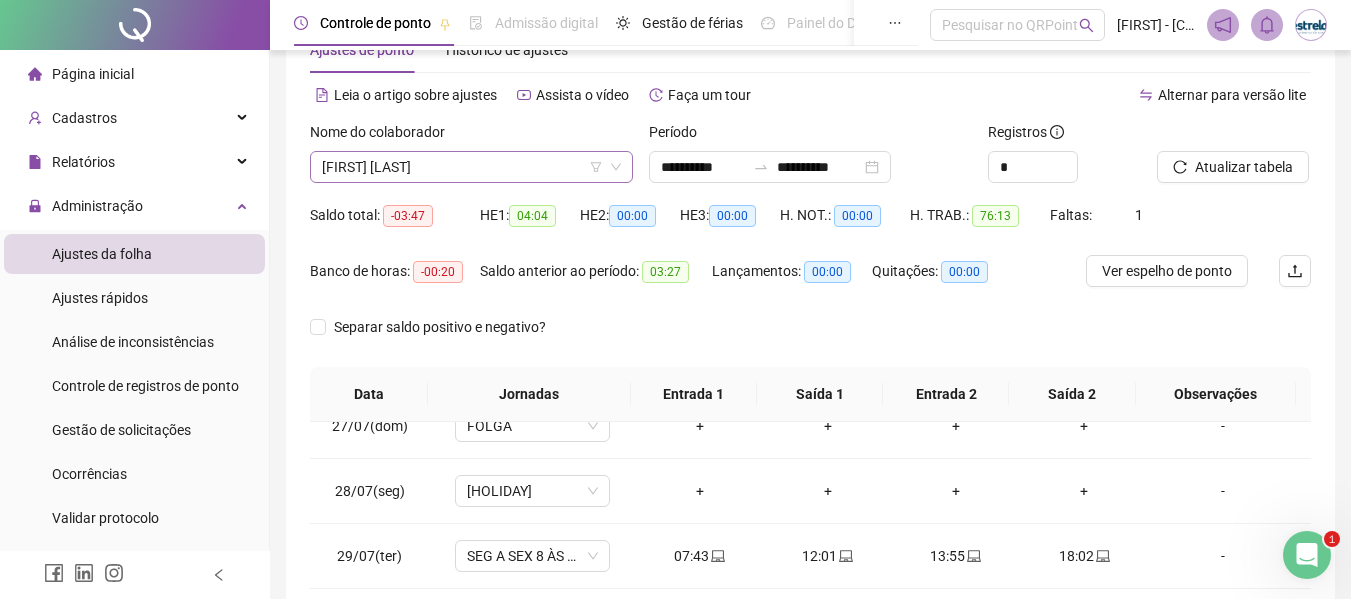 scroll, scrollTop: 0, scrollLeft: 0, axis: both 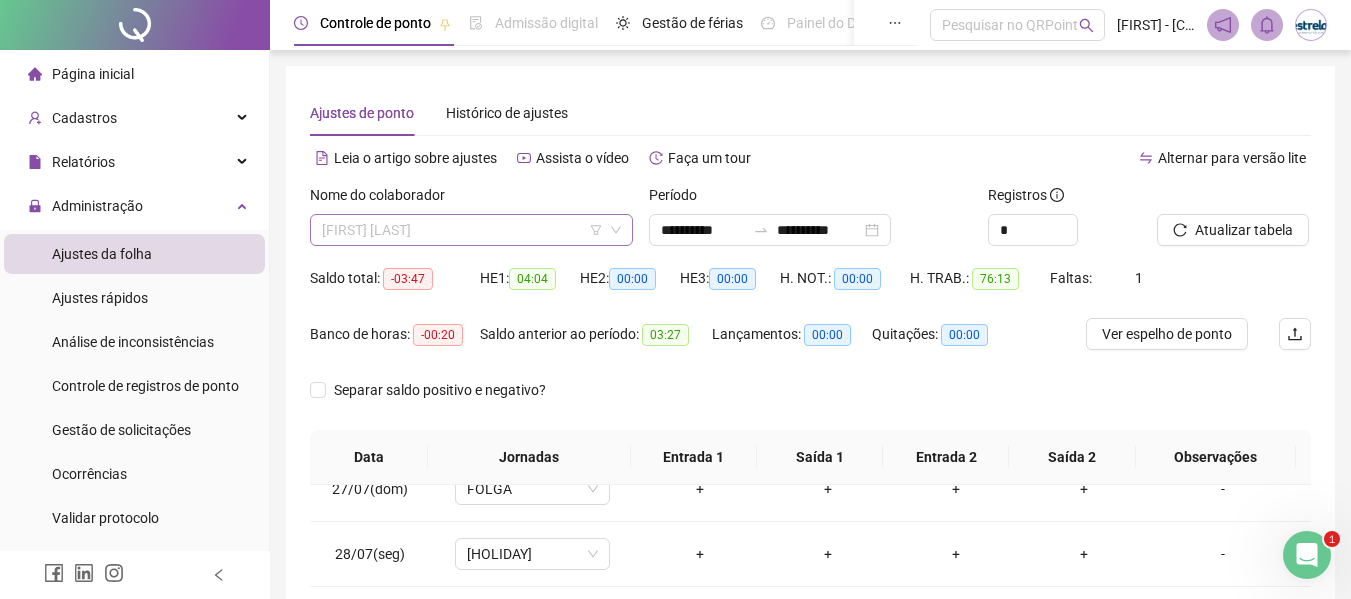 click on "[FIRST] [LAST]" at bounding box center (471, 230) 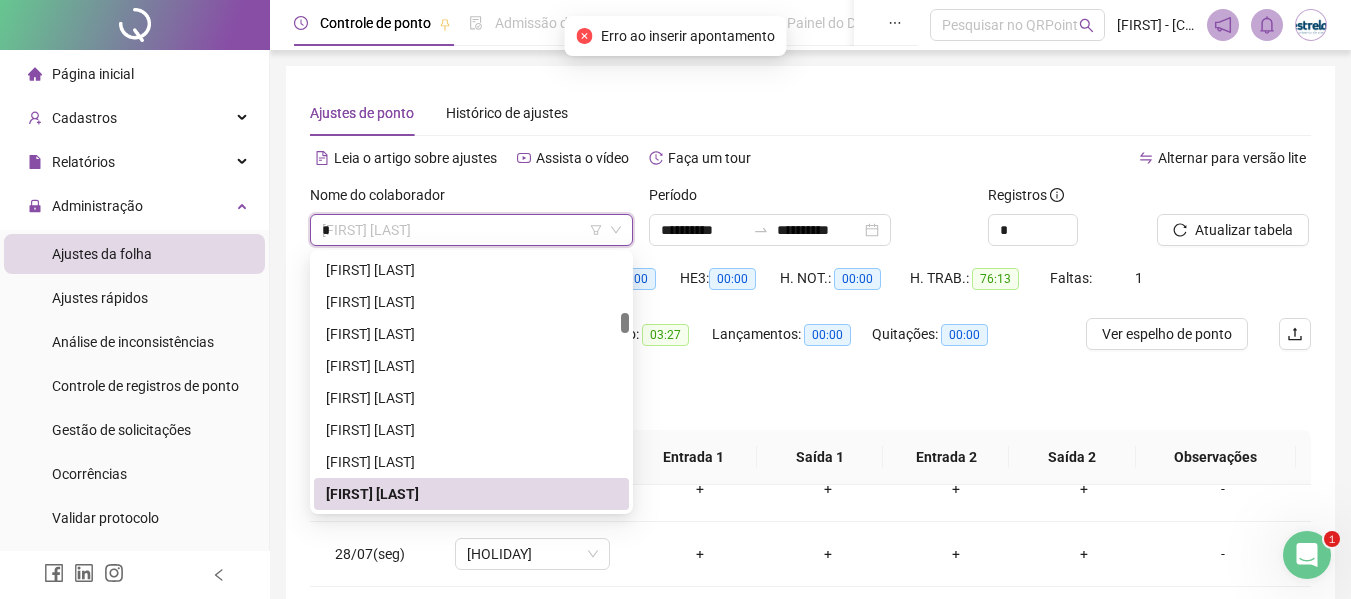 scroll, scrollTop: 1472, scrollLeft: 0, axis: vertical 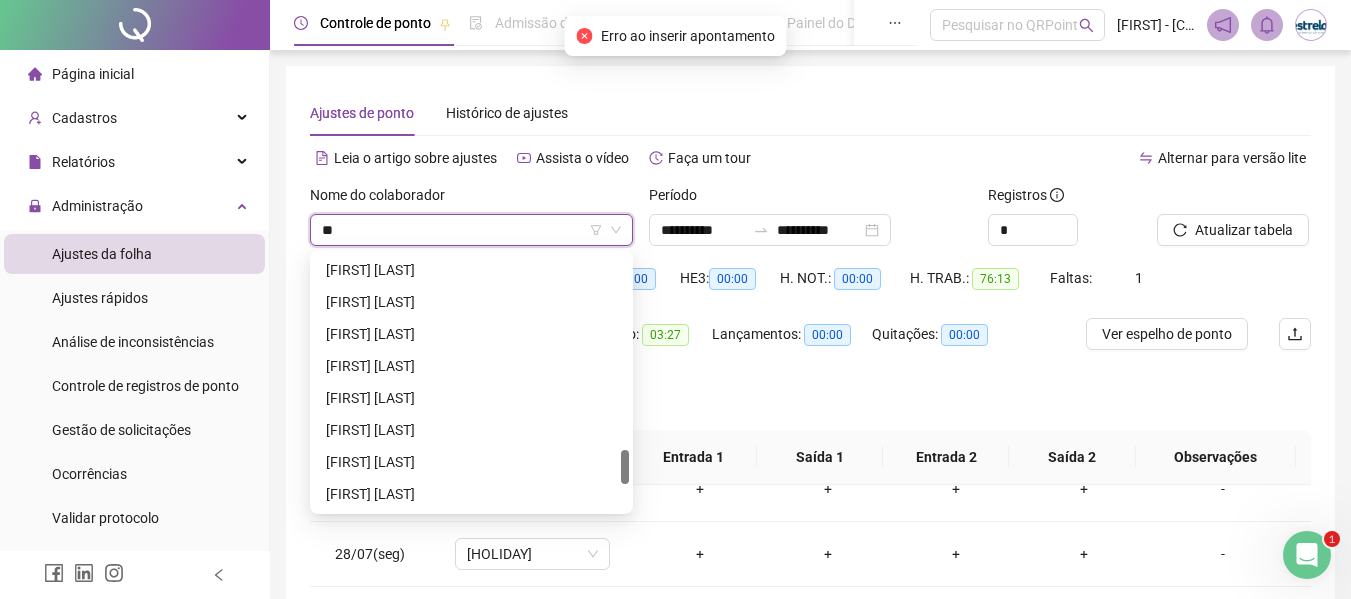 type on "***" 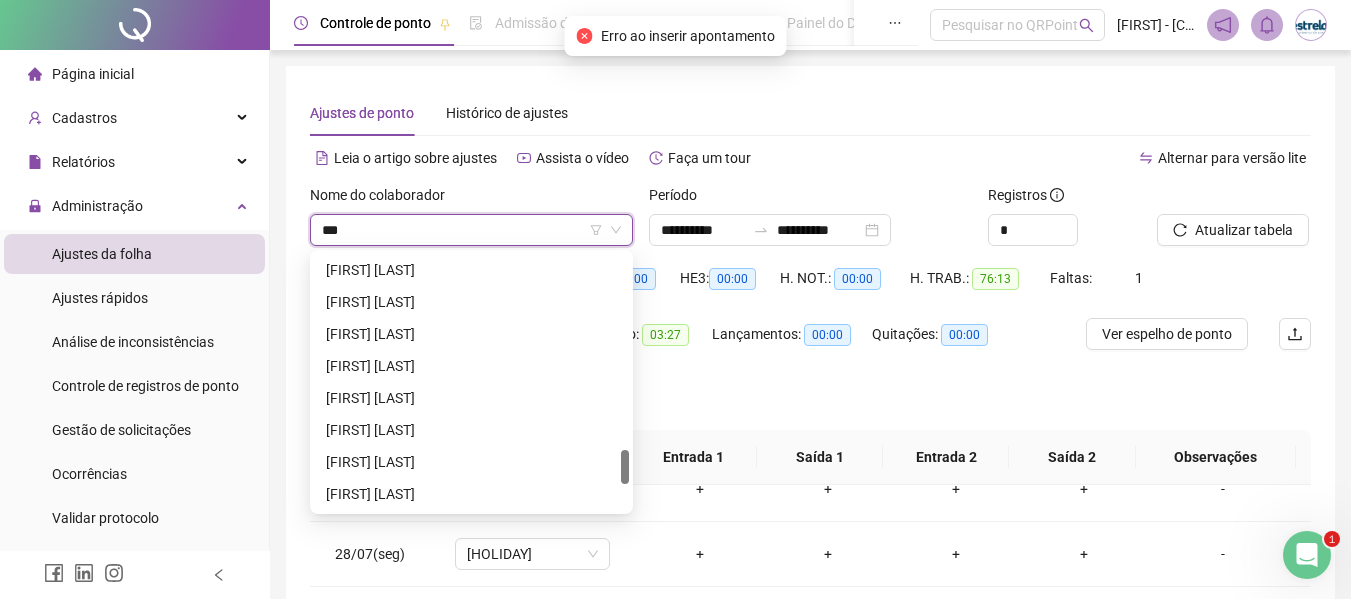 scroll, scrollTop: 0, scrollLeft: 0, axis: both 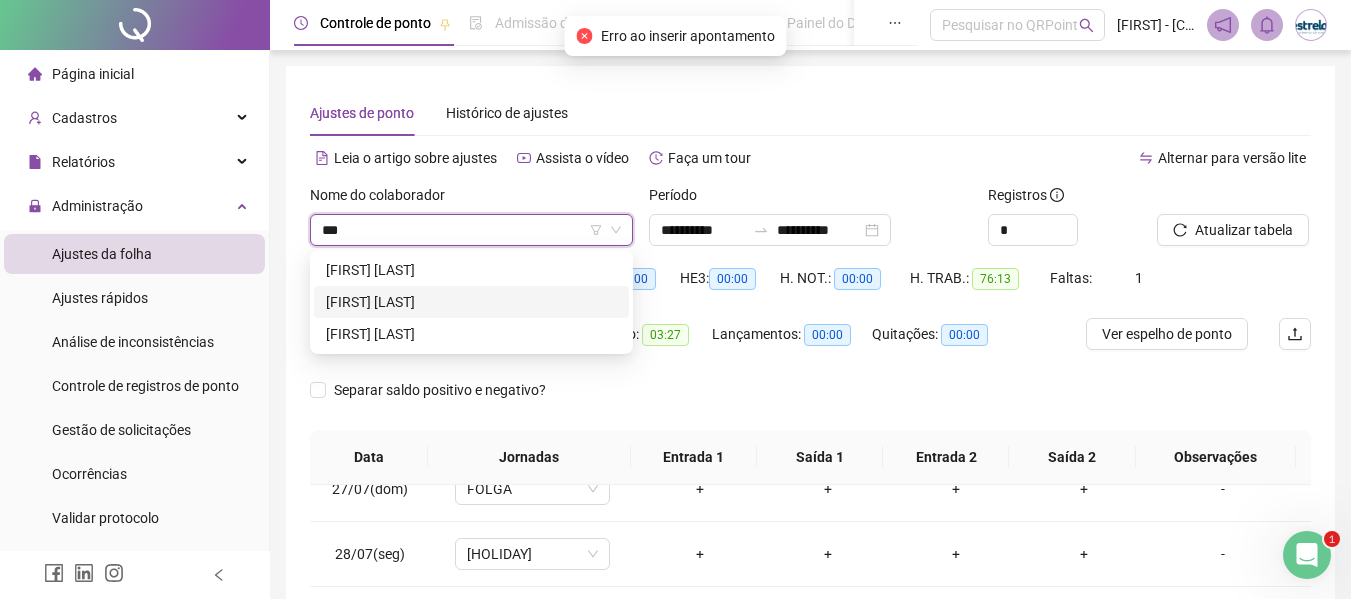 click on "[FIRST] [LAST]" at bounding box center (471, 302) 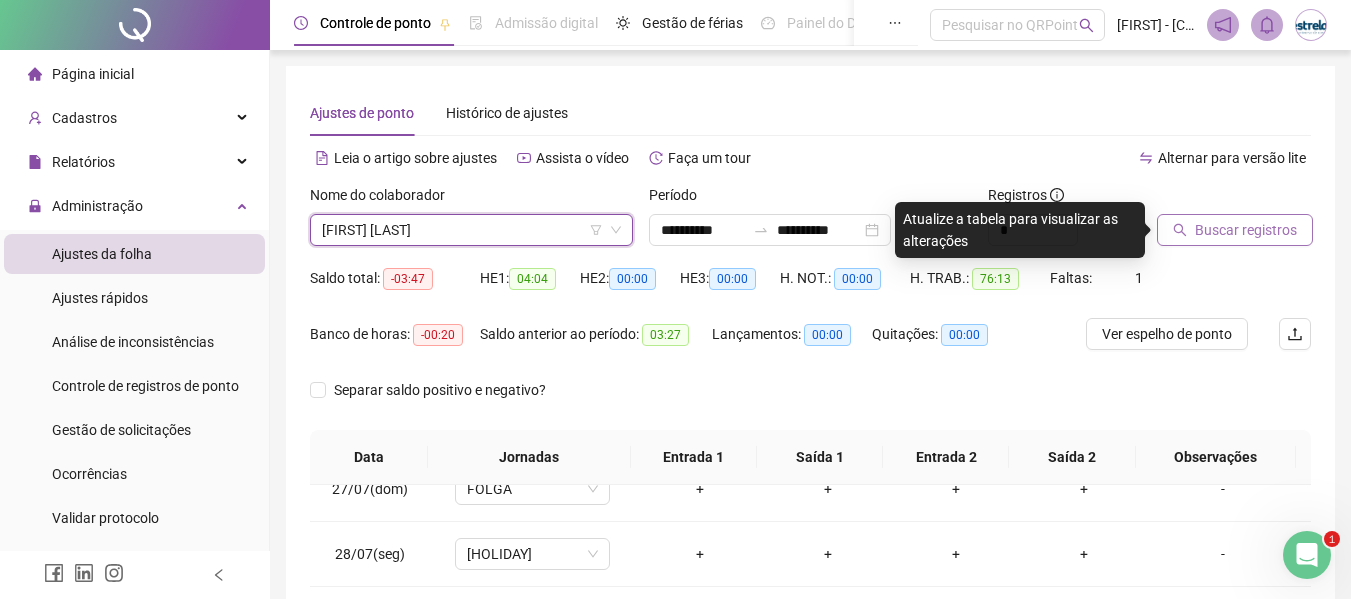click on "Buscar registros" at bounding box center [1246, 230] 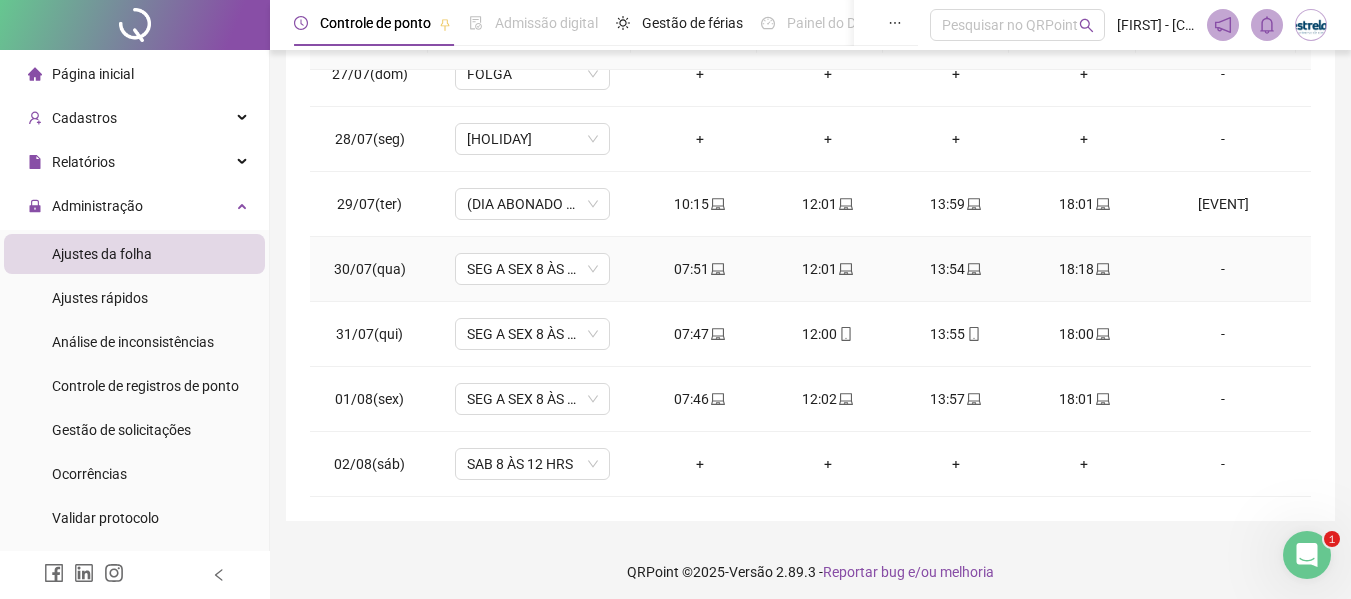 scroll, scrollTop: 423, scrollLeft: 0, axis: vertical 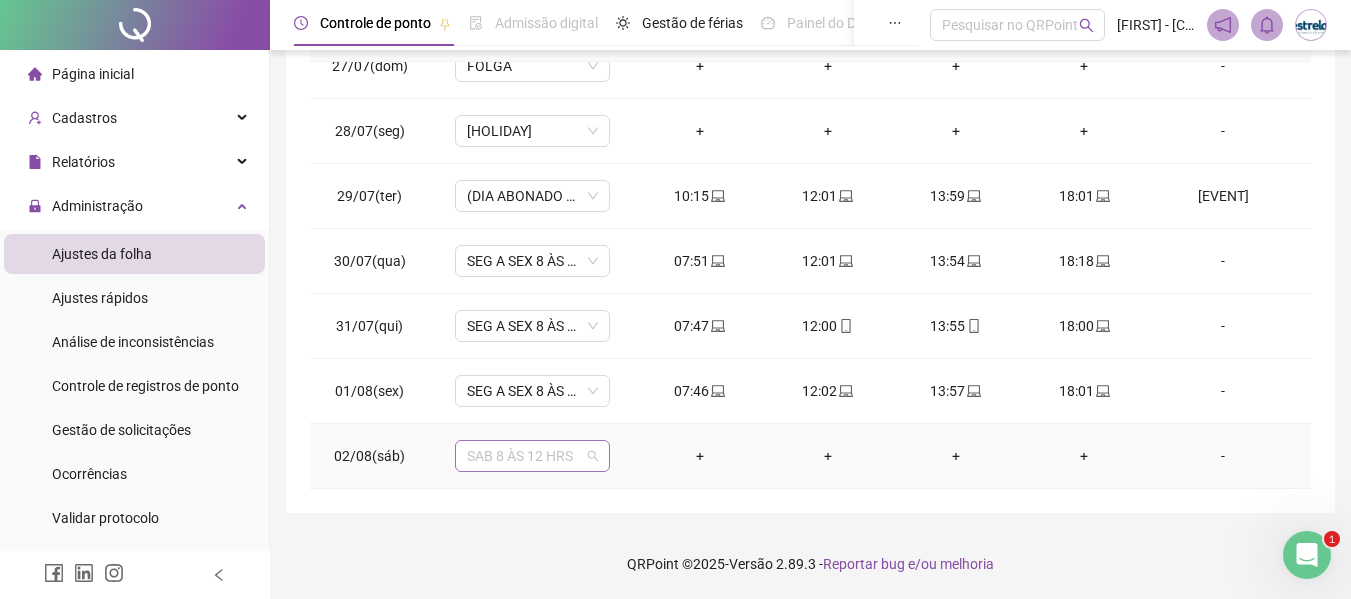 click on "SAB 8 ÀS 12 HRS" at bounding box center (532, 456) 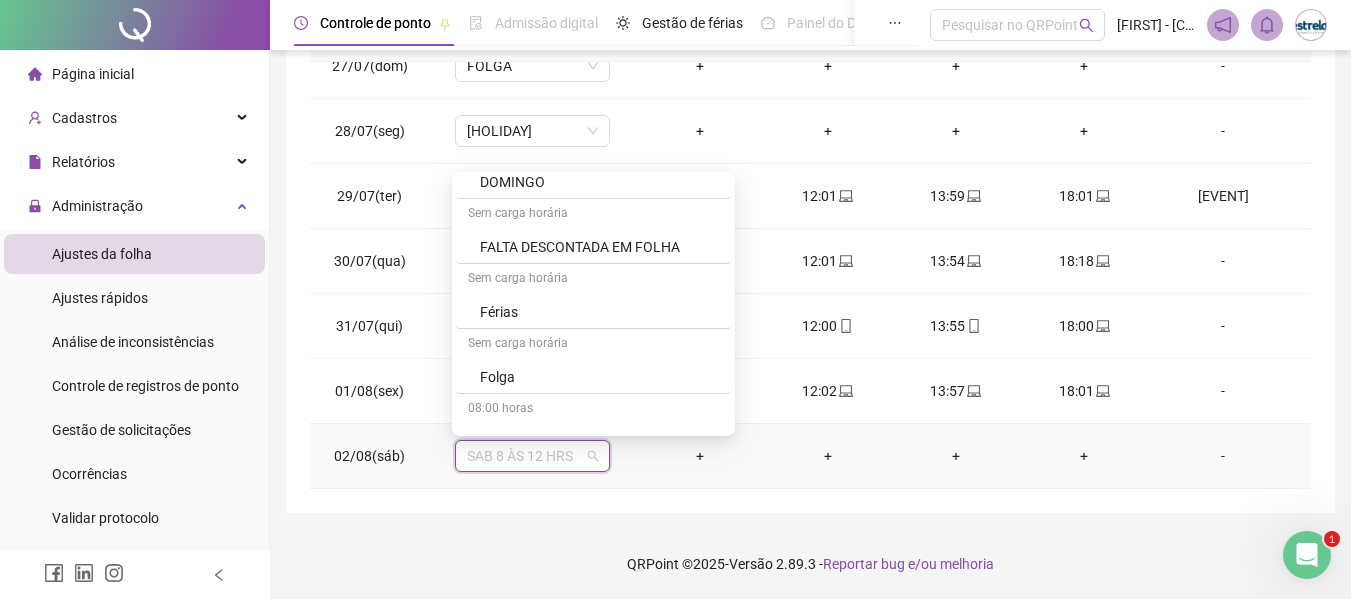 scroll, scrollTop: 1100, scrollLeft: 0, axis: vertical 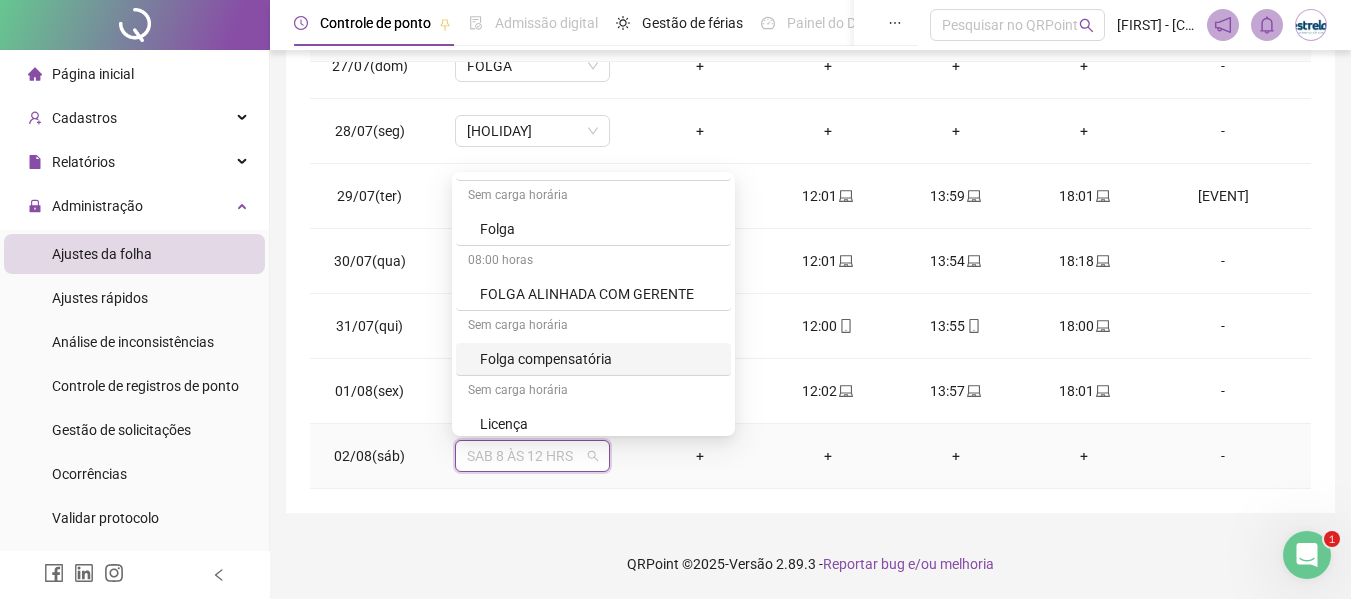 click on "Folga compensatória" at bounding box center [599, 359] 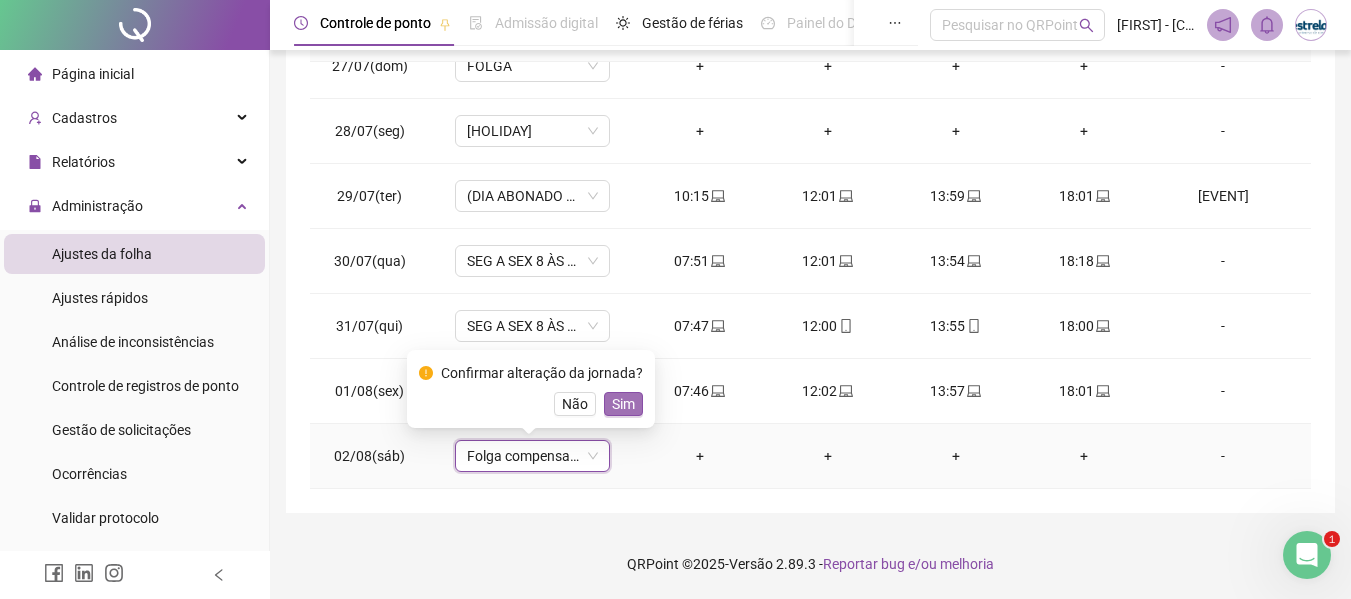 click on "Sim" at bounding box center [623, 404] 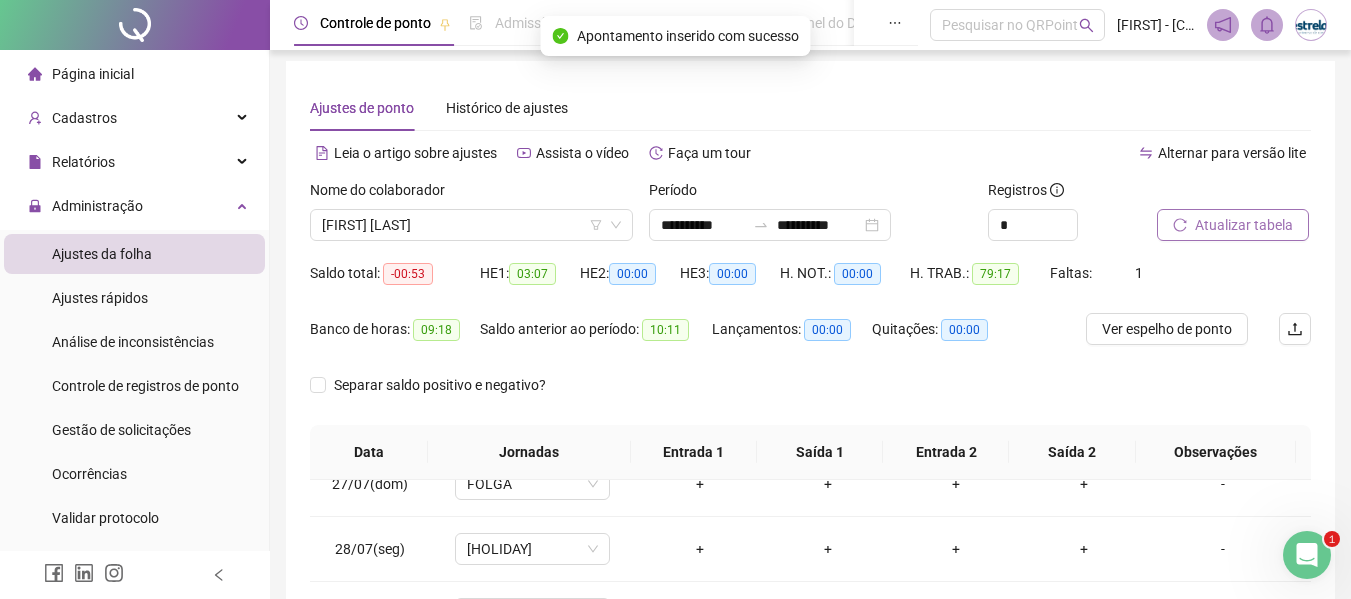 scroll, scrollTop: 0, scrollLeft: 0, axis: both 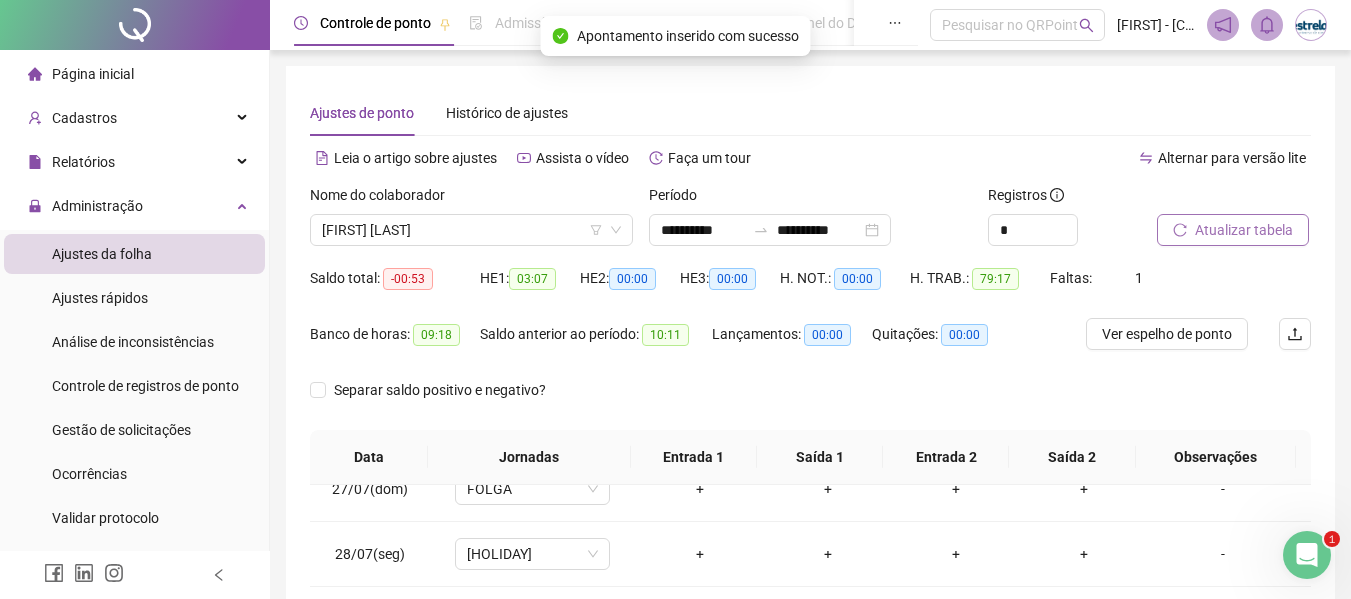 click on "Atualizar tabela" at bounding box center (1244, 230) 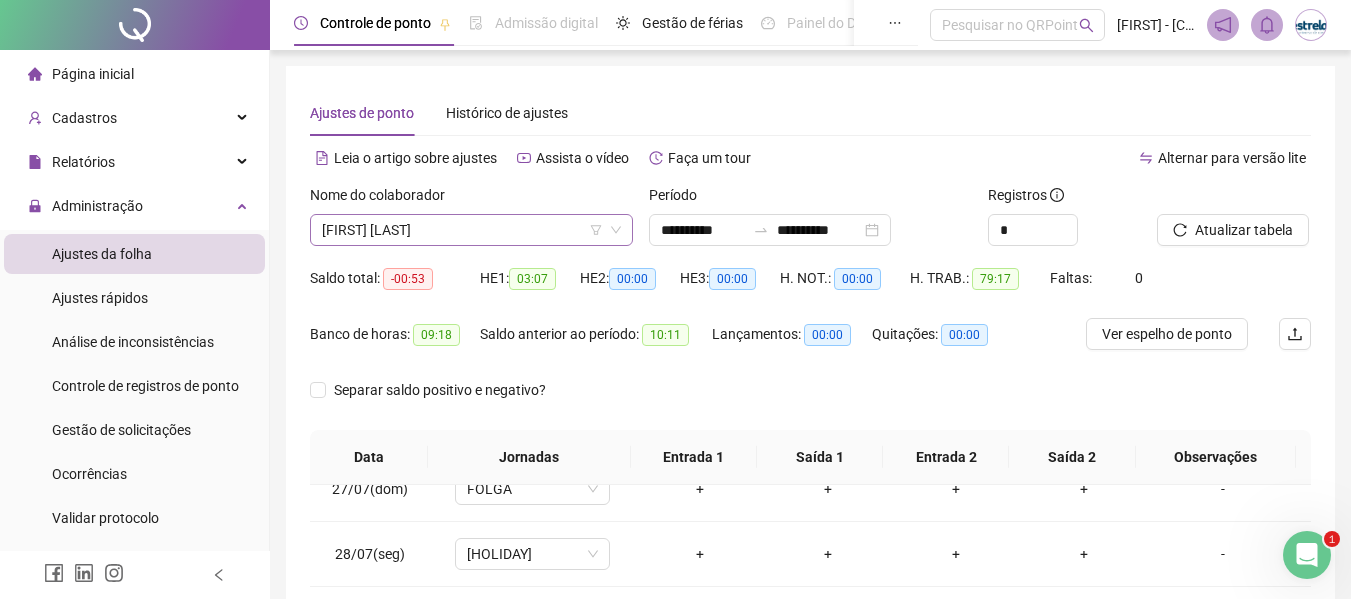drag, startPoint x: 419, startPoint y: 225, endPoint x: 409, endPoint y: 230, distance: 11.18034 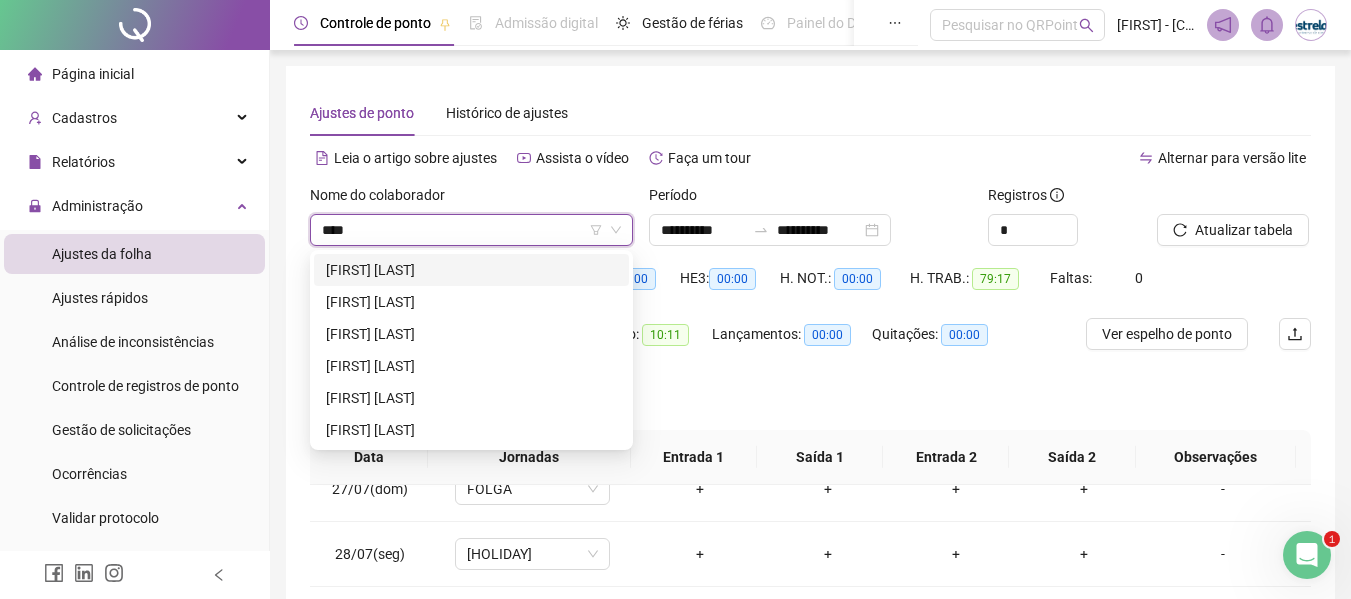 scroll, scrollTop: 0, scrollLeft: 0, axis: both 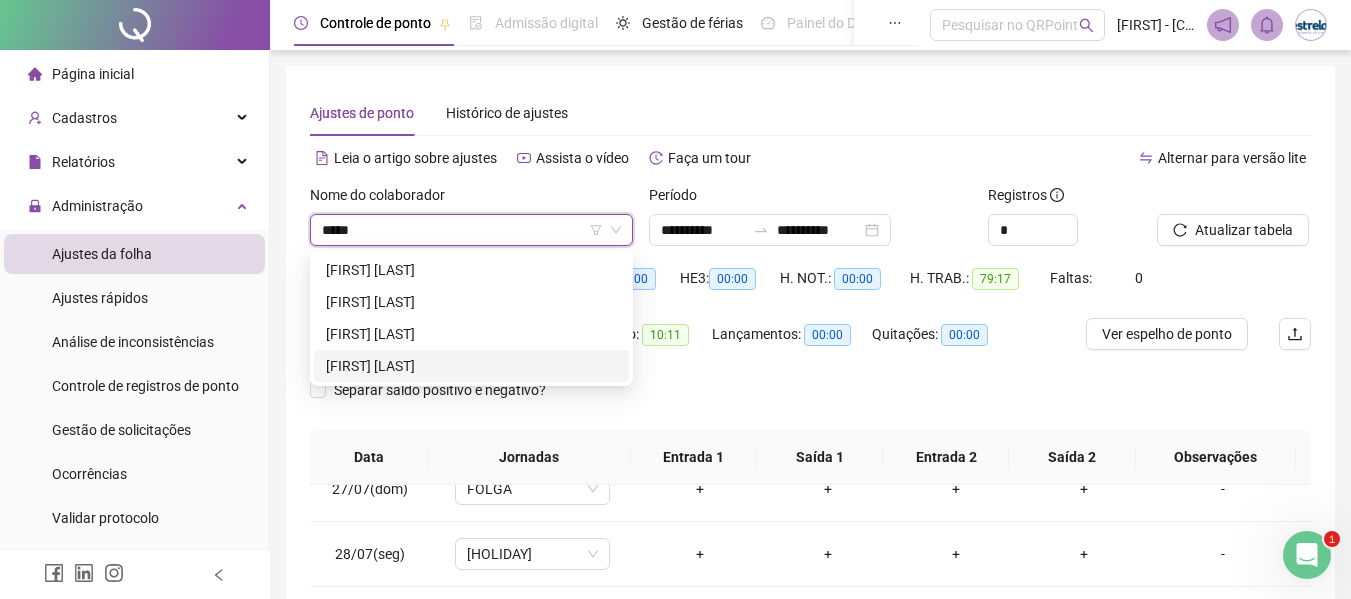 click on "[FIRST] [LAST]" at bounding box center [471, 366] 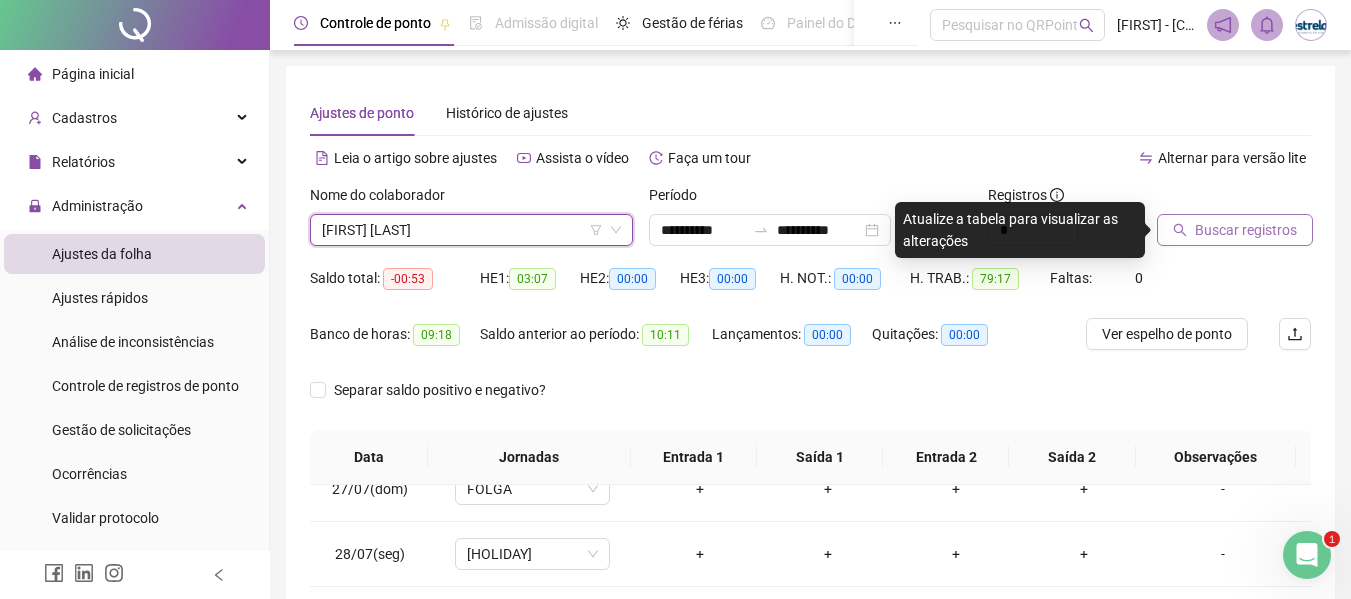 drag, startPoint x: 1176, startPoint y: 253, endPoint x: 1180, endPoint y: 241, distance: 12.649111 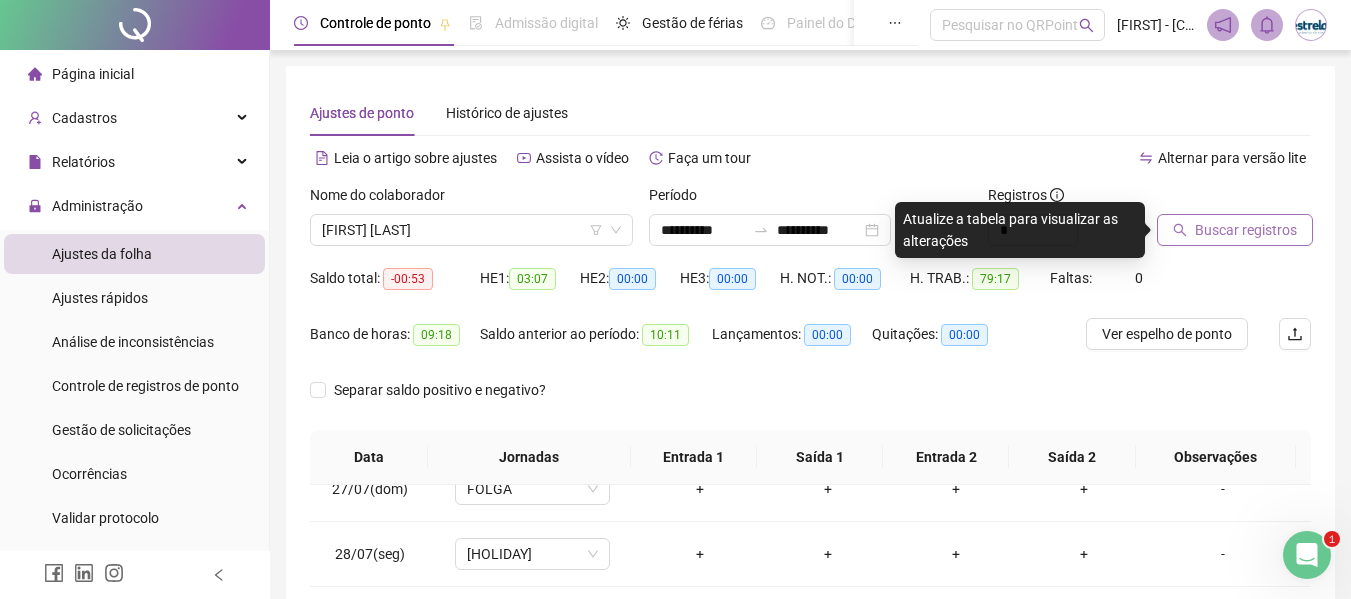 click on "Buscar registros" at bounding box center [1235, 230] 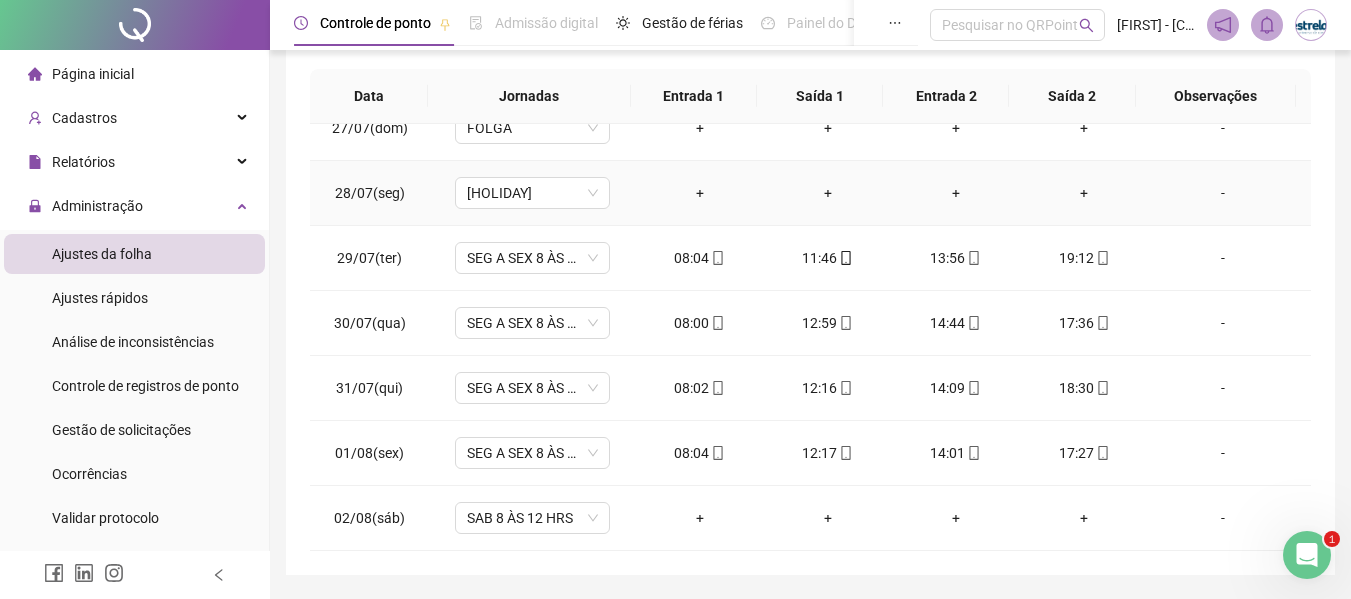 scroll, scrollTop: 423, scrollLeft: 0, axis: vertical 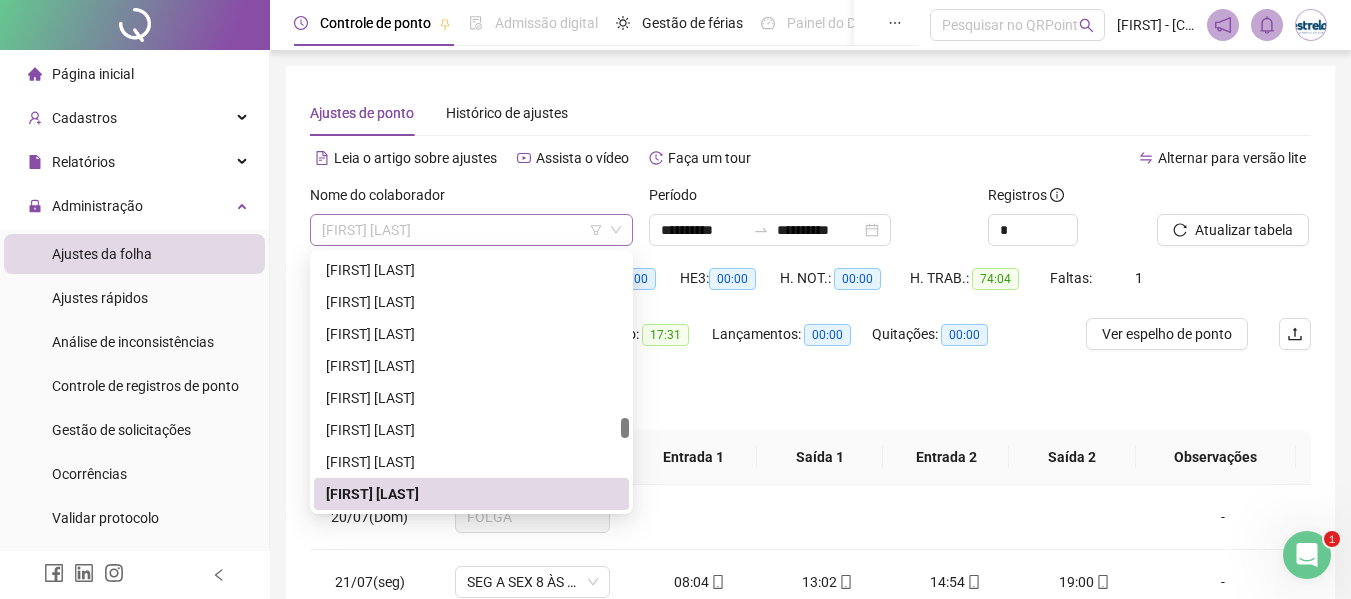 click on "[FIRST] [LAST]" at bounding box center [471, 230] 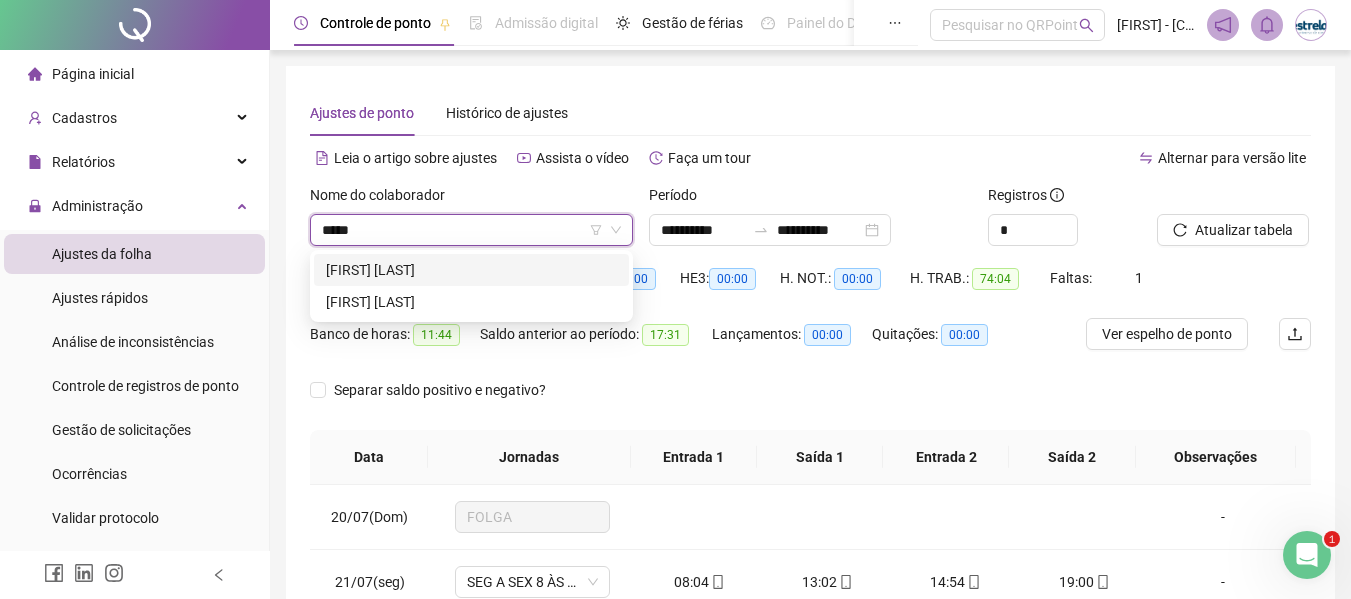 scroll, scrollTop: 0, scrollLeft: 0, axis: both 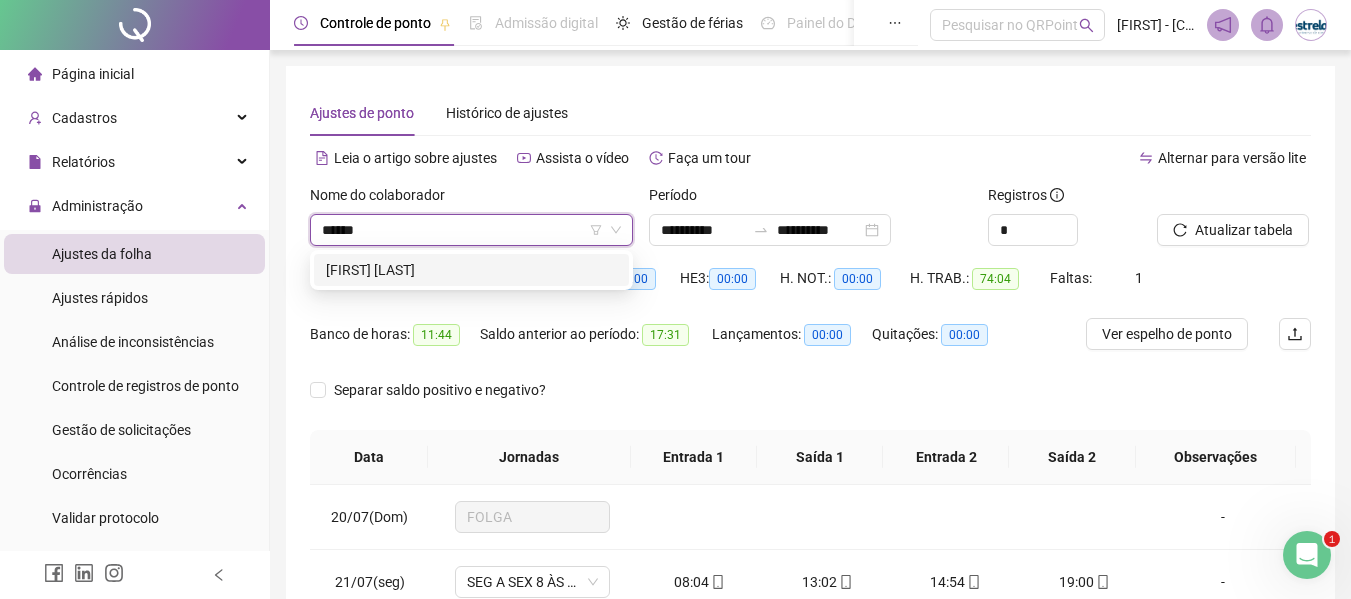 drag, startPoint x: 434, startPoint y: 269, endPoint x: 602, endPoint y: 270, distance: 168.00298 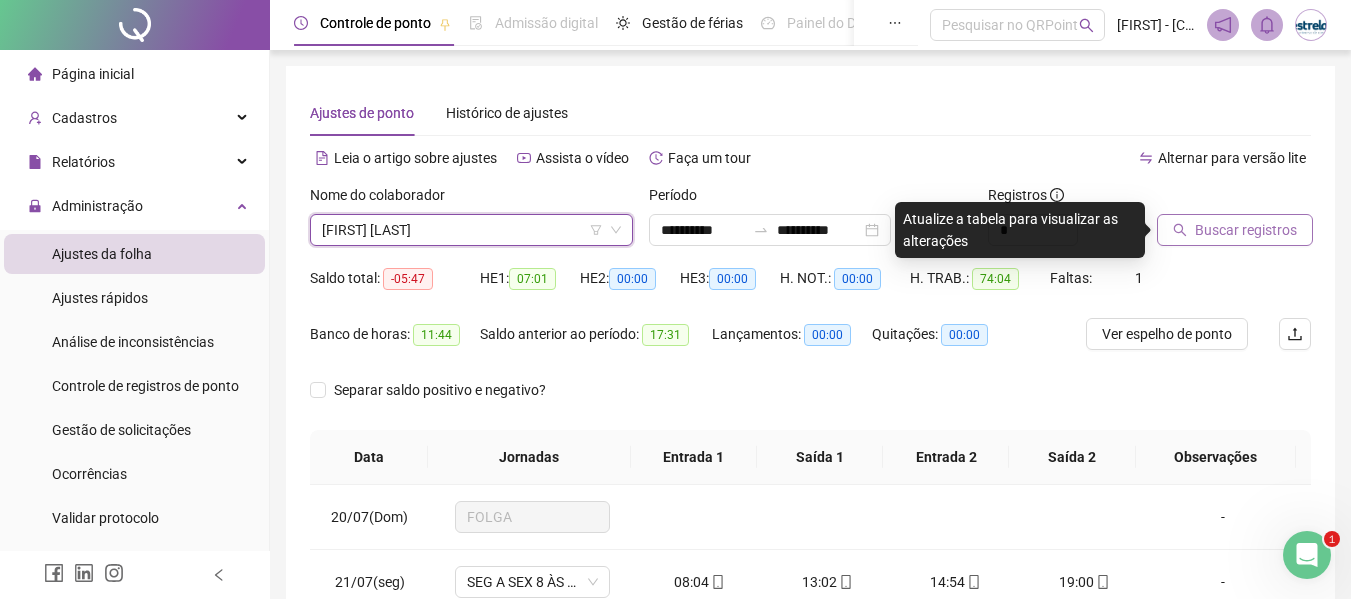 drag, startPoint x: 1220, startPoint y: 234, endPoint x: 1205, endPoint y: 224, distance: 18.027756 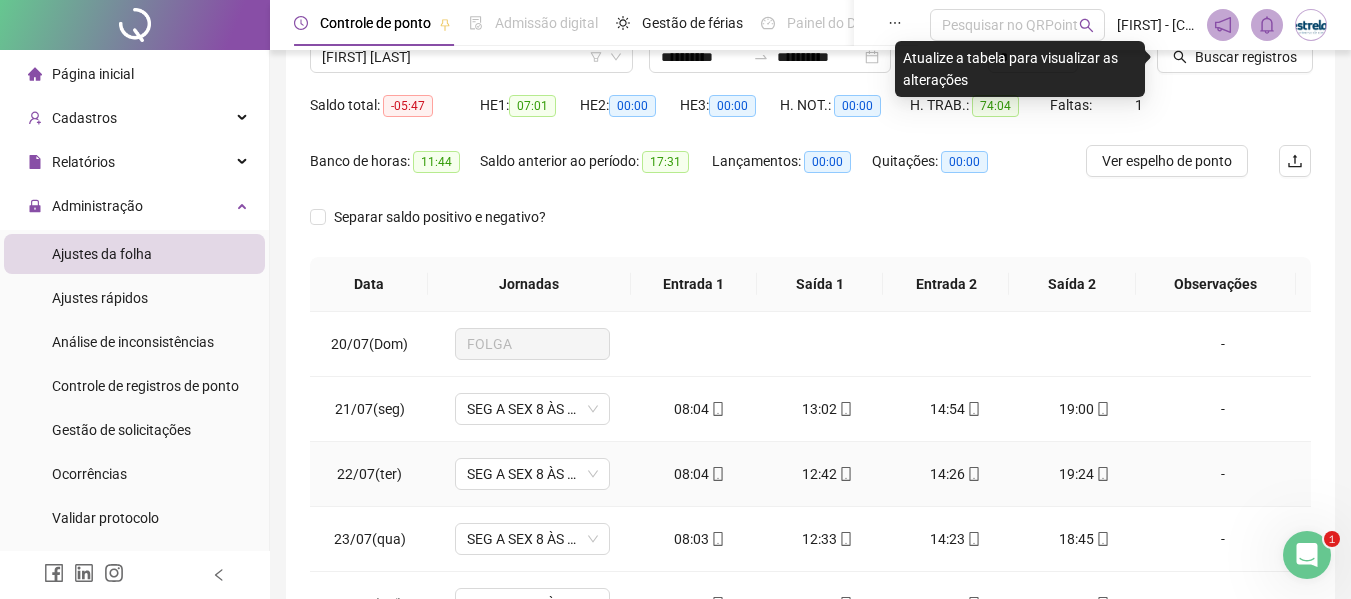 scroll, scrollTop: 400, scrollLeft: 0, axis: vertical 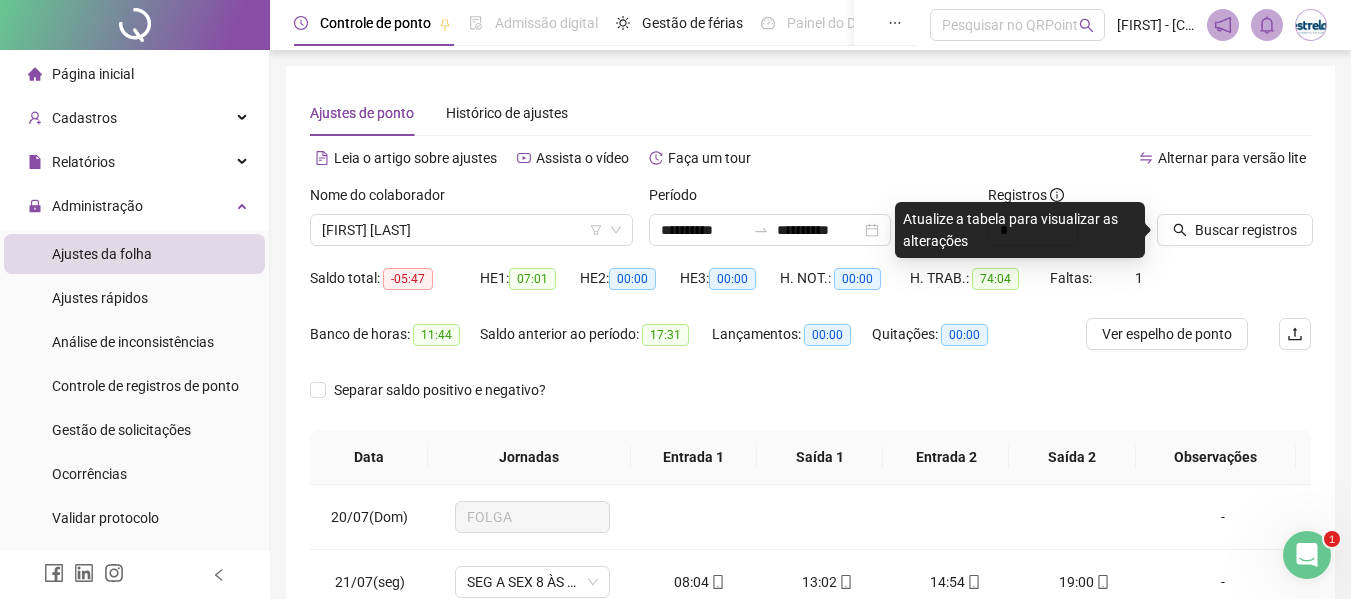 drag, startPoint x: 1268, startPoint y: 223, endPoint x: 1172, endPoint y: 194, distance: 100.28459 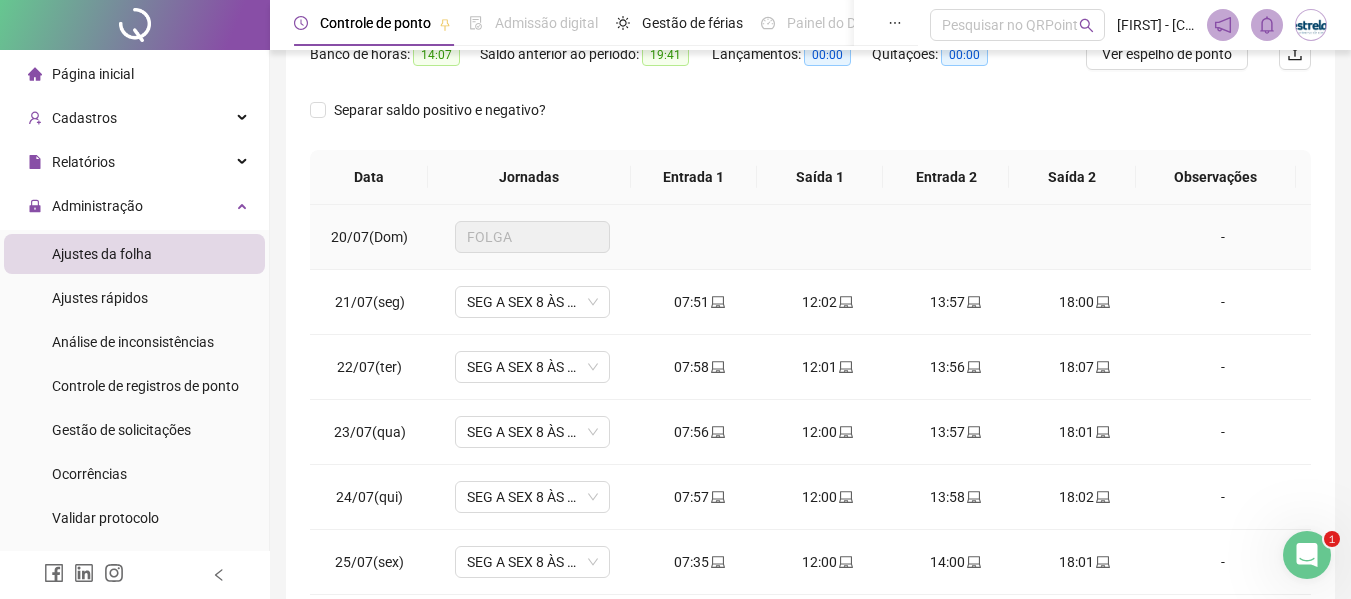 scroll, scrollTop: 423, scrollLeft: 0, axis: vertical 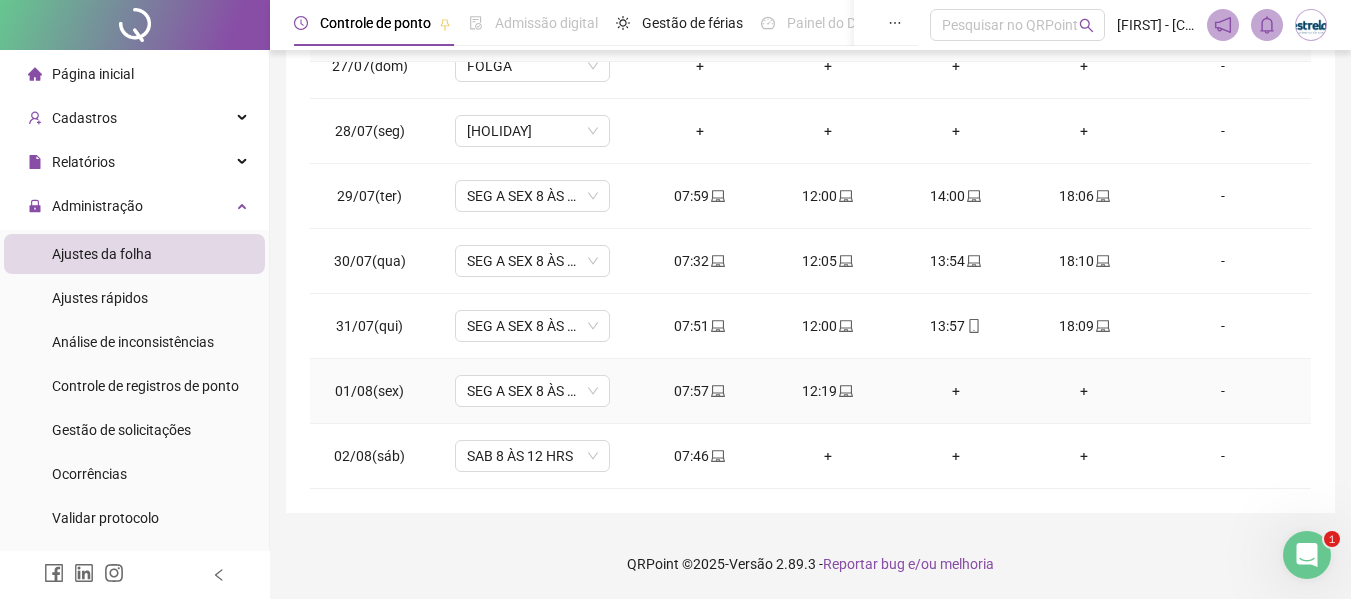 click on "-" at bounding box center (1223, 391) 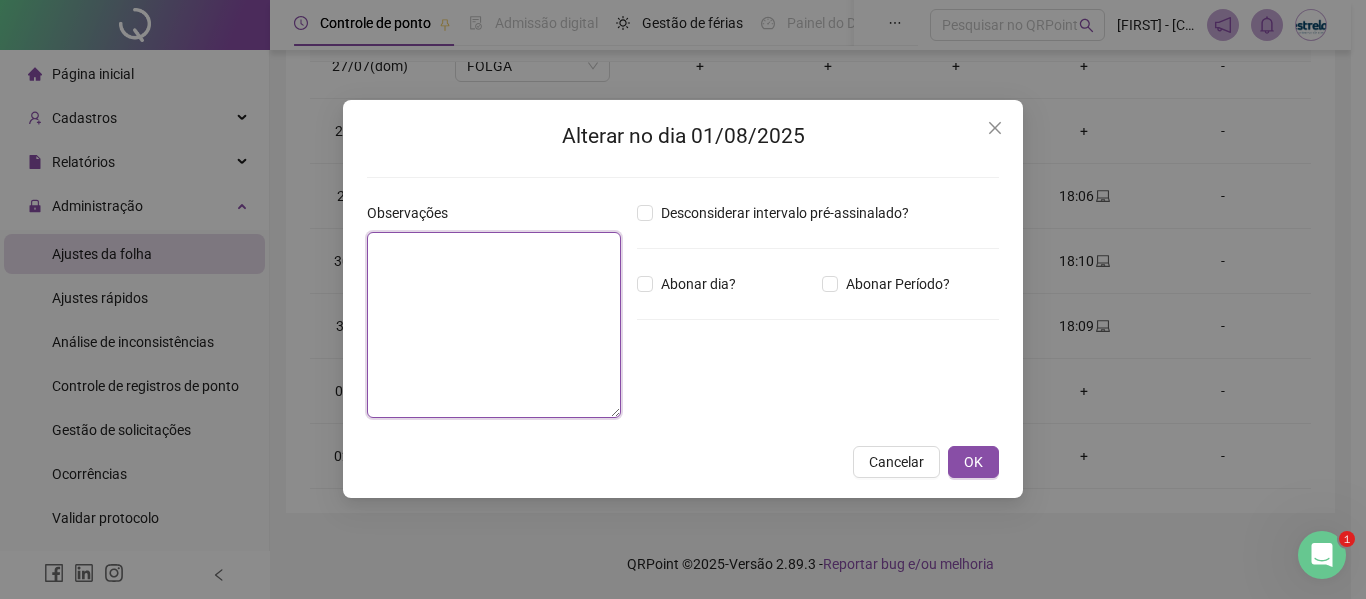 drag, startPoint x: 431, startPoint y: 276, endPoint x: 519, endPoint y: 274, distance: 88.02273 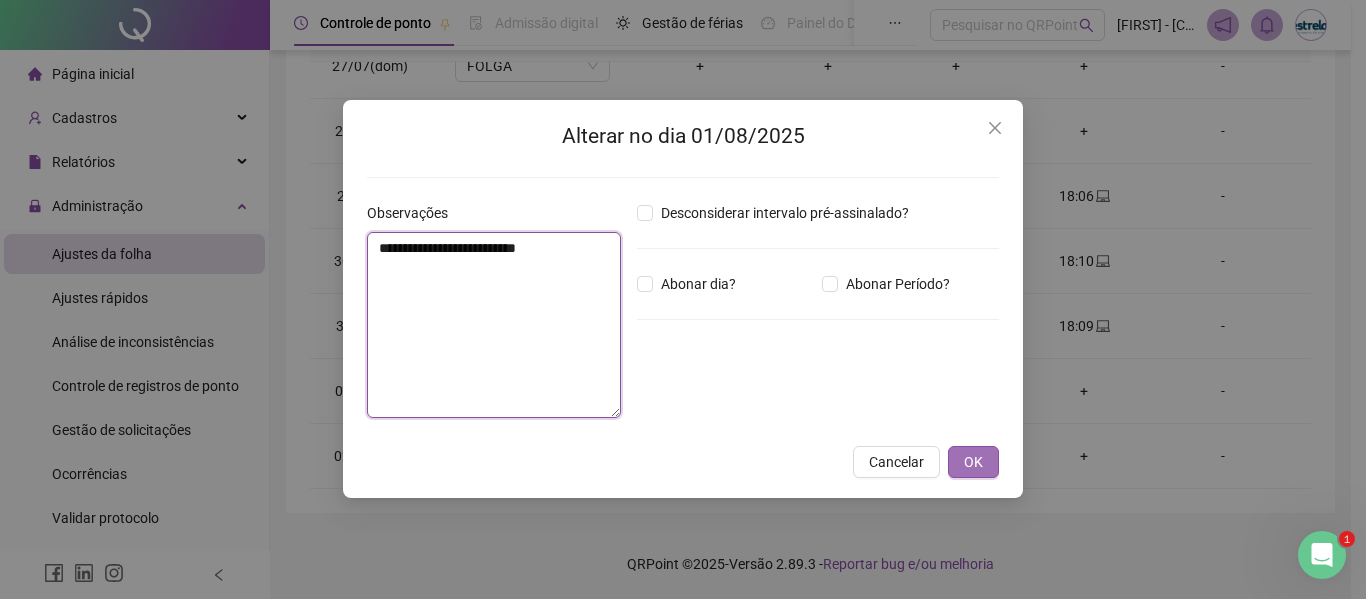 type on "**********" 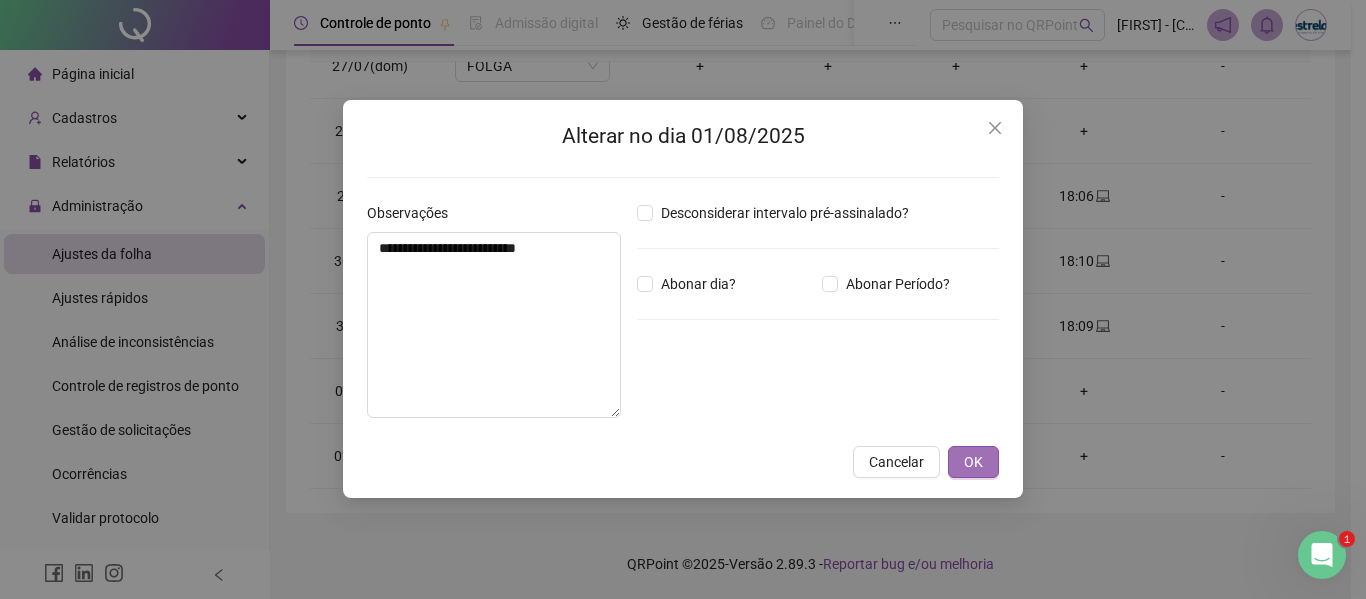 click on "OK" at bounding box center (973, 462) 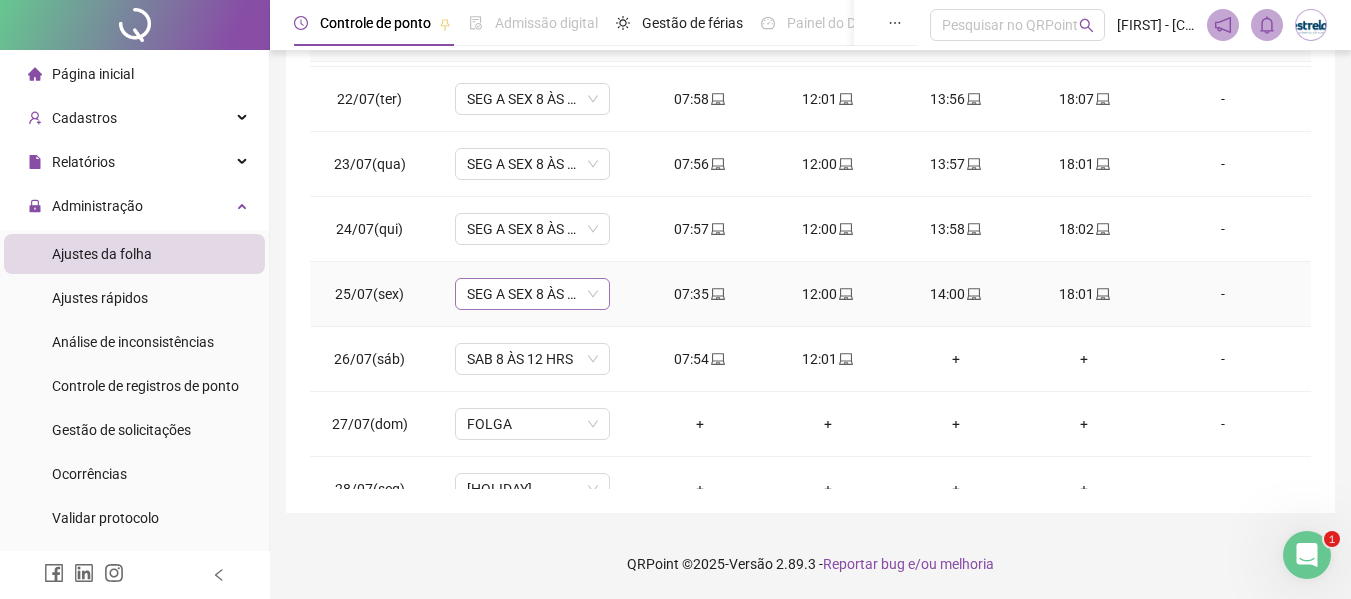 scroll, scrollTop: 0, scrollLeft: 0, axis: both 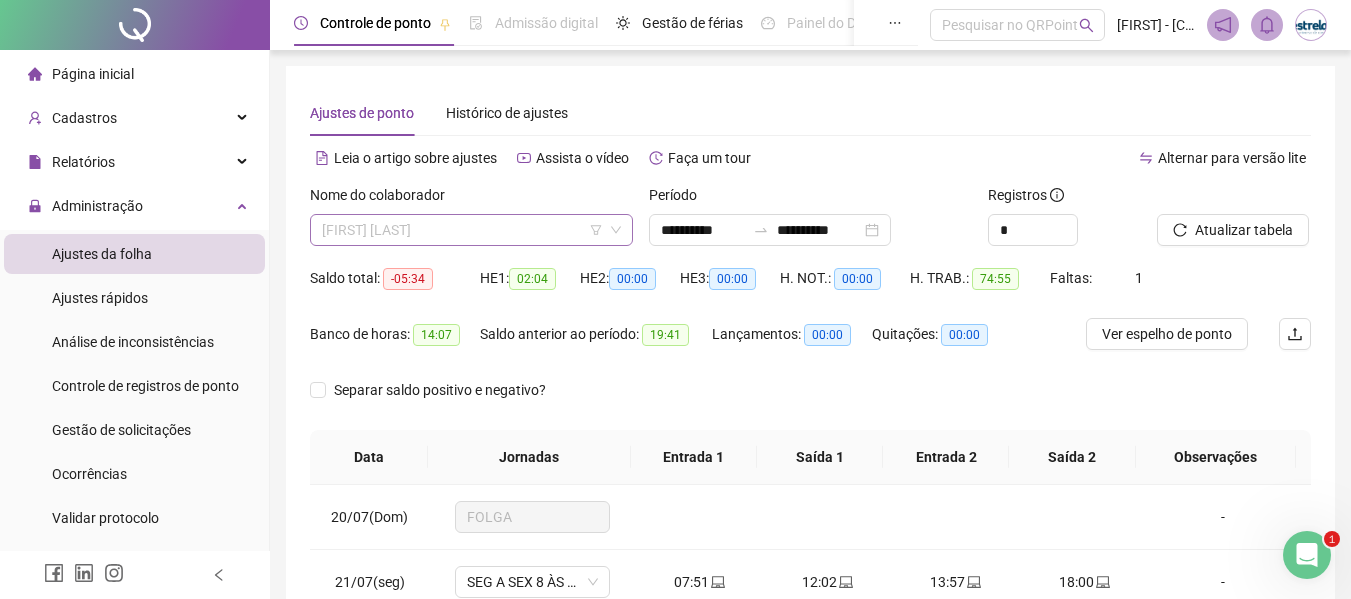 click on "[FIRST] [LAST]" at bounding box center (471, 230) 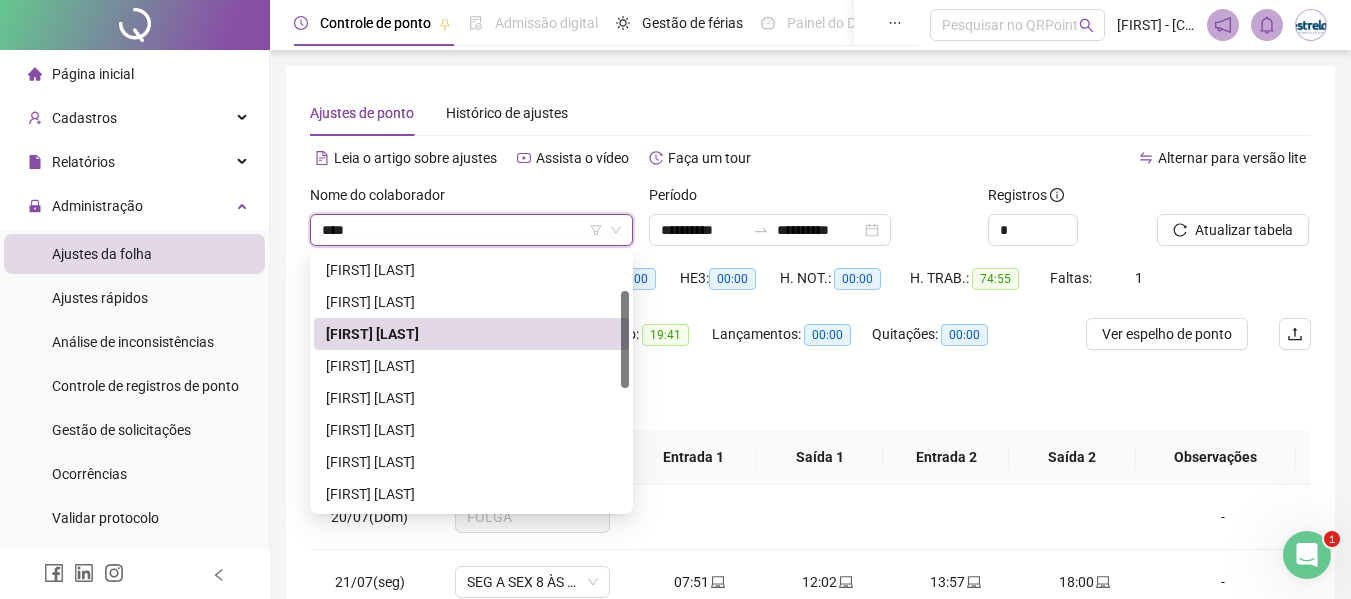 type on "*****" 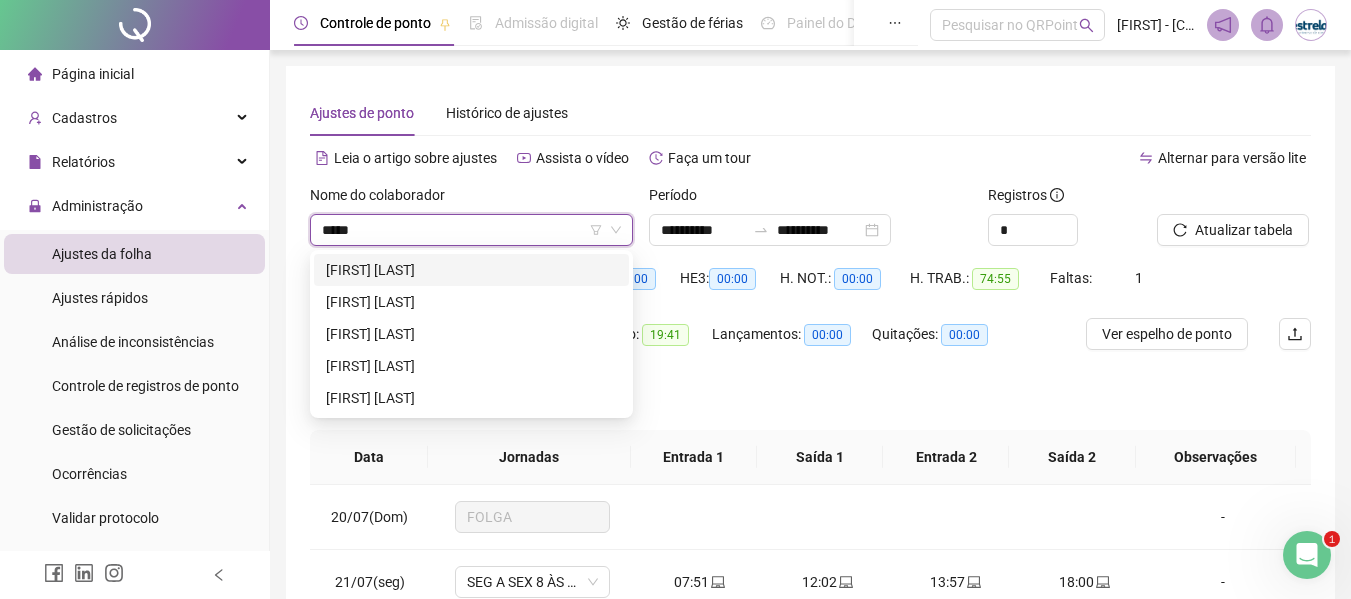 scroll, scrollTop: 0, scrollLeft: 0, axis: both 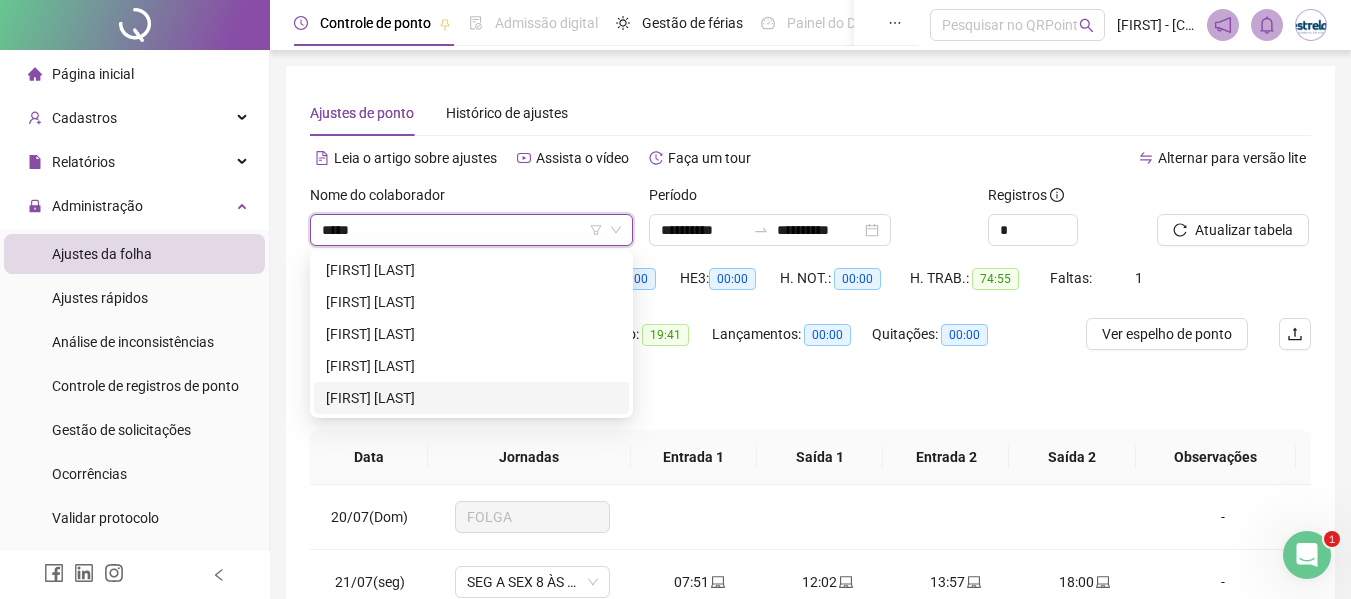click on "[FIRST] [LAST]" at bounding box center (471, 398) 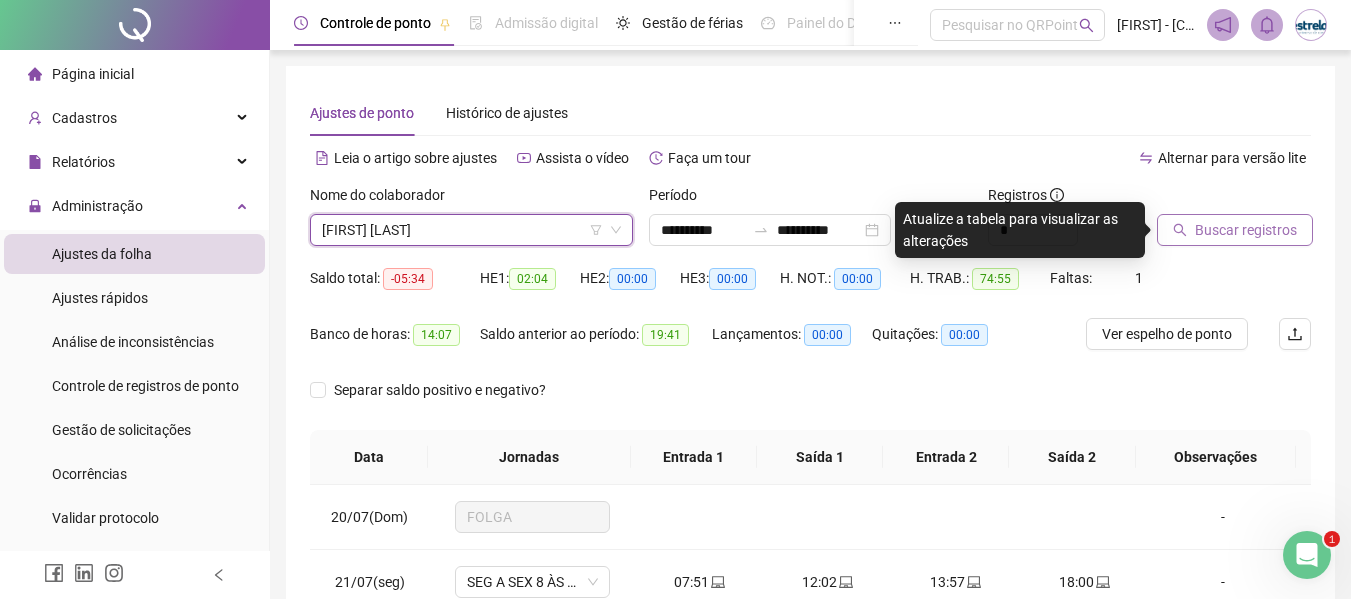 click on "Buscar registros" at bounding box center [1235, 230] 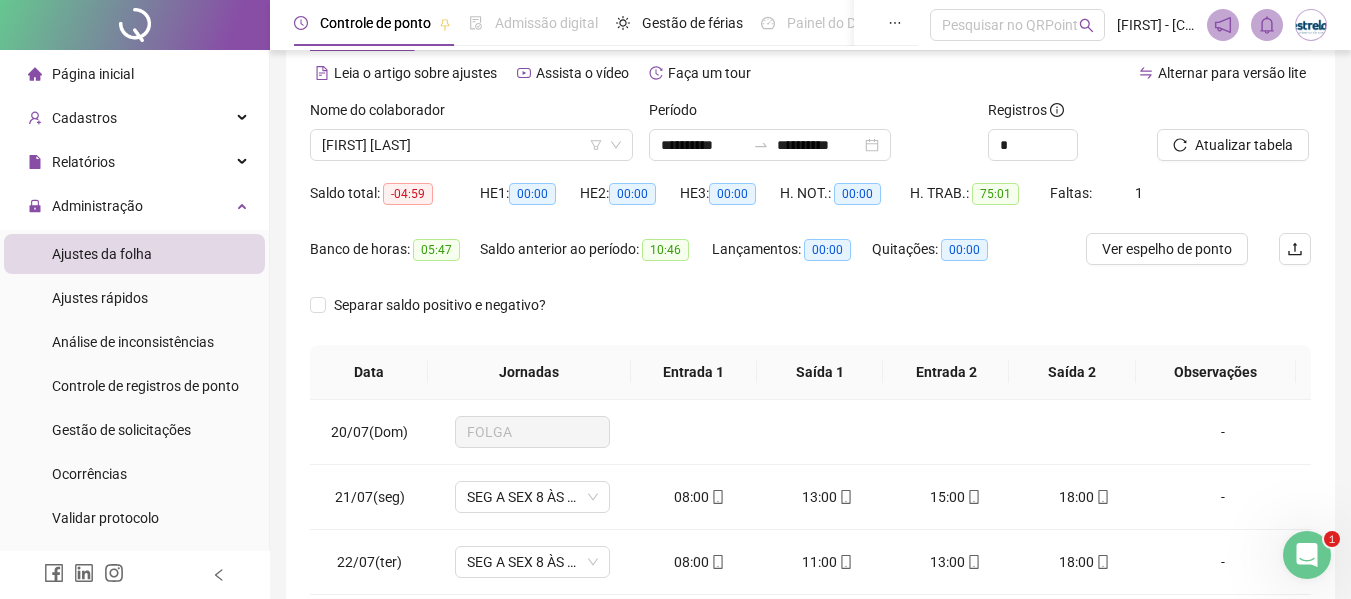 scroll, scrollTop: 300, scrollLeft: 0, axis: vertical 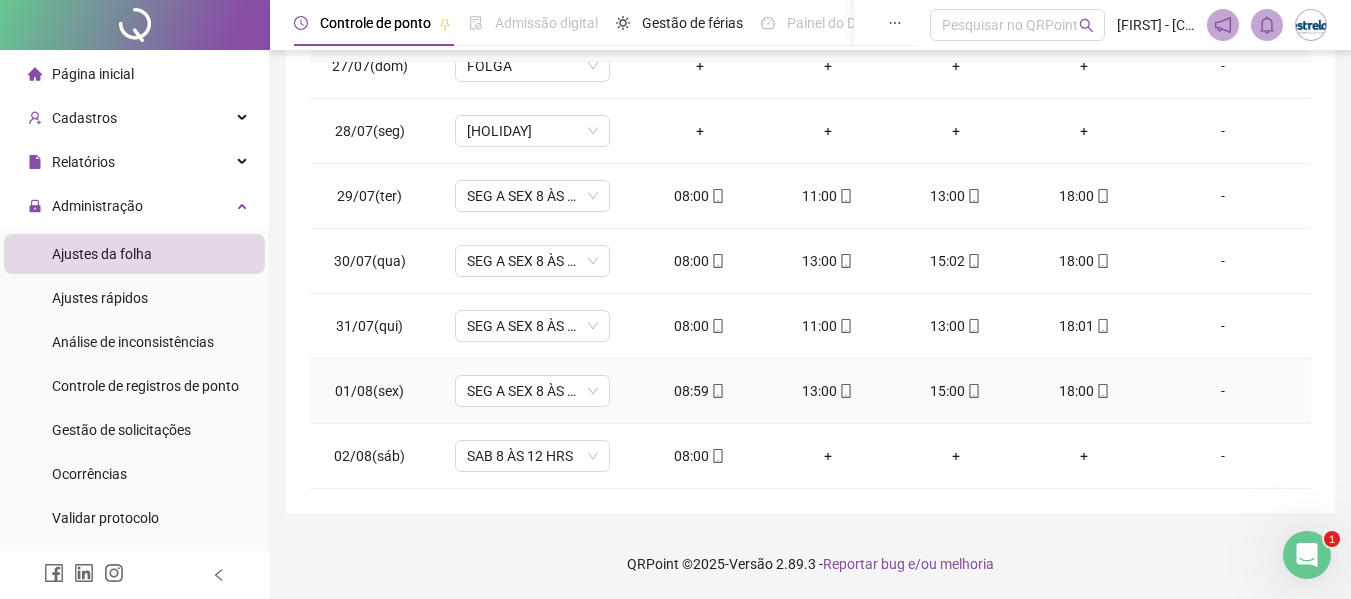 click on "-" at bounding box center [1223, 391] 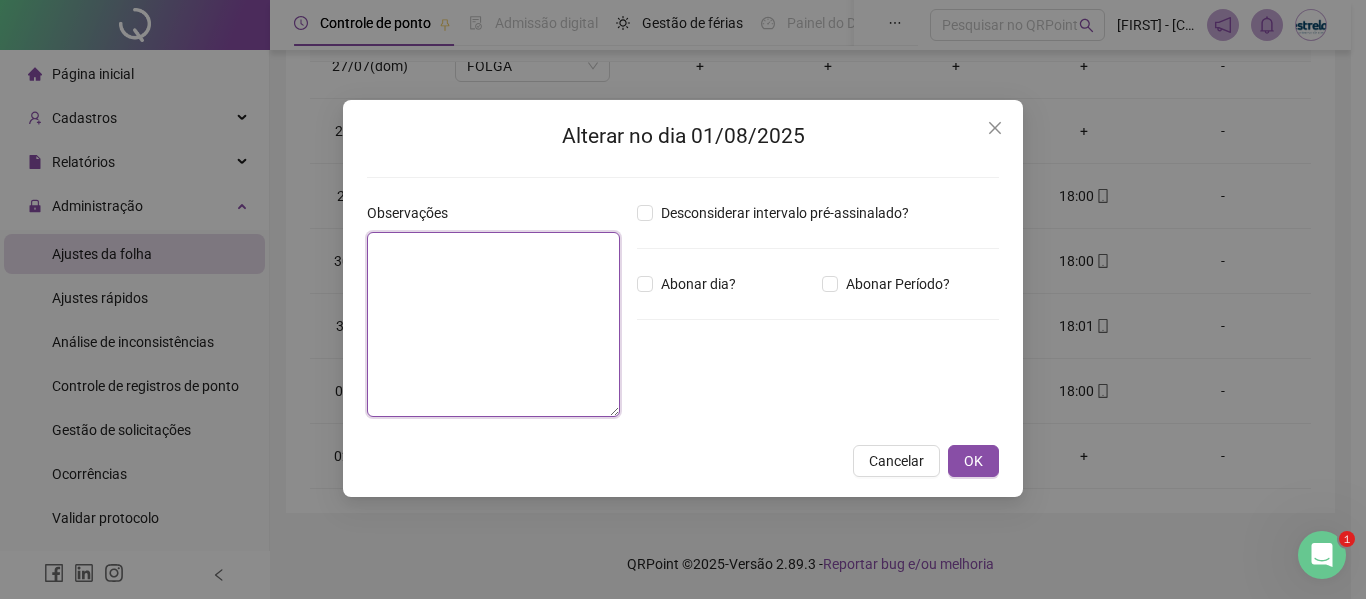 click at bounding box center (493, 324) 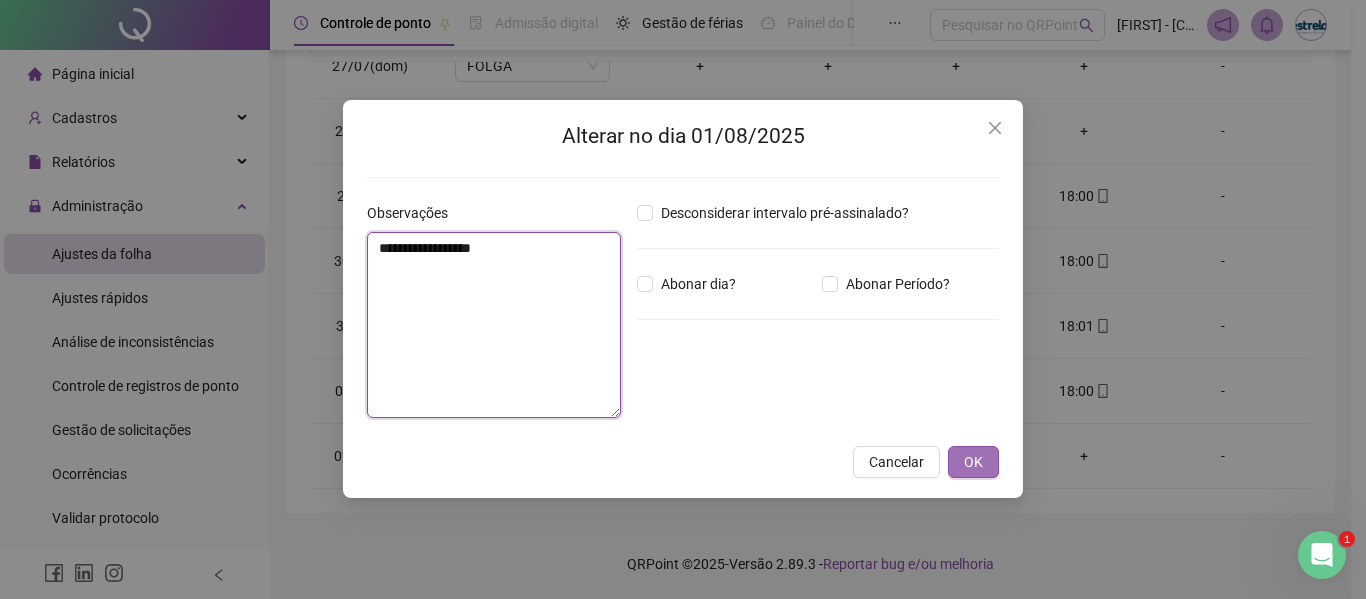type on "**********" 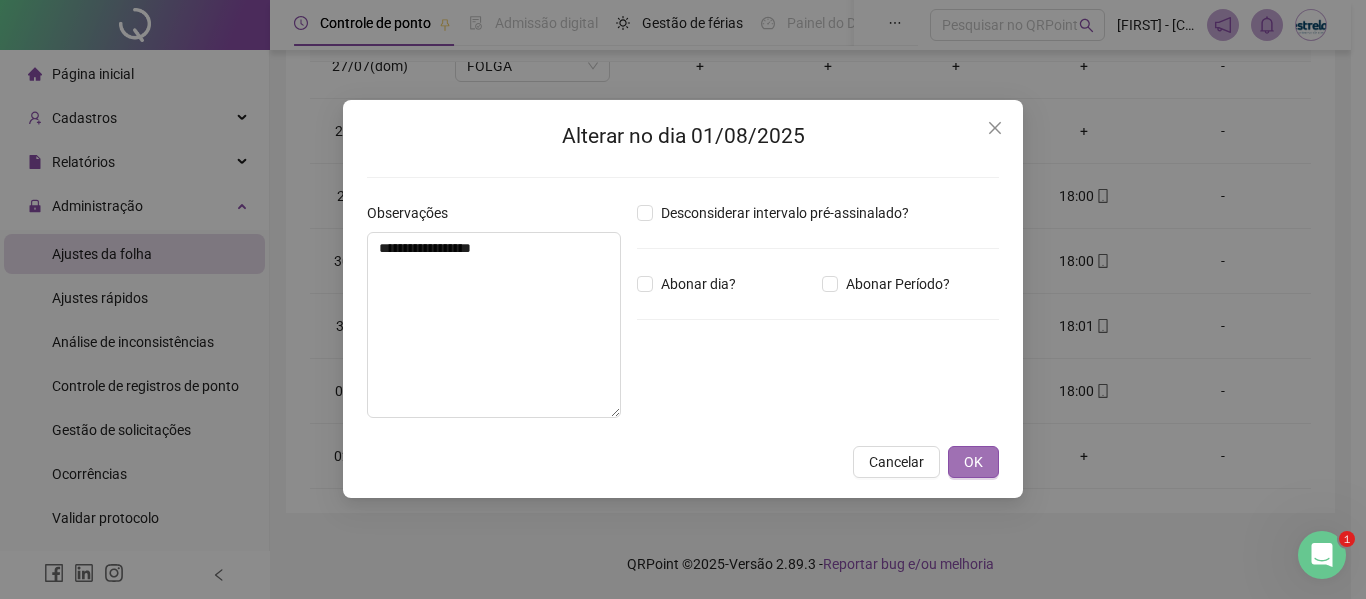 click on "OK" at bounding box center (973, 462) 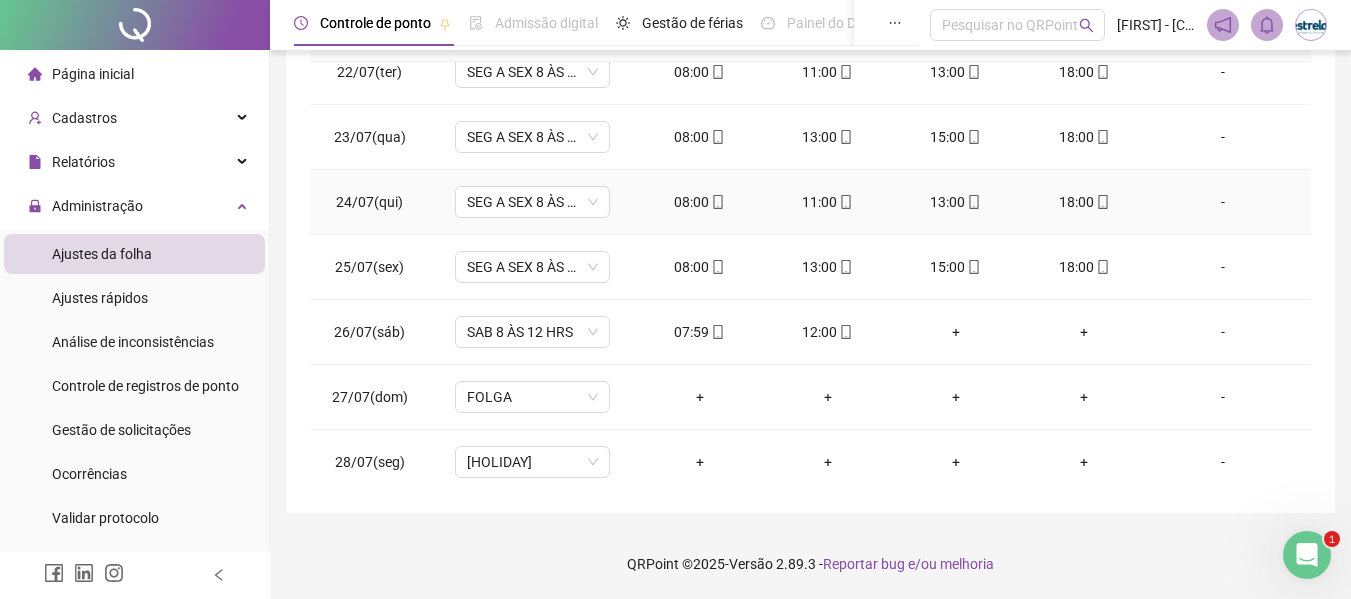 scroll, scrollTop: 0, scrollLeft: 0, axis: both 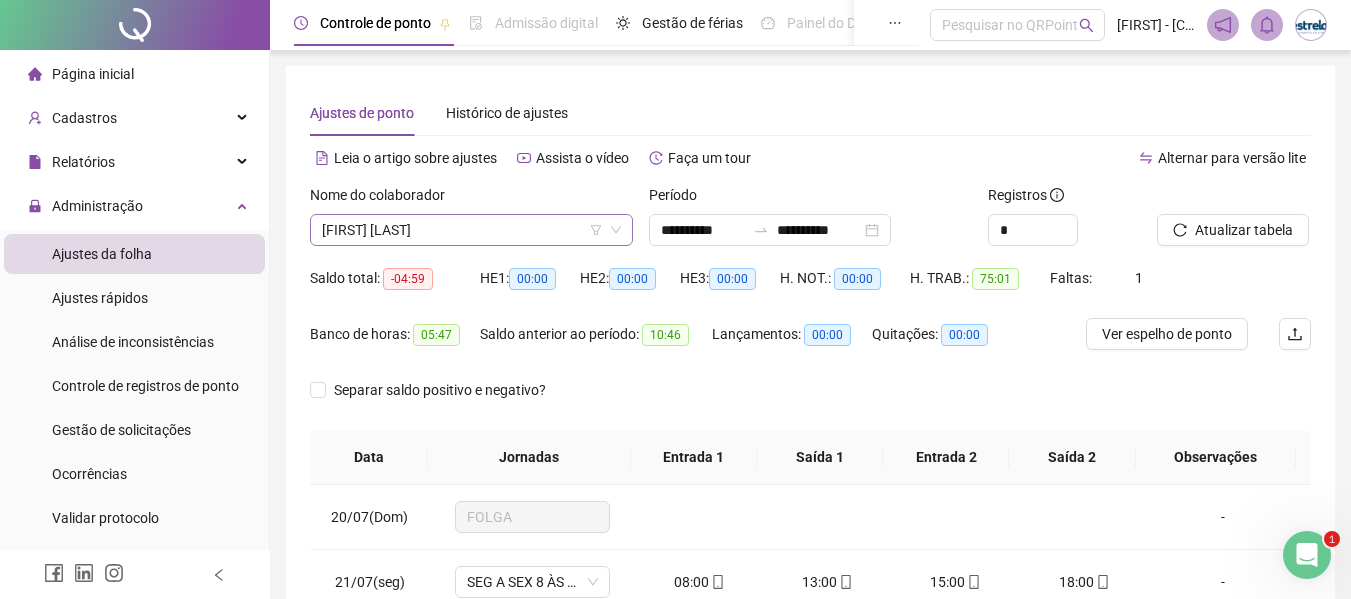 click on "[FIRST] [LAST]" at bounding box center [471, 230] 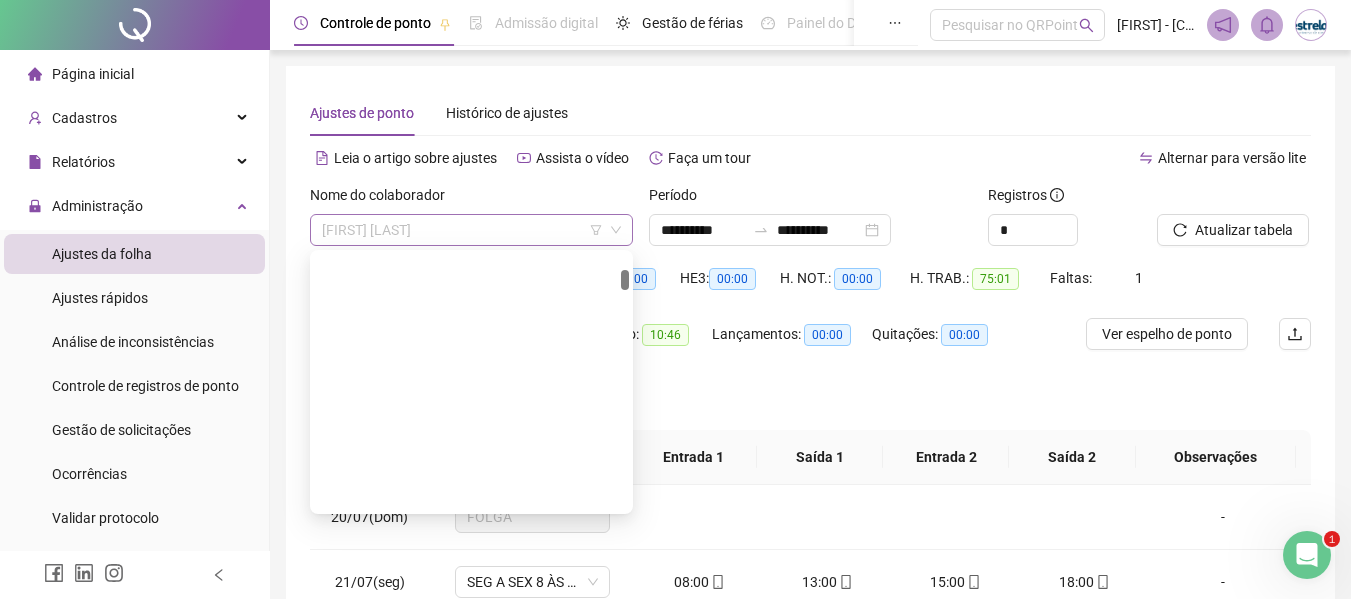 scroll, scrollTop: 416, scrollLeft: 0, axis: vertical 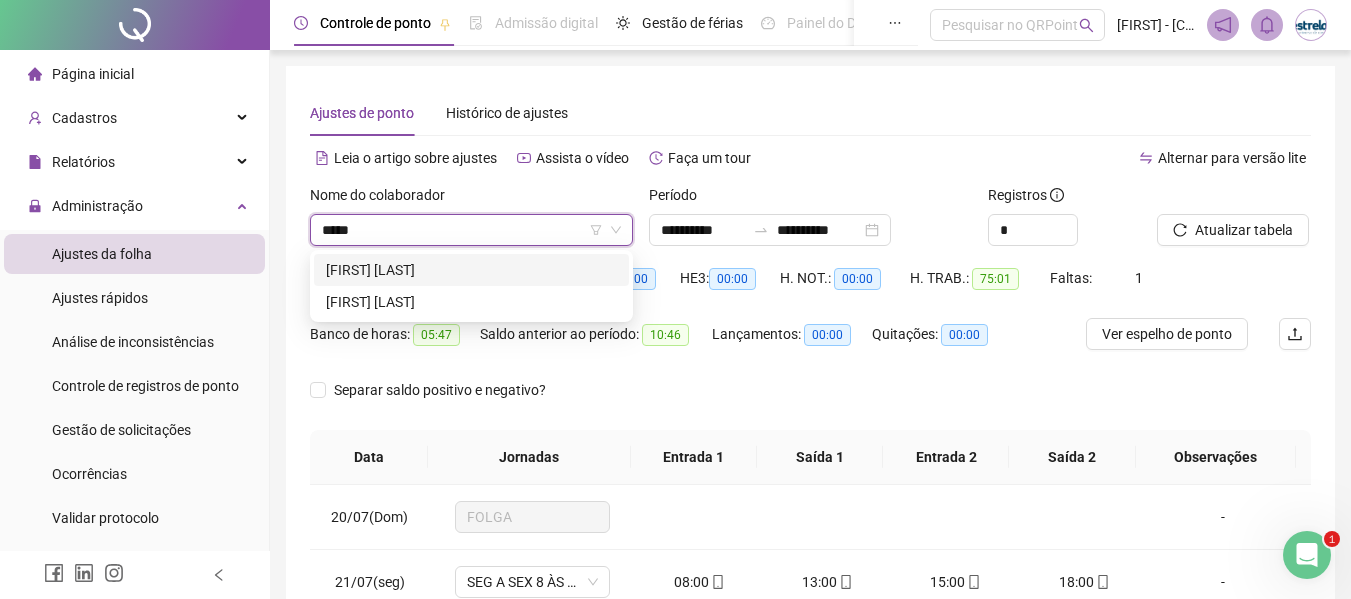 type on "******" 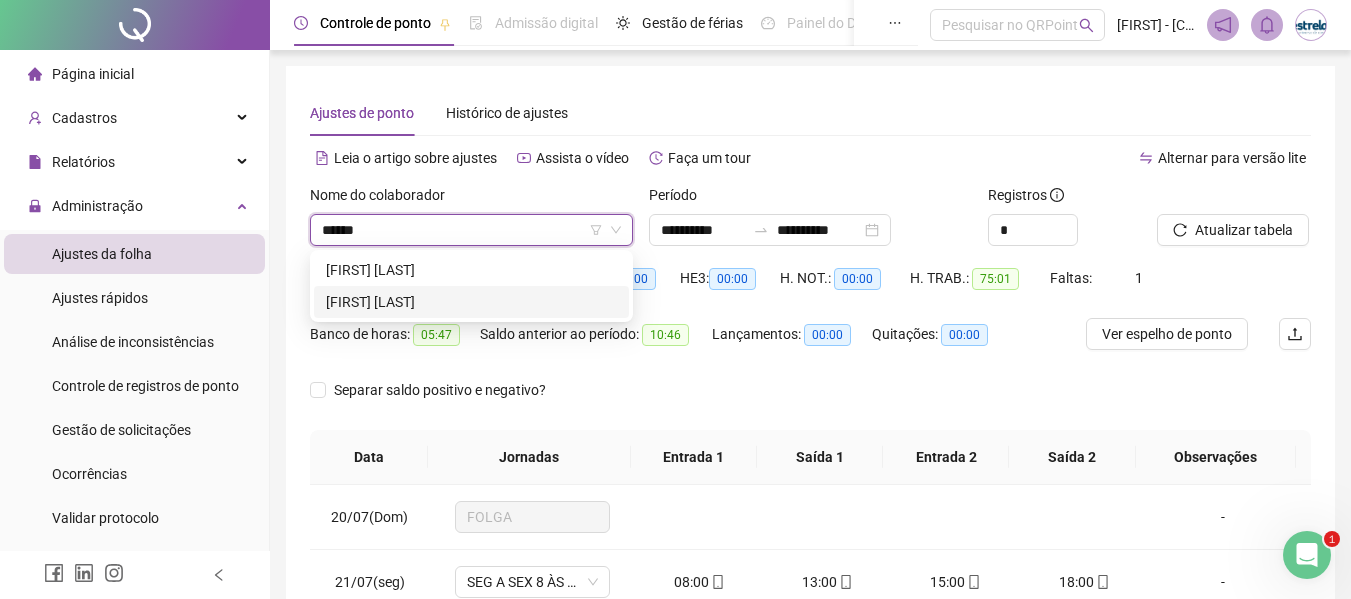 click on "[FIRST] [LAST]" at bounding box center (471, 302) 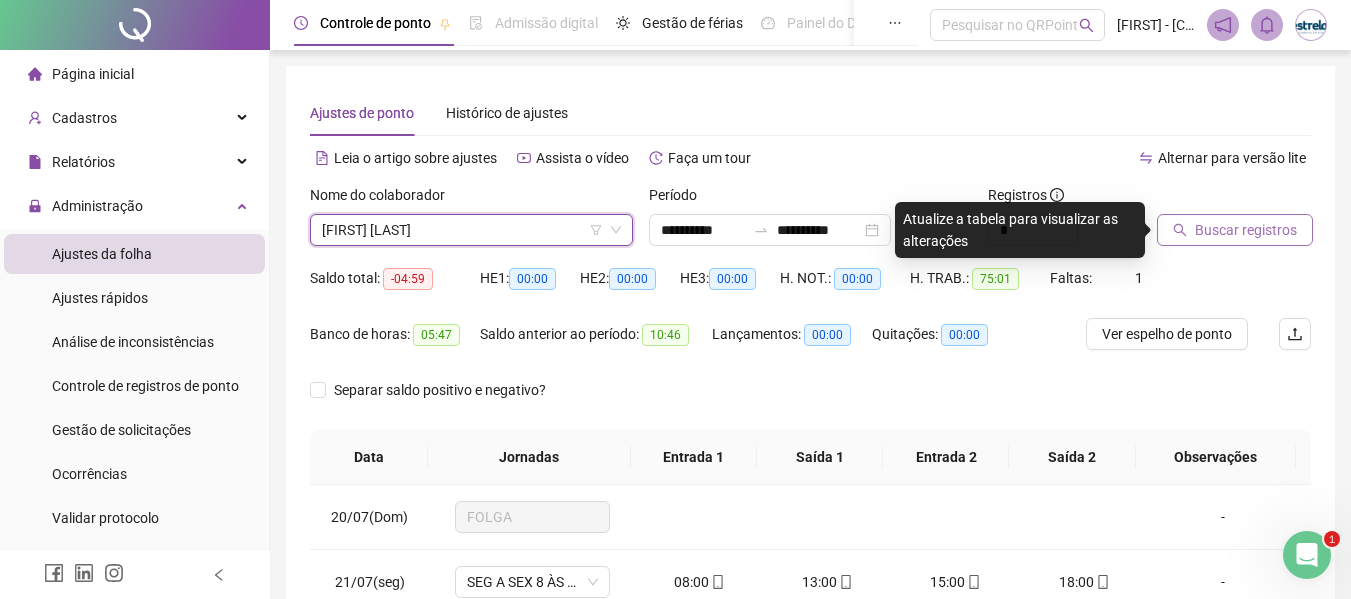 click on "Buscar registros" at bounding box center (1246, 230) 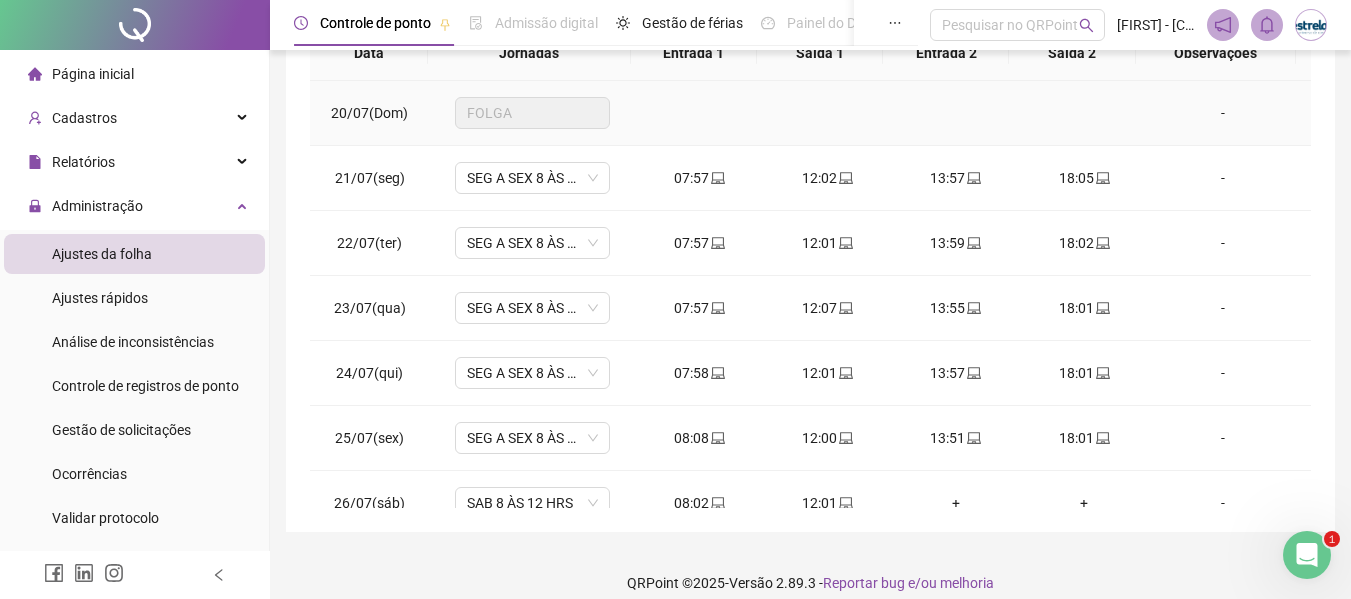 scroll, scrollTop: 423, scrollLeft: 0, axis: vertical 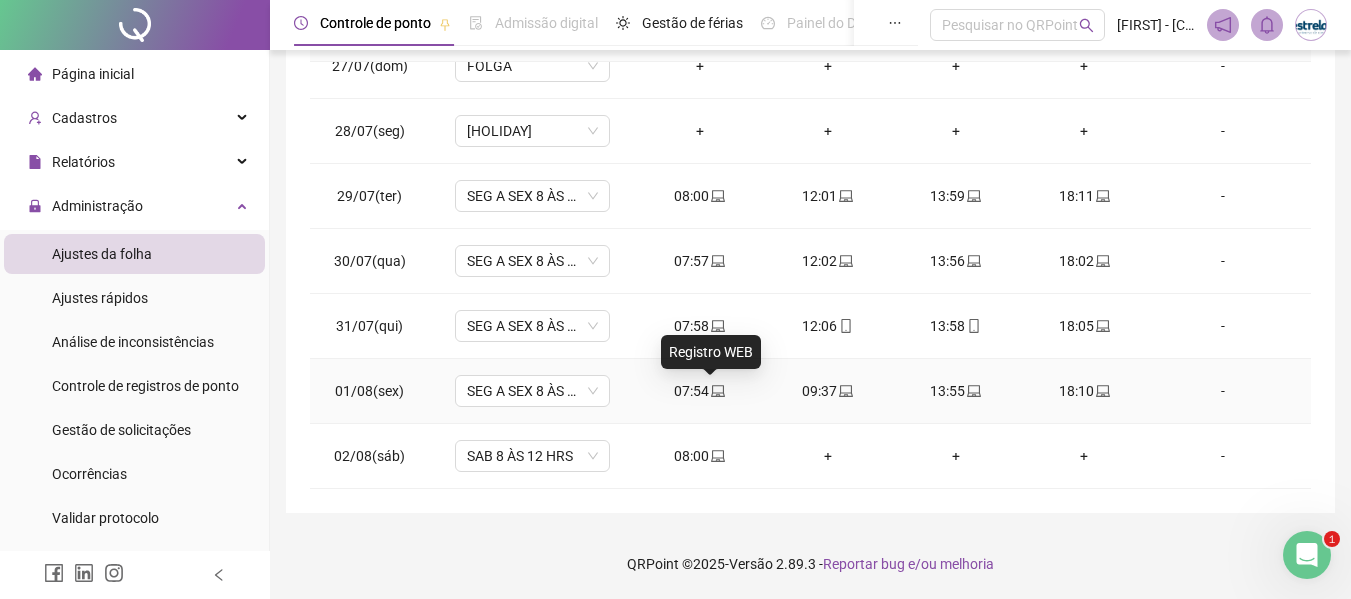 click 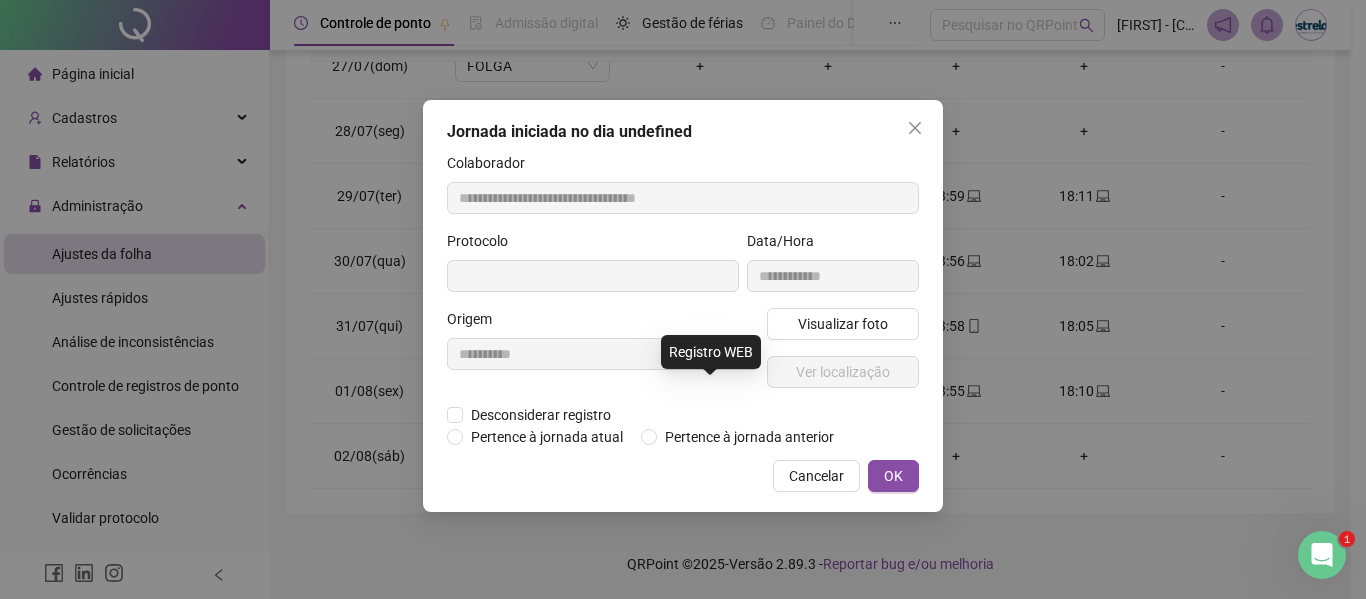type on "**********" 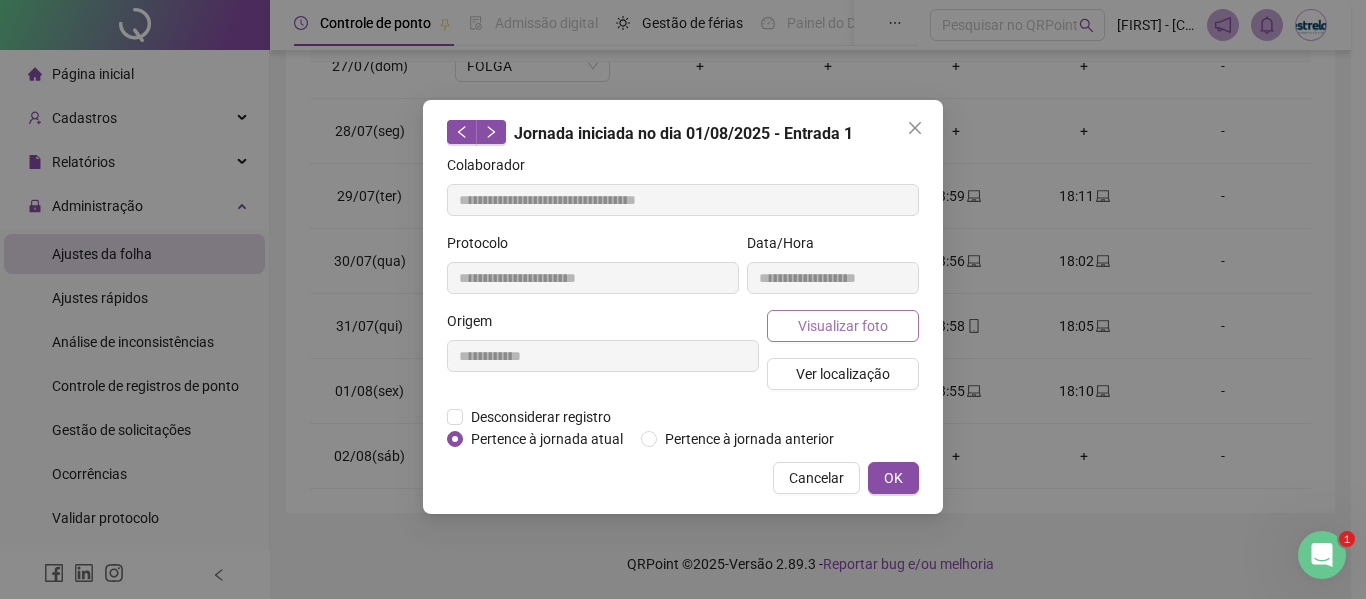 click on "Visualizar foto" at bounding box center (843, 326) 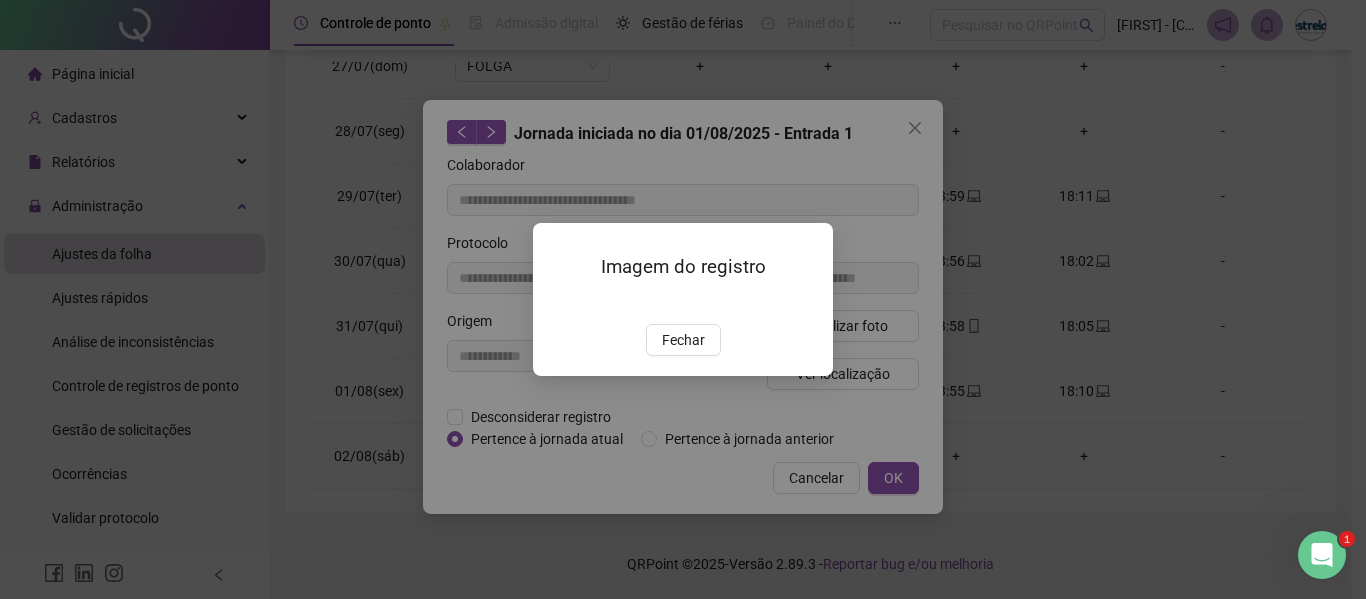 click on "Fechar" at bounding box center [683, 340] 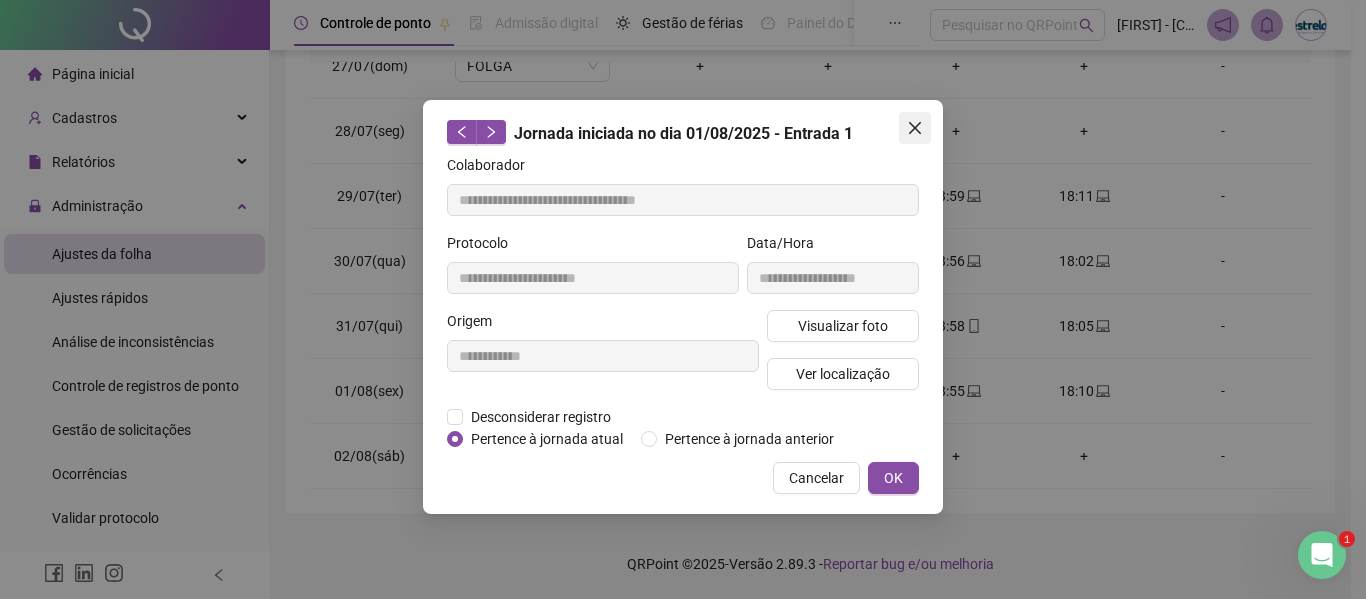 click 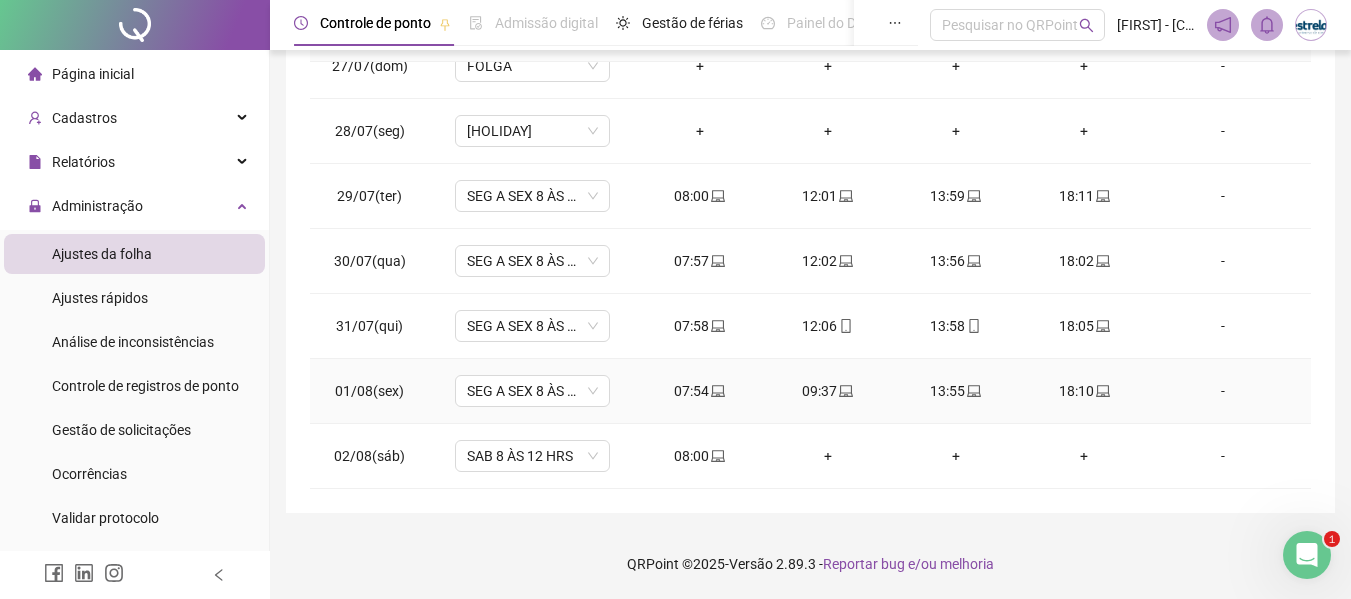 click on "-" at bounding box center [1223, 391] 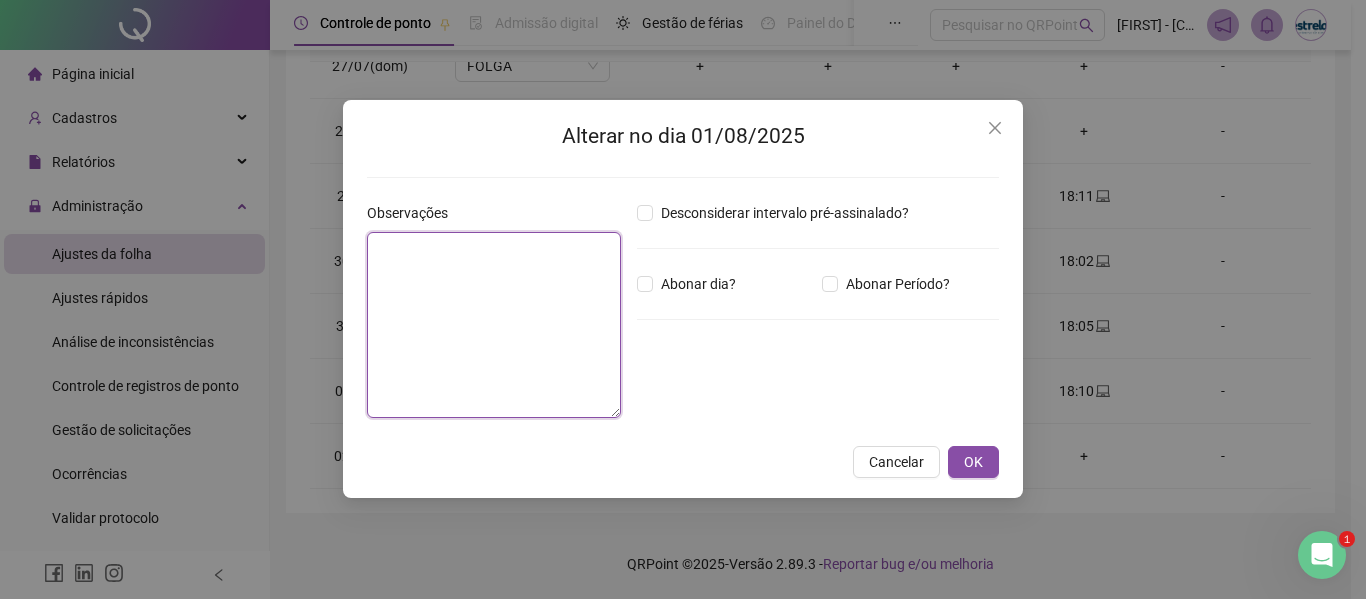 drag, startPoint x: 564, startPoint y: 267, endPoint x: 602, endPoint y: 267, distance: 38 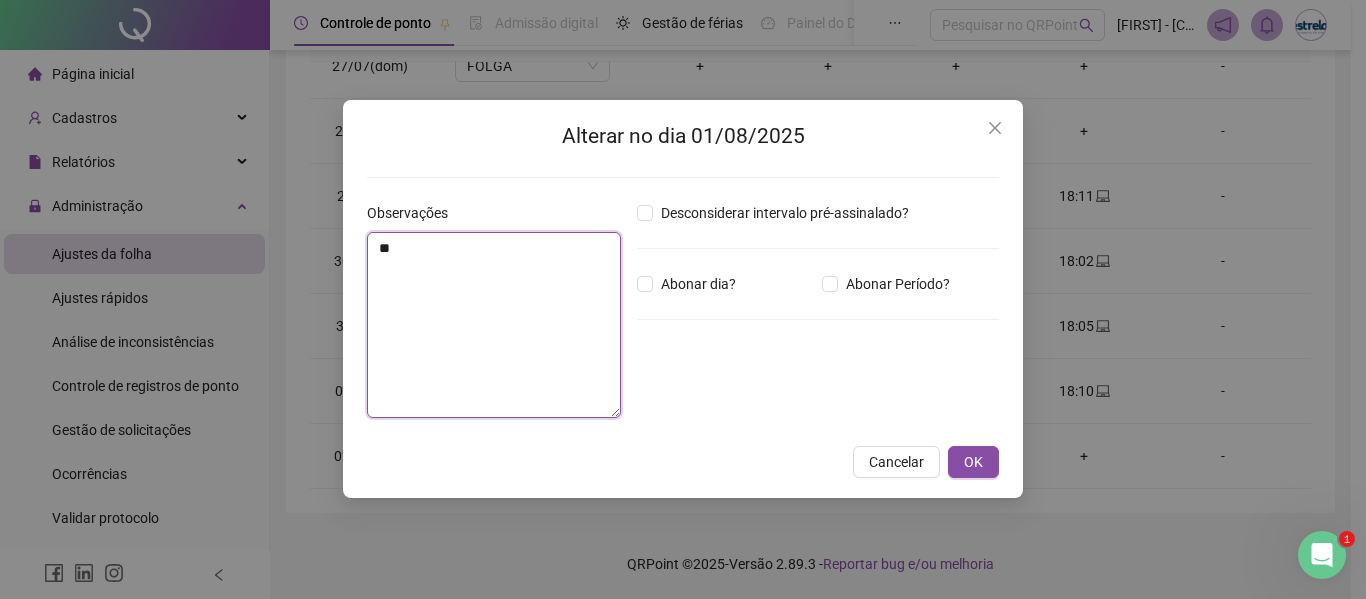 type on "*" 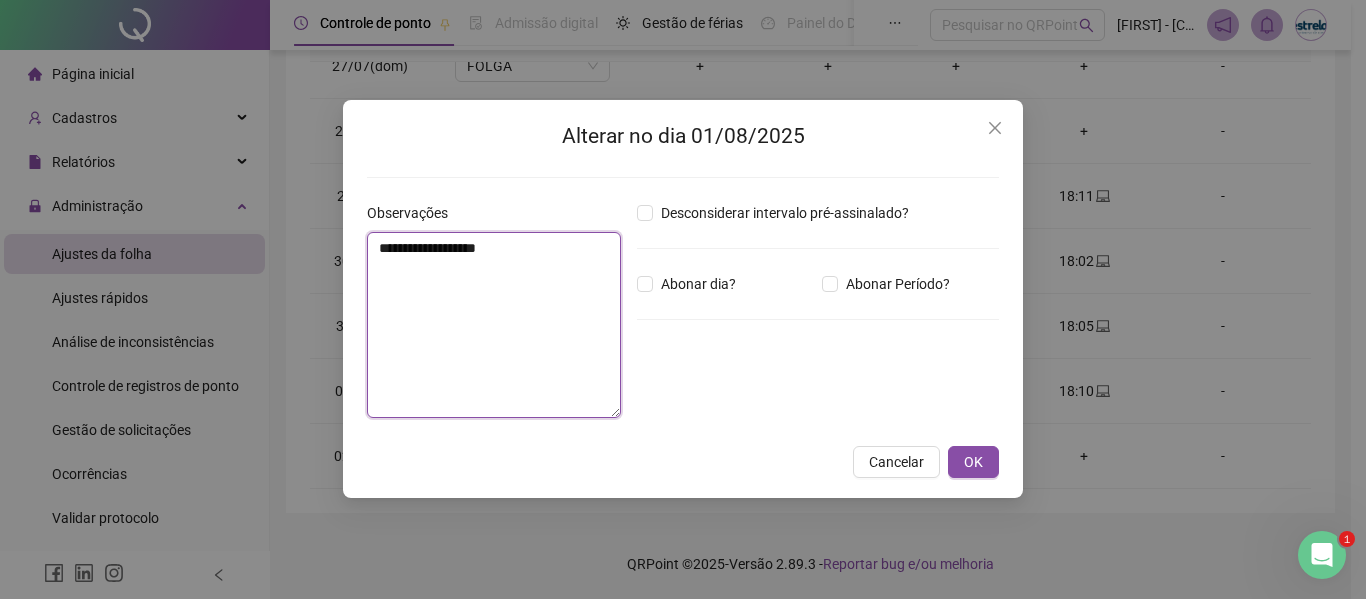type on "**********" 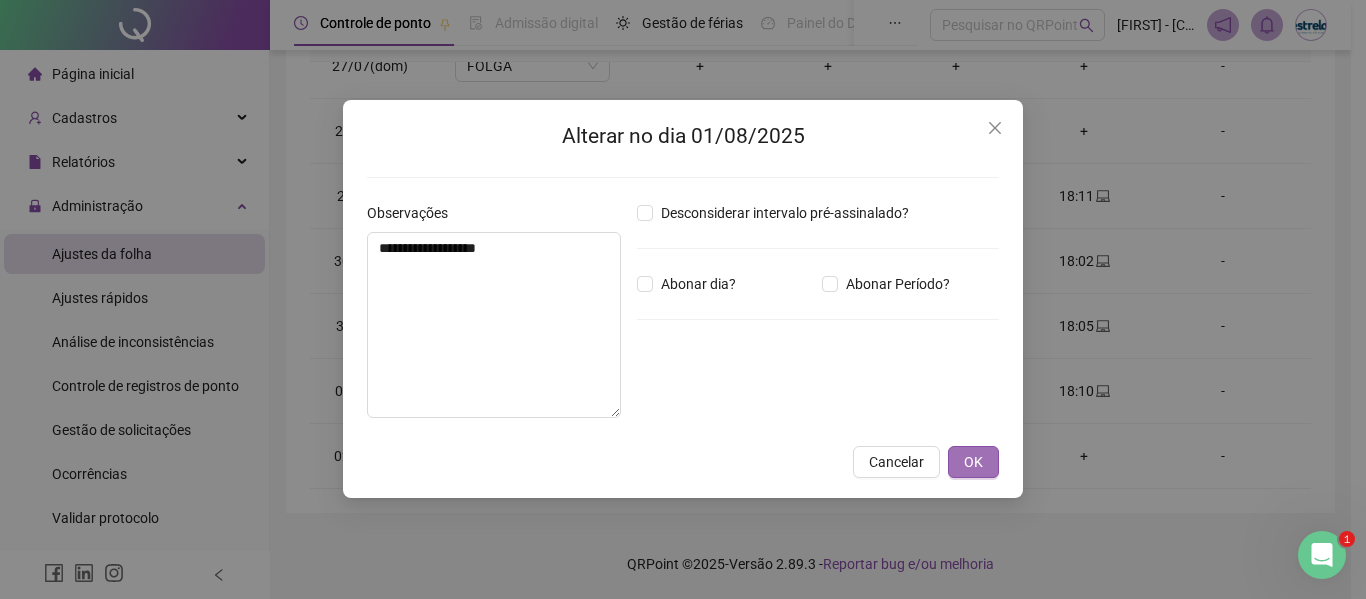 click on "Cancelar OK" at bounding box center (683, 462) 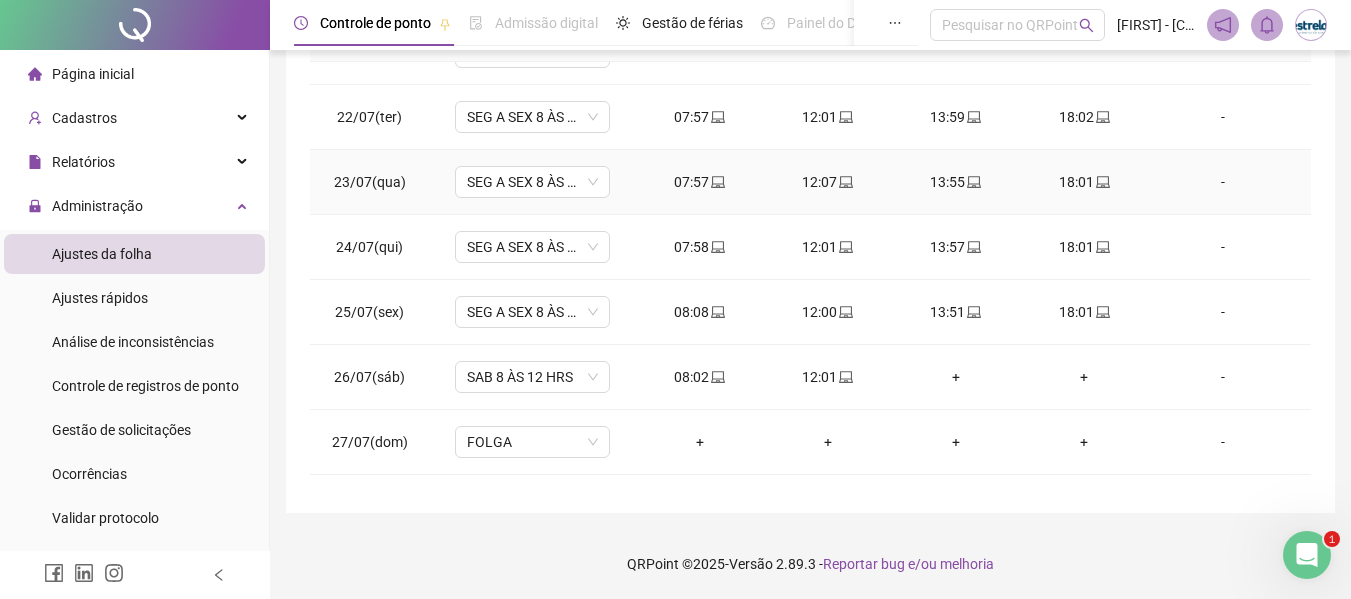 scroll, scrollTop: 0, scrollLeft: 0, axis: both 